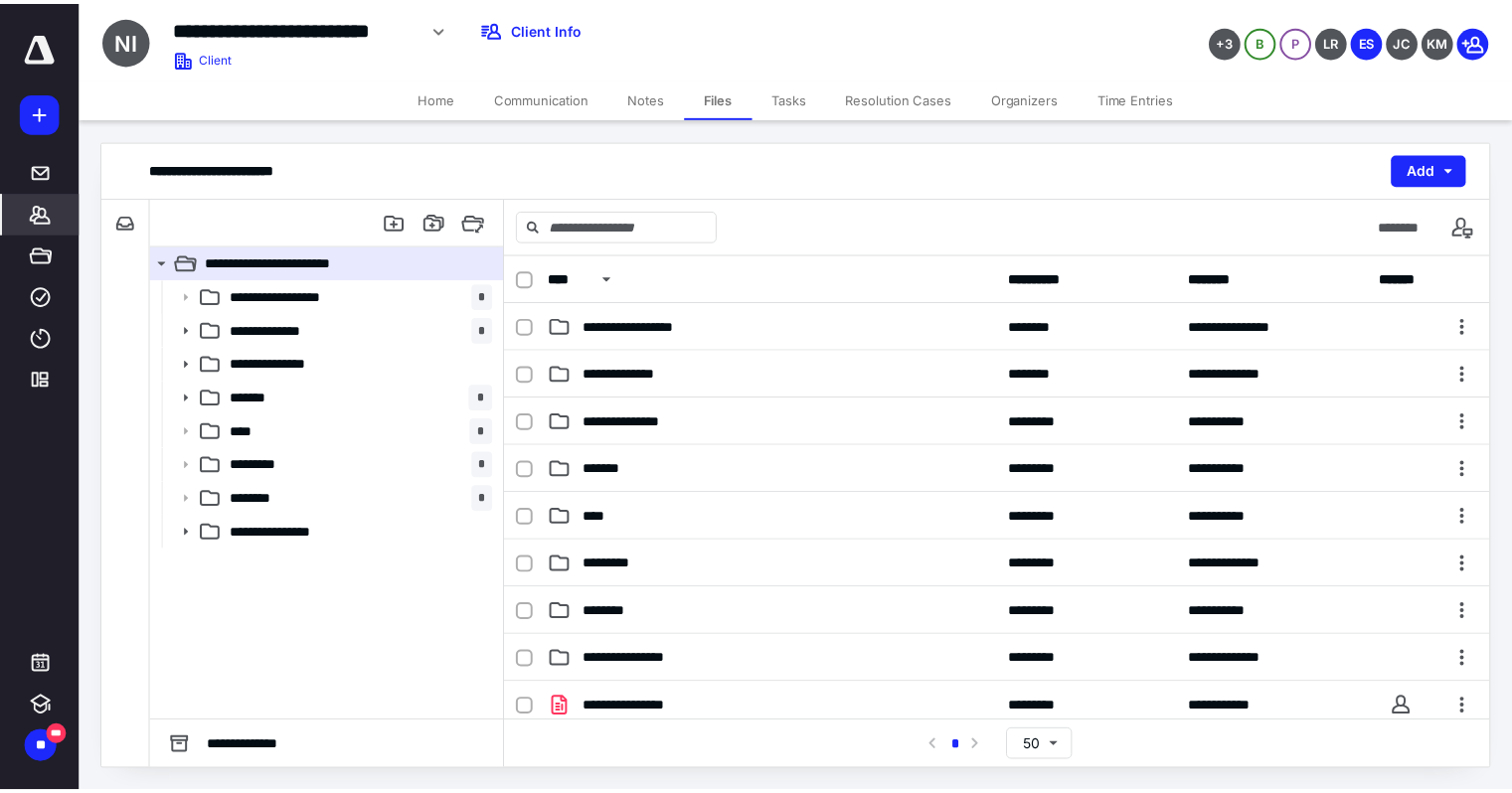 scroll, scrollTop: 0, scrollLeft: 0, axis: both 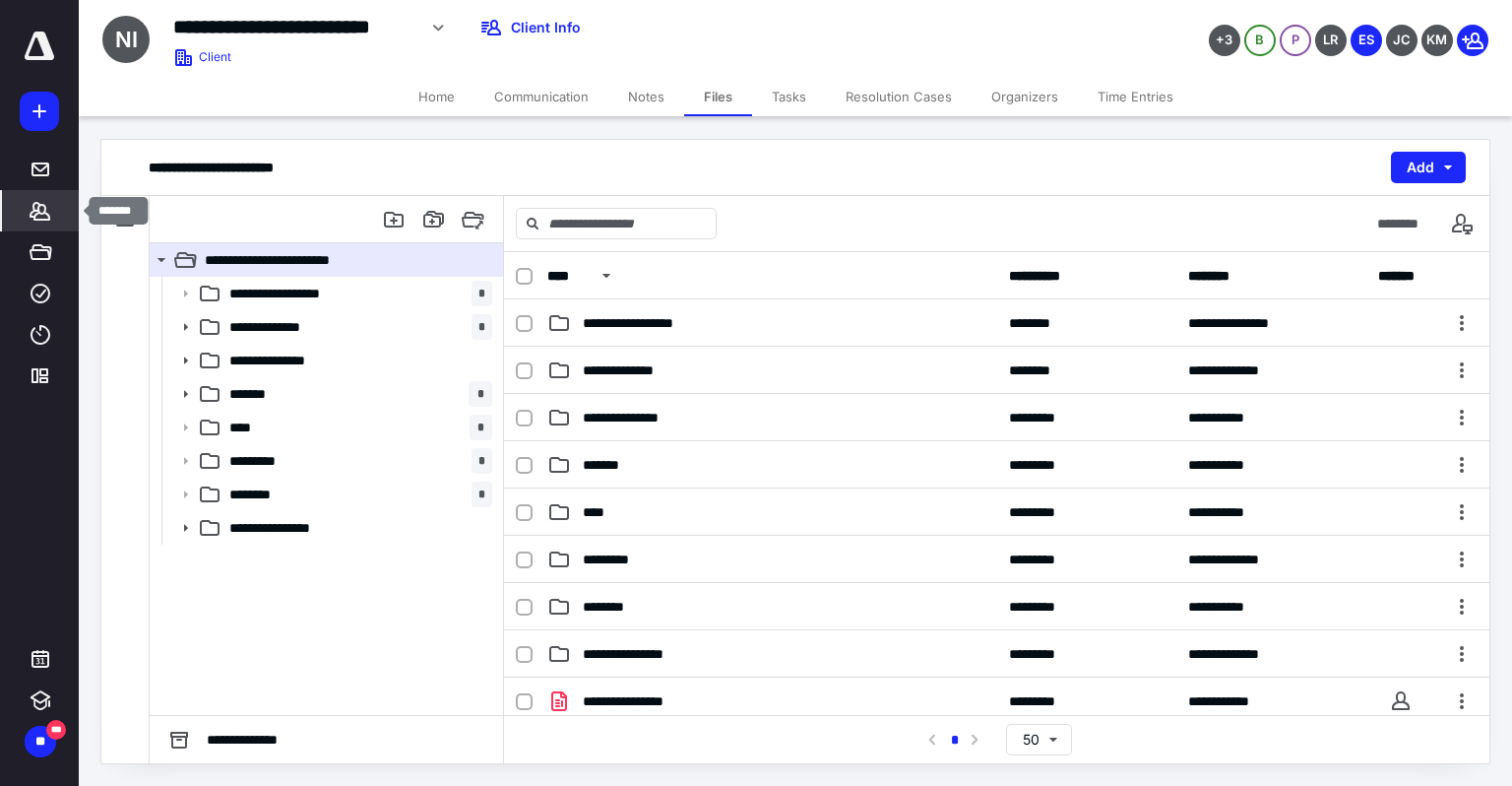 click on "*******" at bounding box center (40, 211) 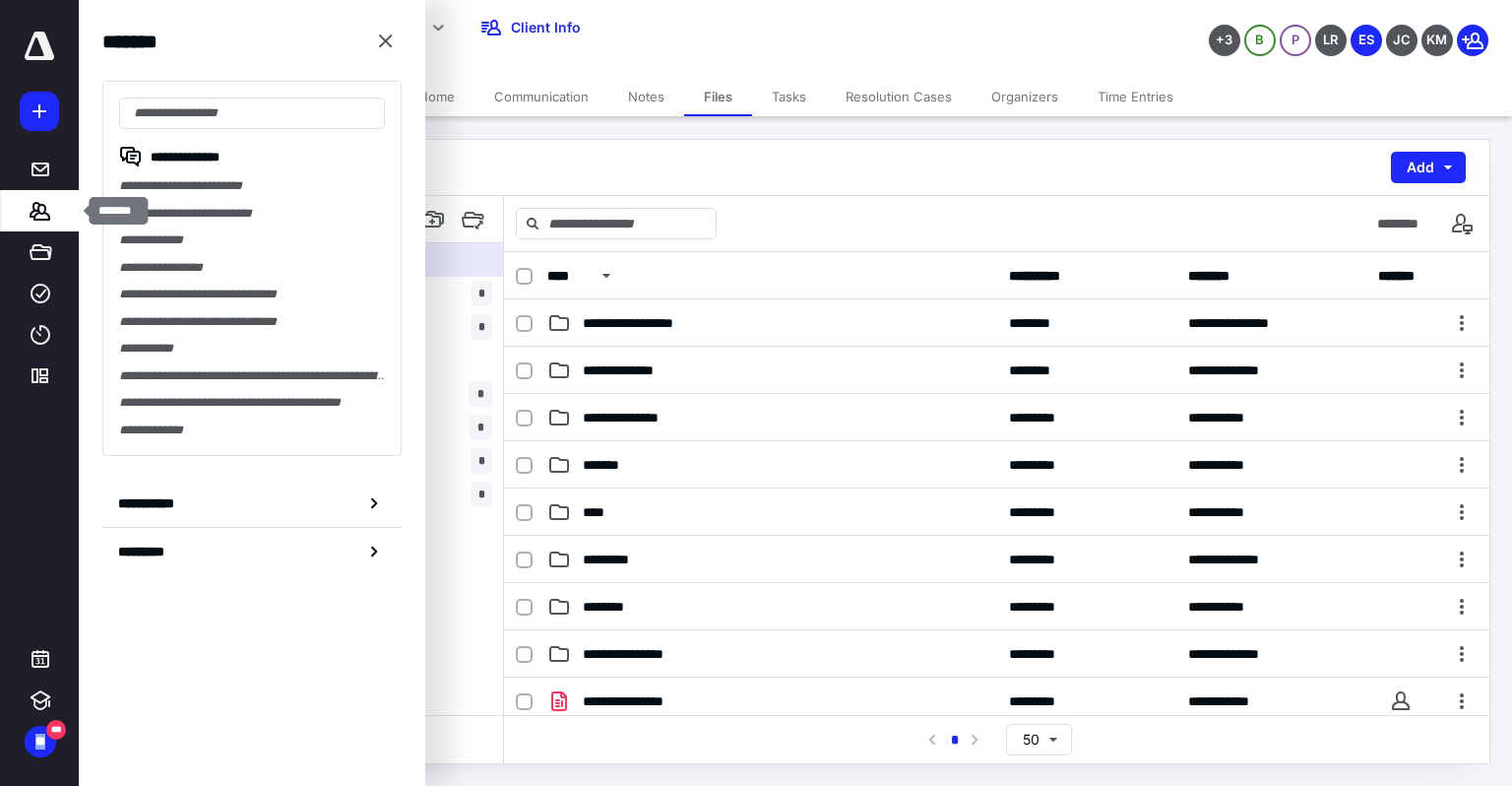 click on "*******" at bounding box center (40, 211) 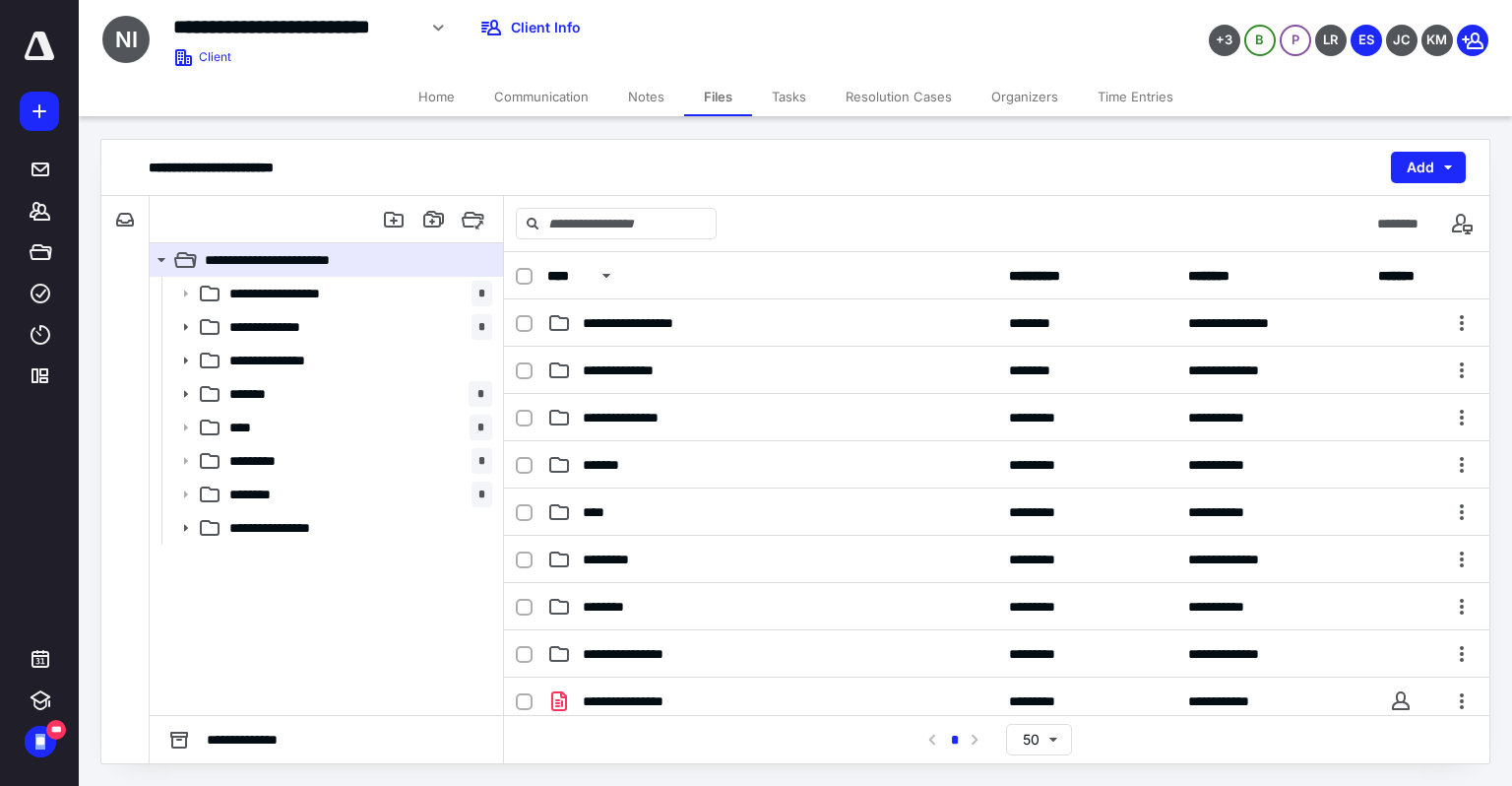 click on "Time Entries" at bounding box center (1135, 97) 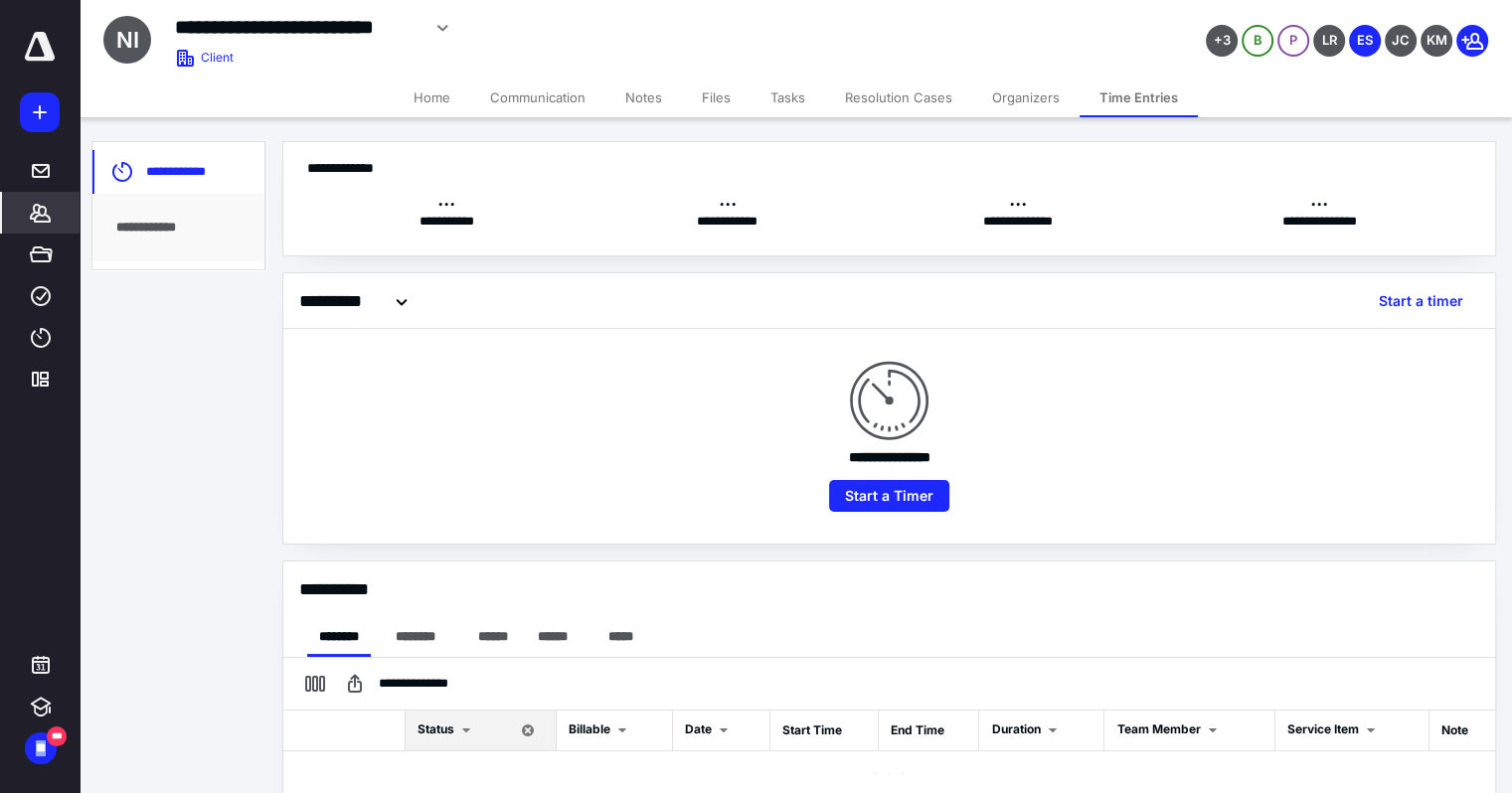 checkbox on "true" 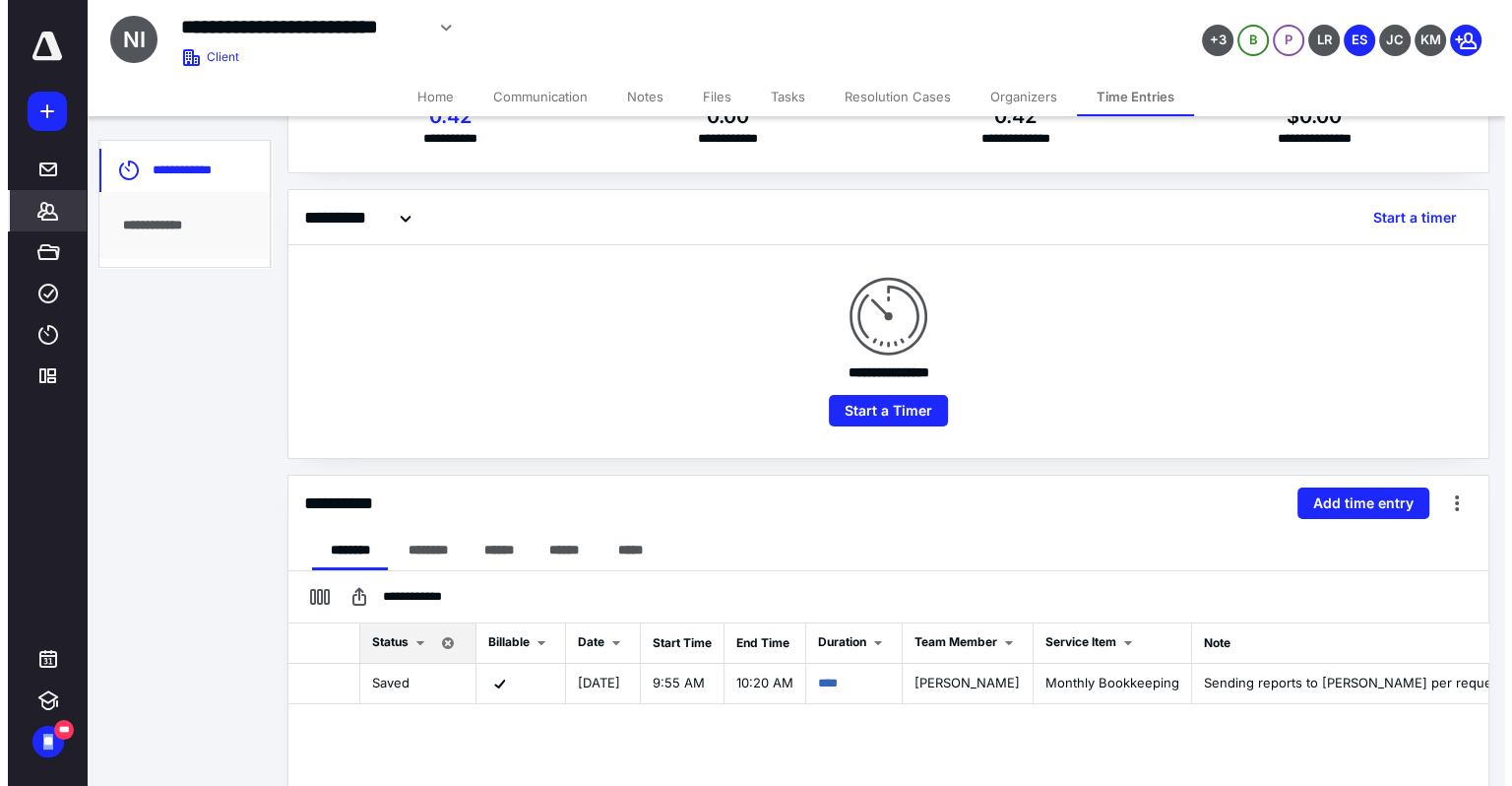 scroll, scrollTop: 82, scrollLeft: 0, axis: vertical 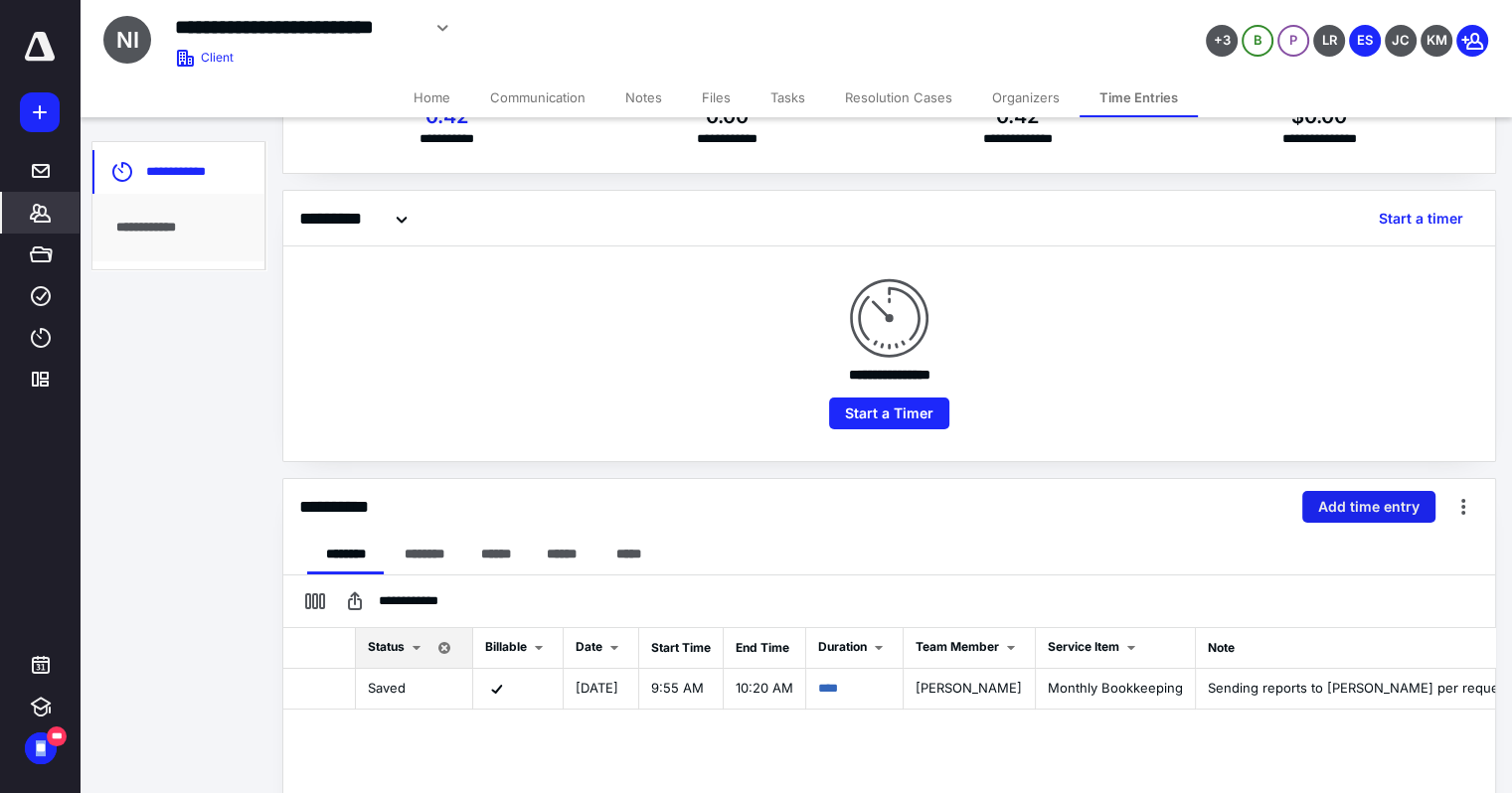 click on "Add time entry" at bounding box center (1369, 507) 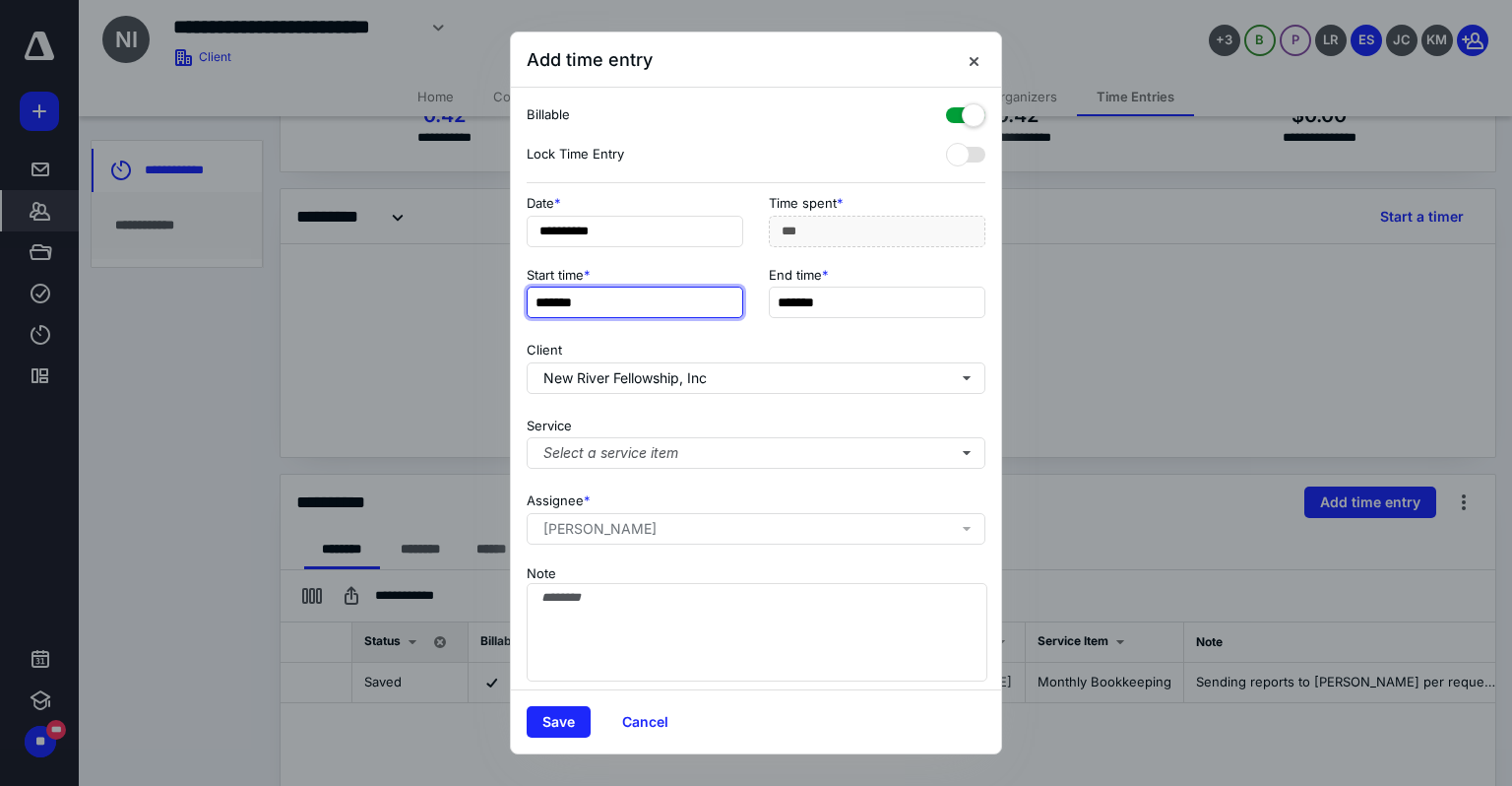 click on "*******" at bounding box center [635, 302] 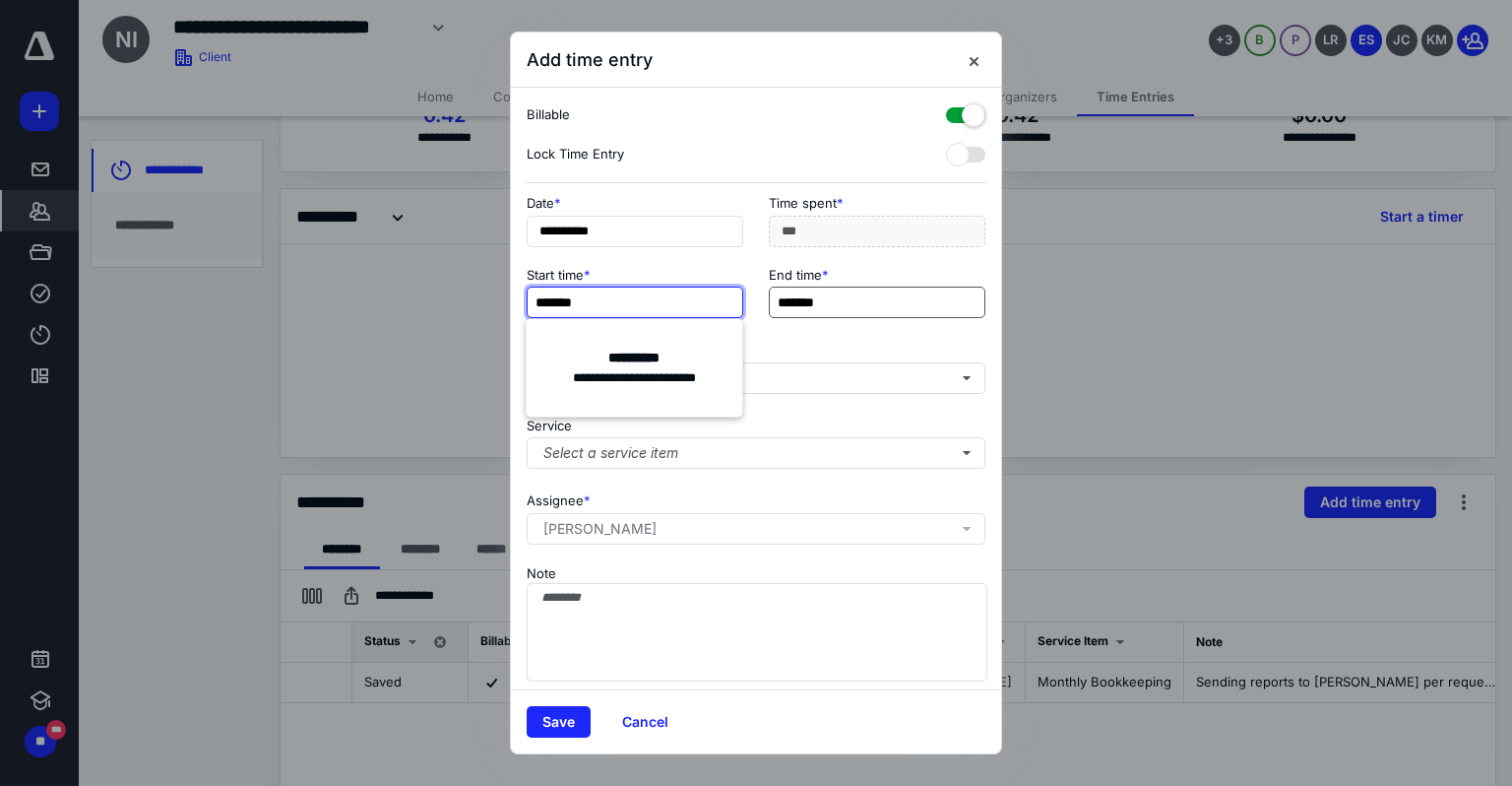 type on "*******" 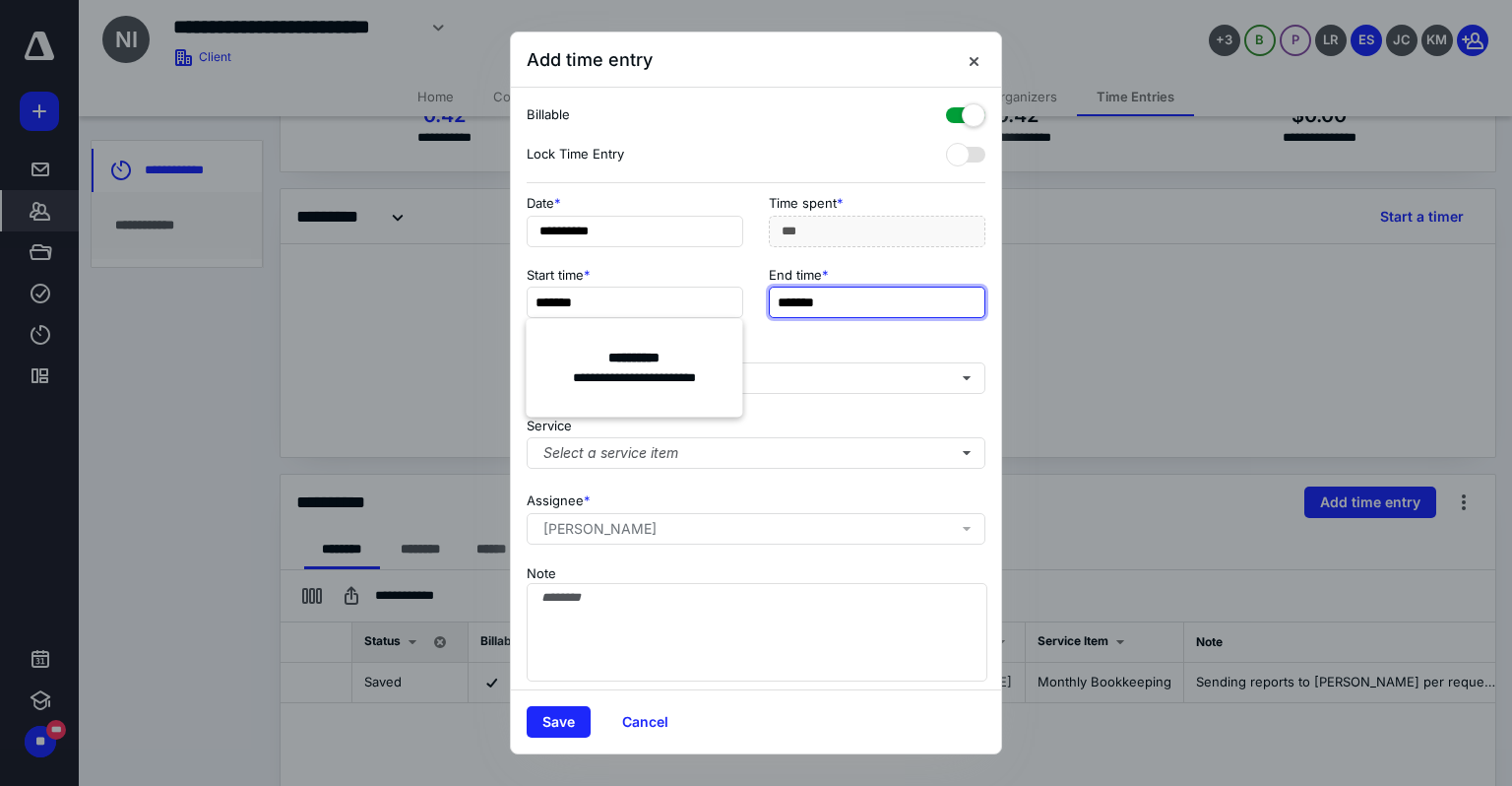 type on "***" 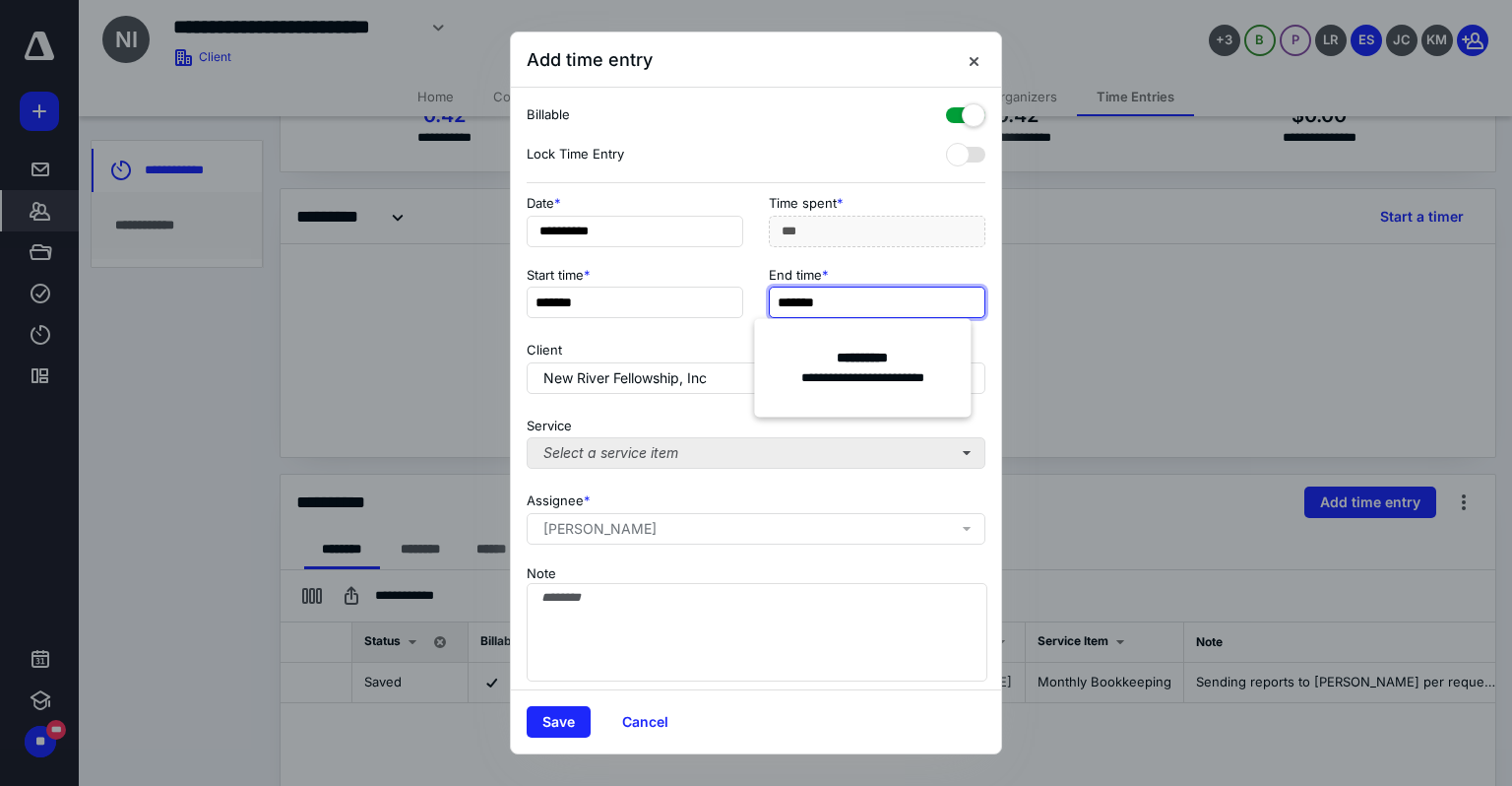 type on "*******" 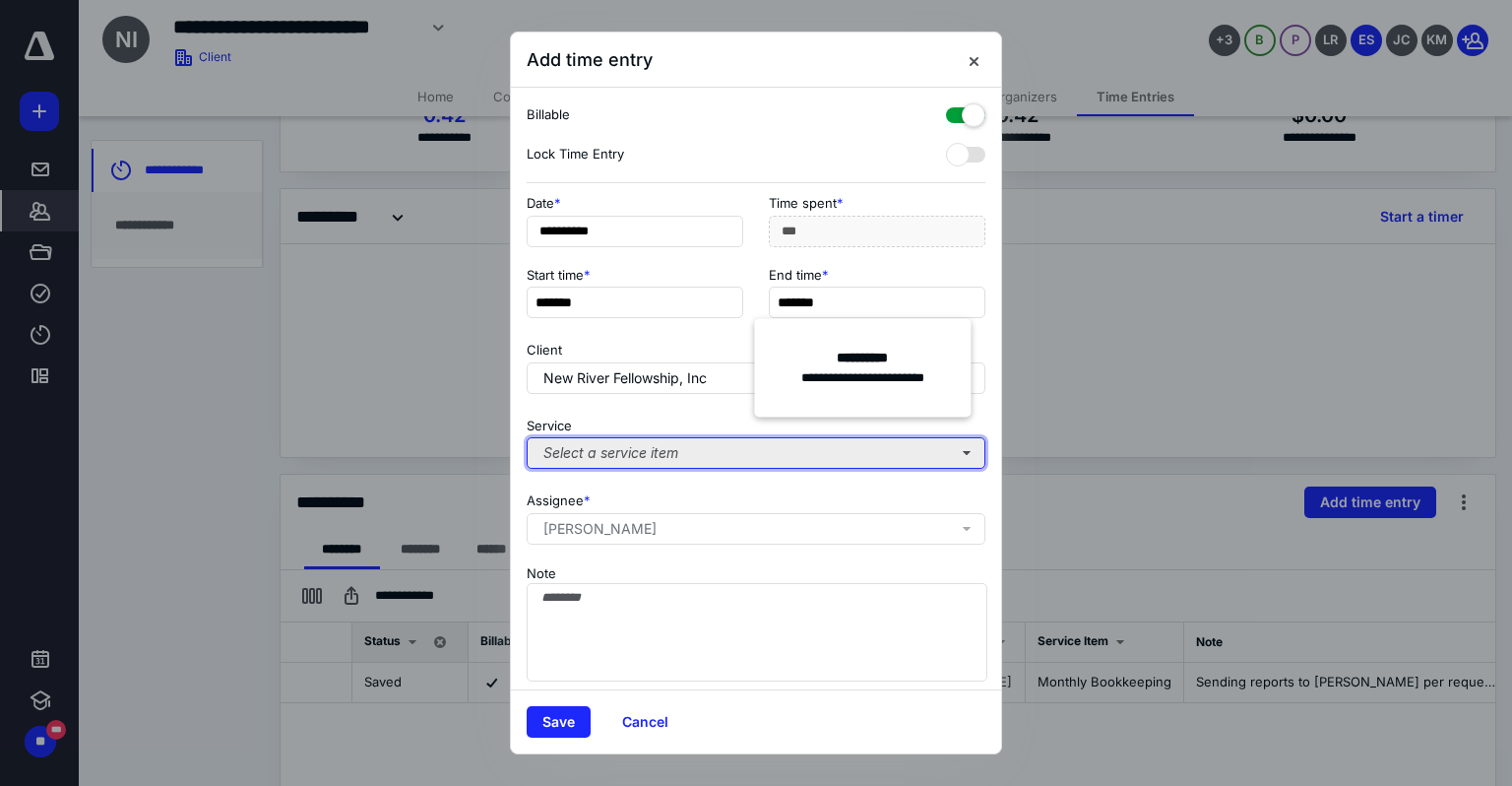 type on "***" 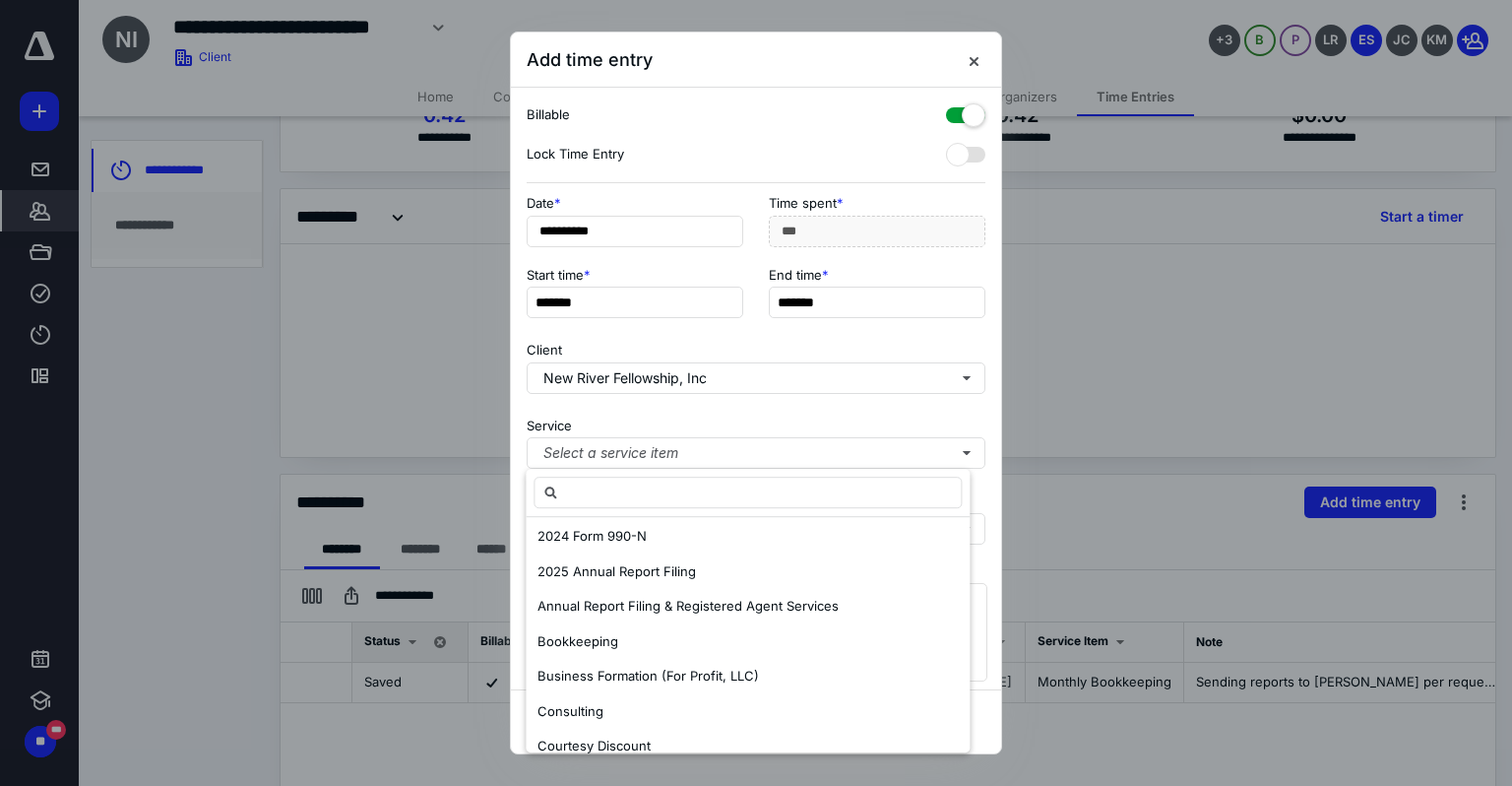 scroll, scrollTop: 288, scrollLeft: 0, axis: vertical 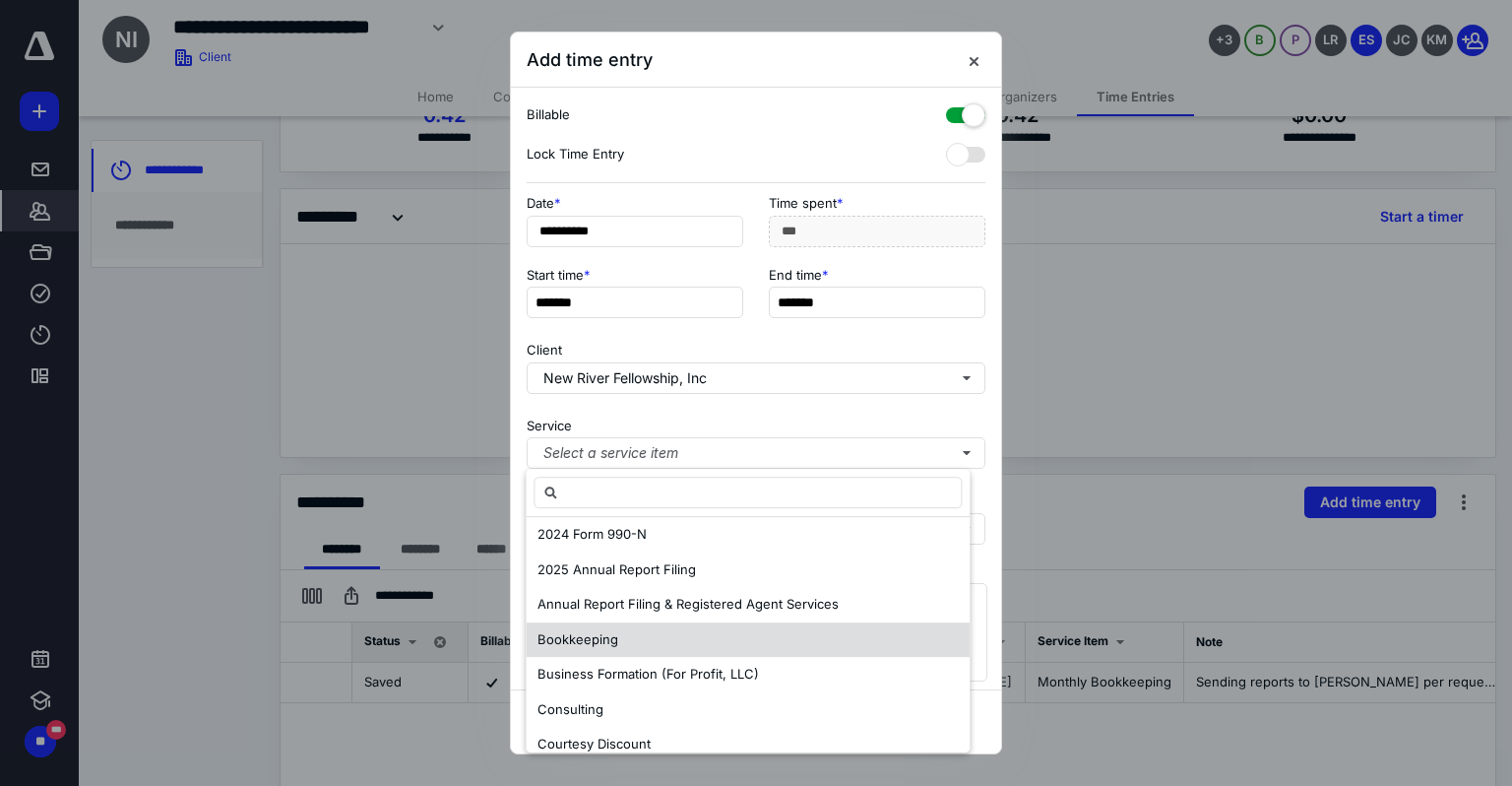 click on "Bookkeeping" at bounding box center (578, 639) 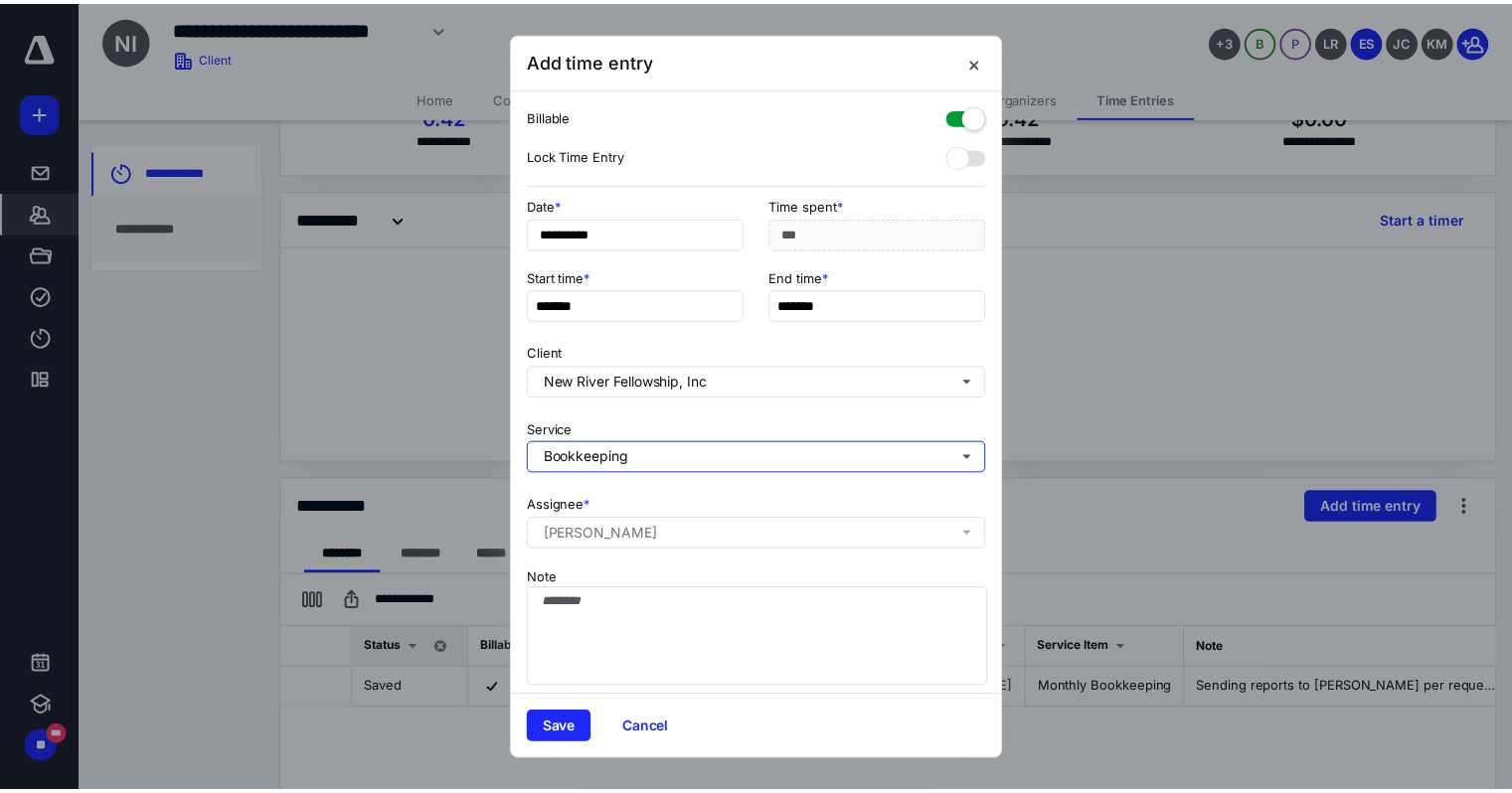 scroll, scrollTop: 0, scrollLeft: 0, axis: both 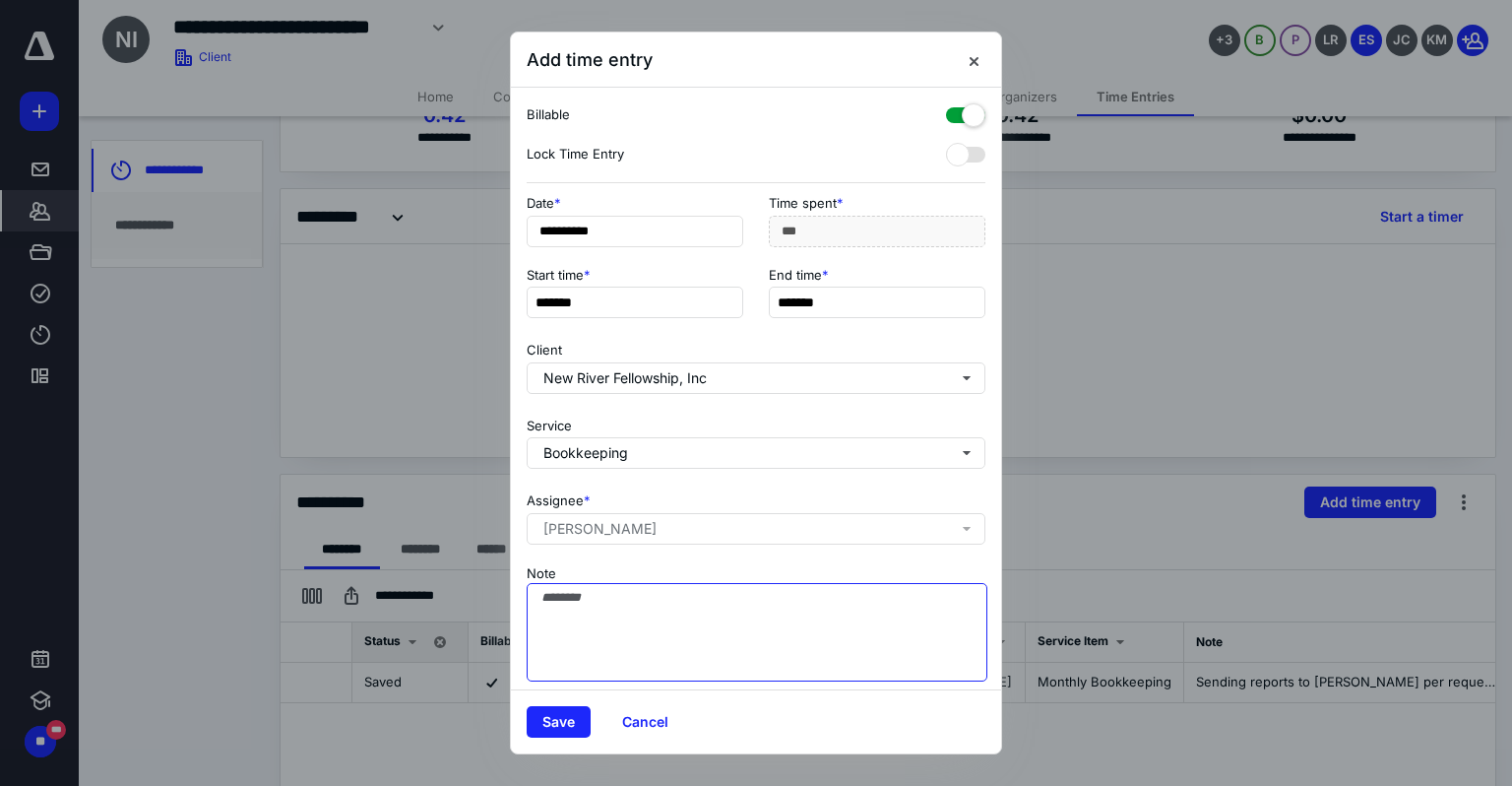 click on "Note" at bounding box center [757, 632] 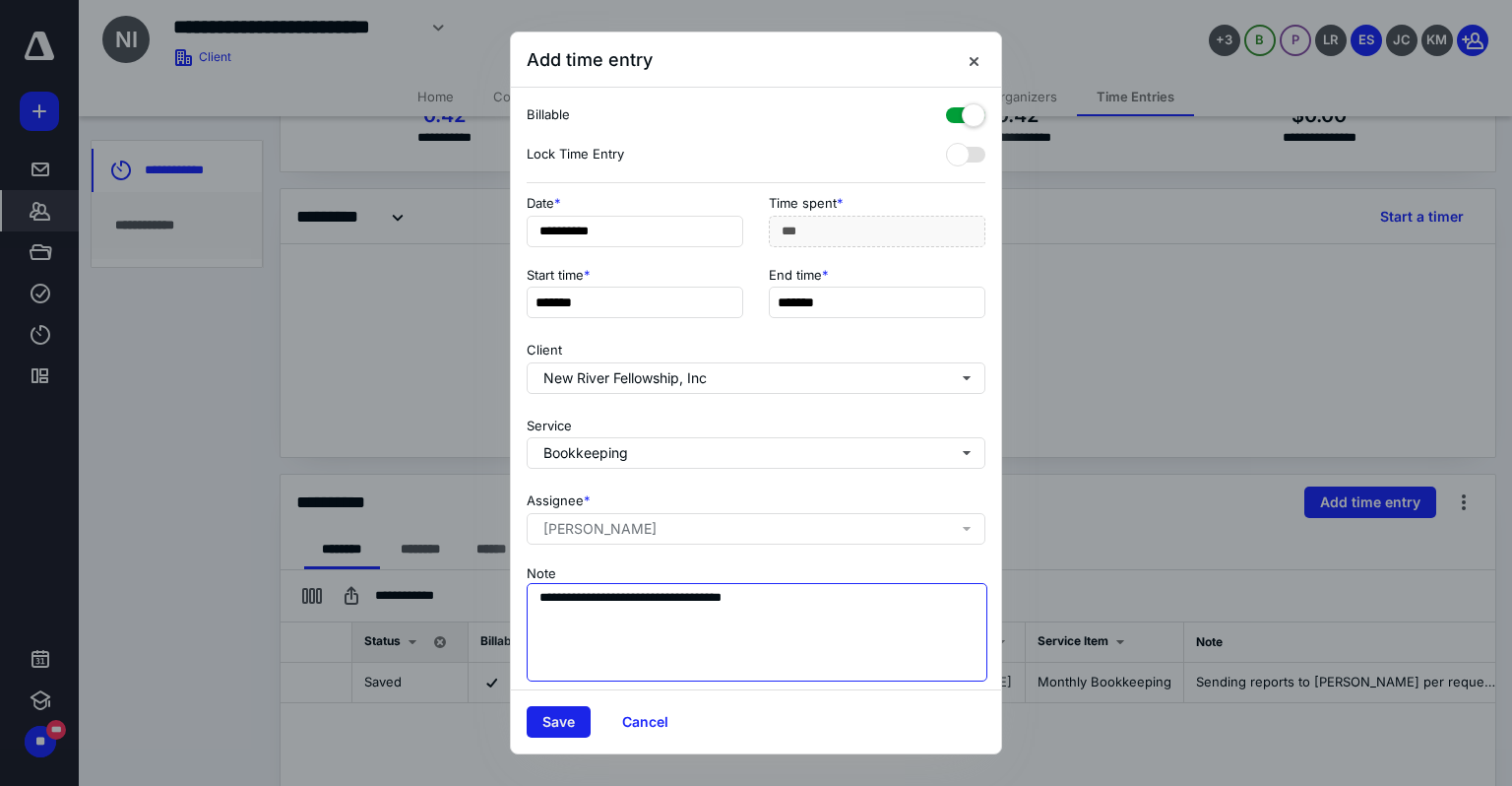 type on "**********" 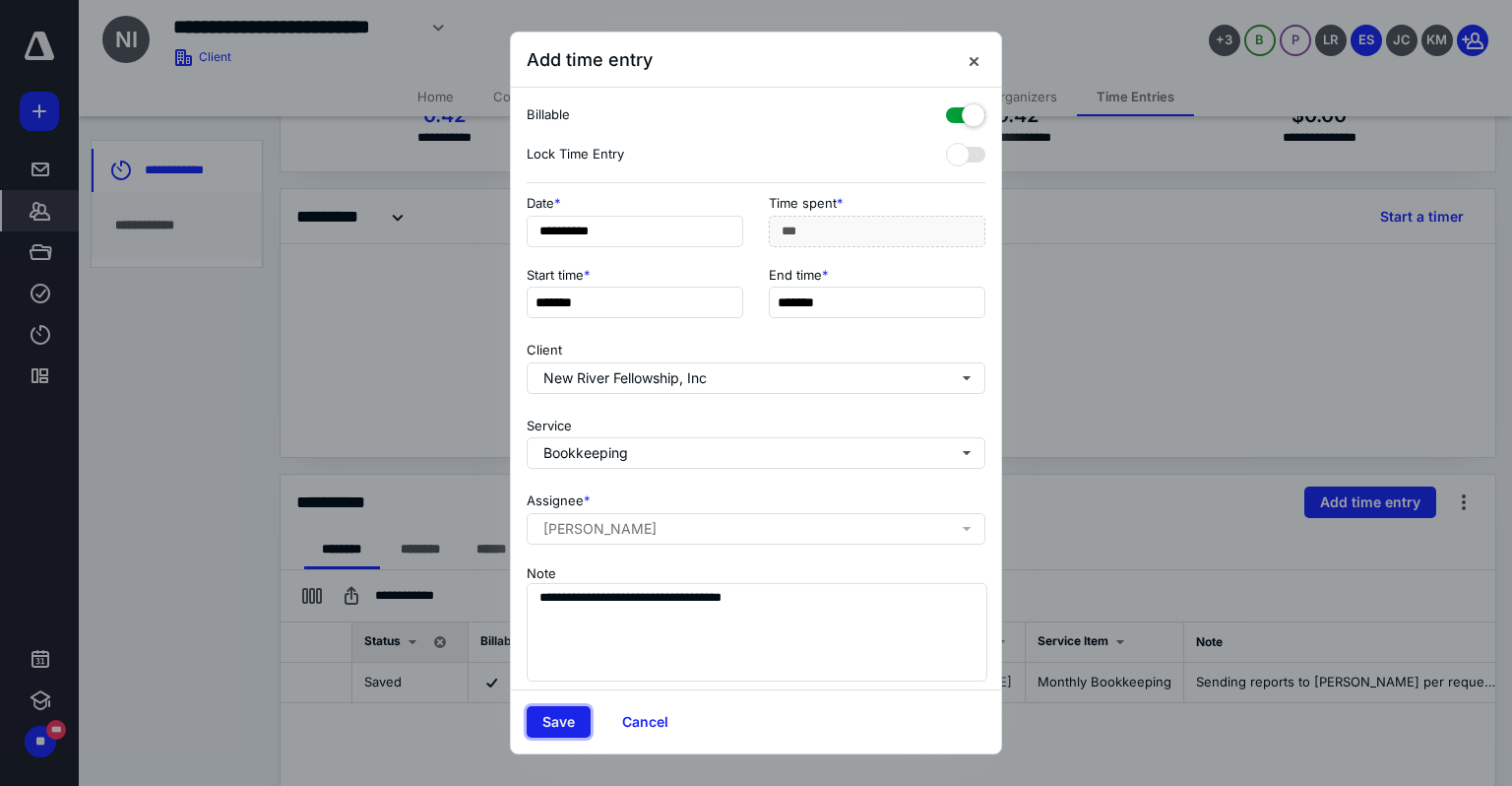 click on "Save" at bounding box center (558, 722) 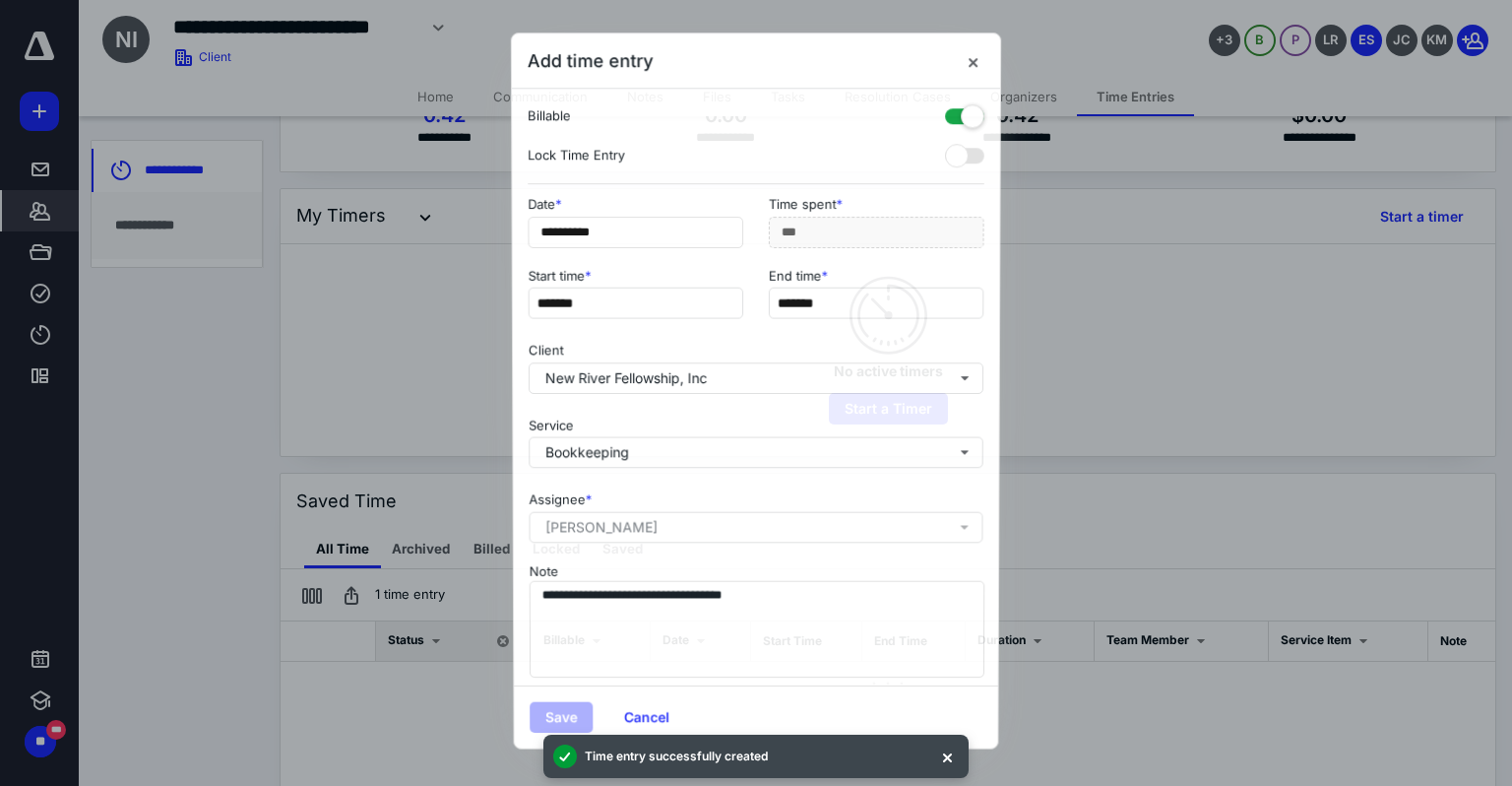 checkbox on "false" 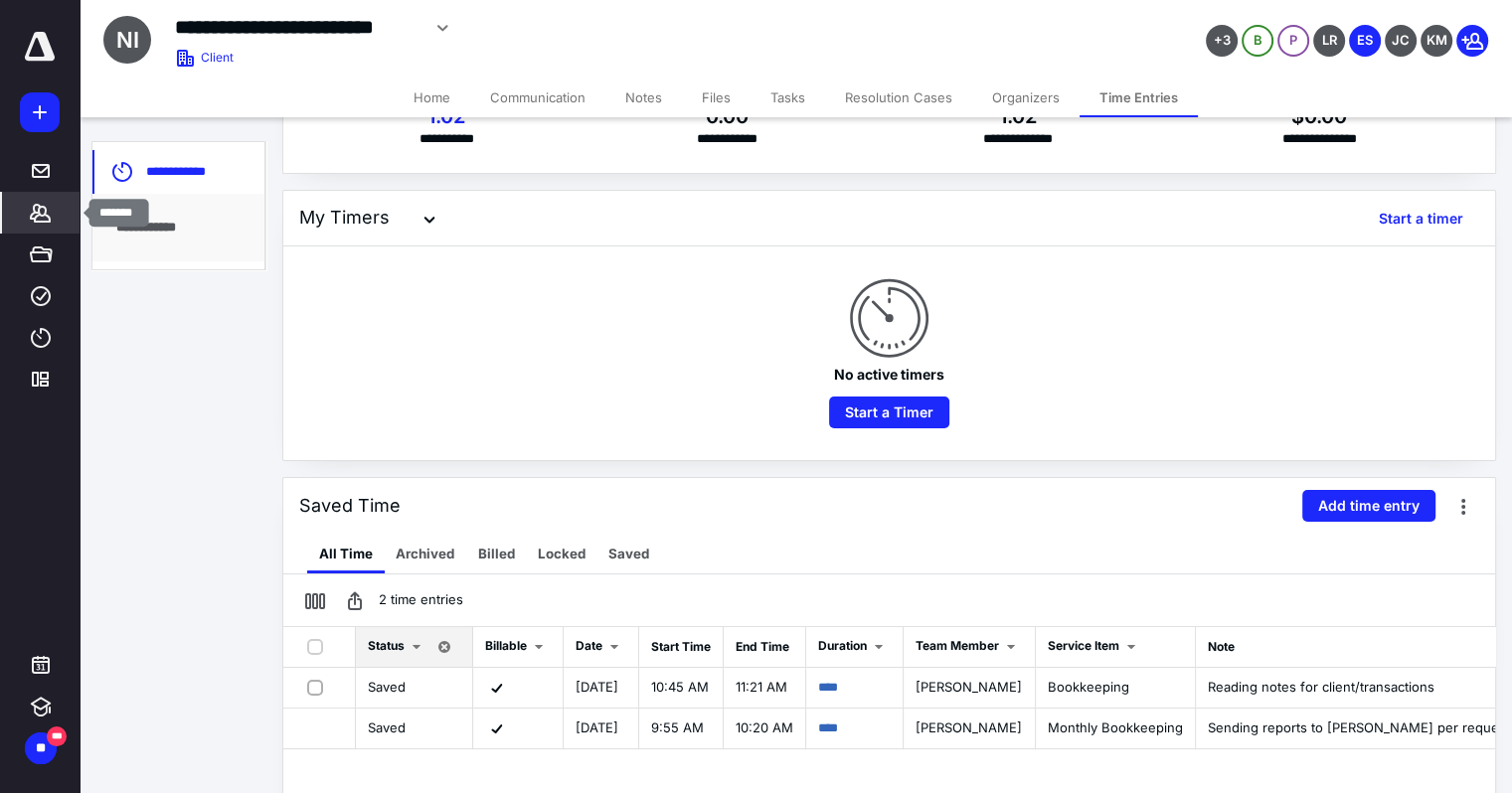 click 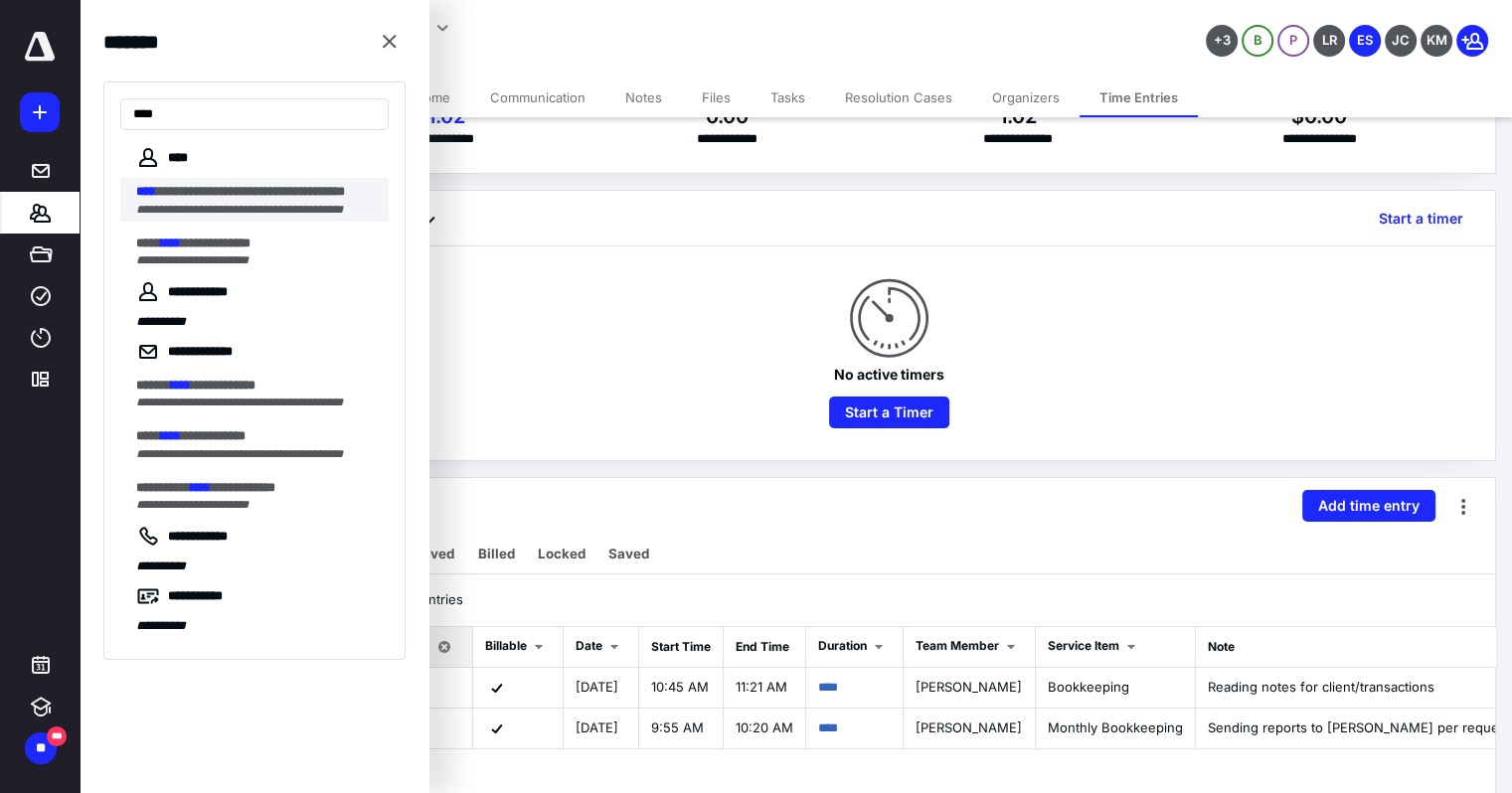 type on "****" 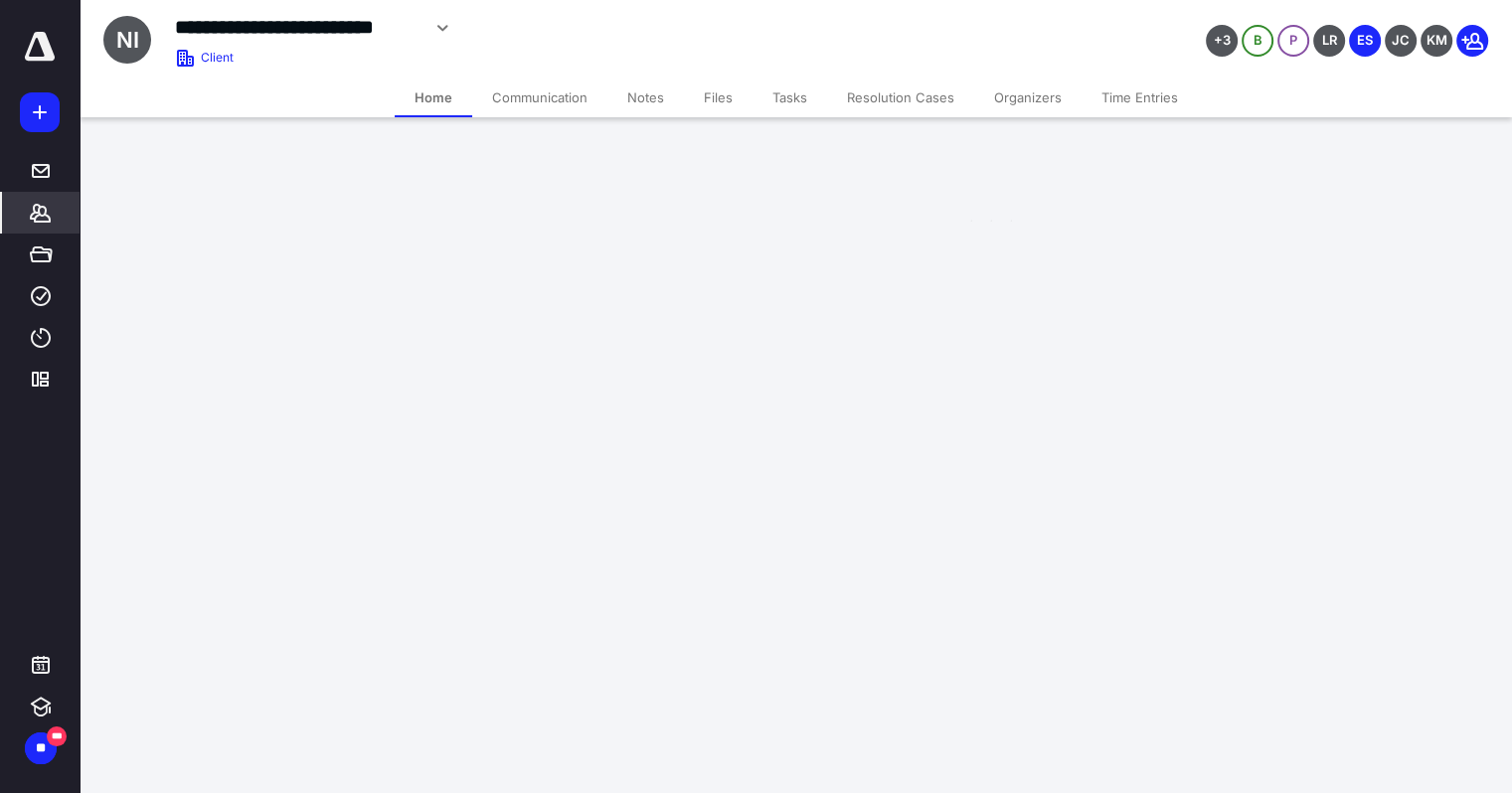 scroll, scrollTop: 0, scrollLeft: 0, axis: both 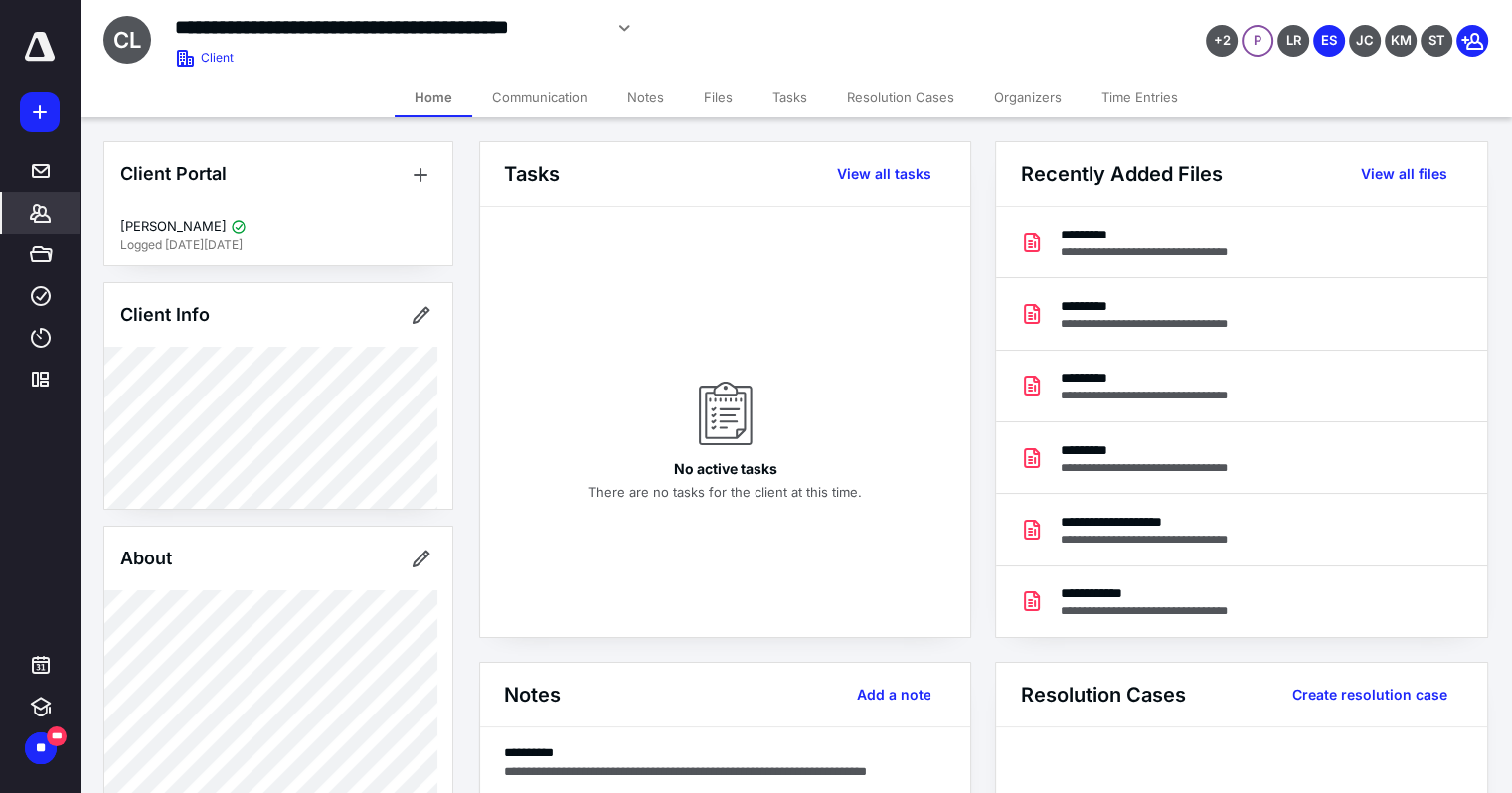 click on "Time Entries" at bounding box center [1139, 97] 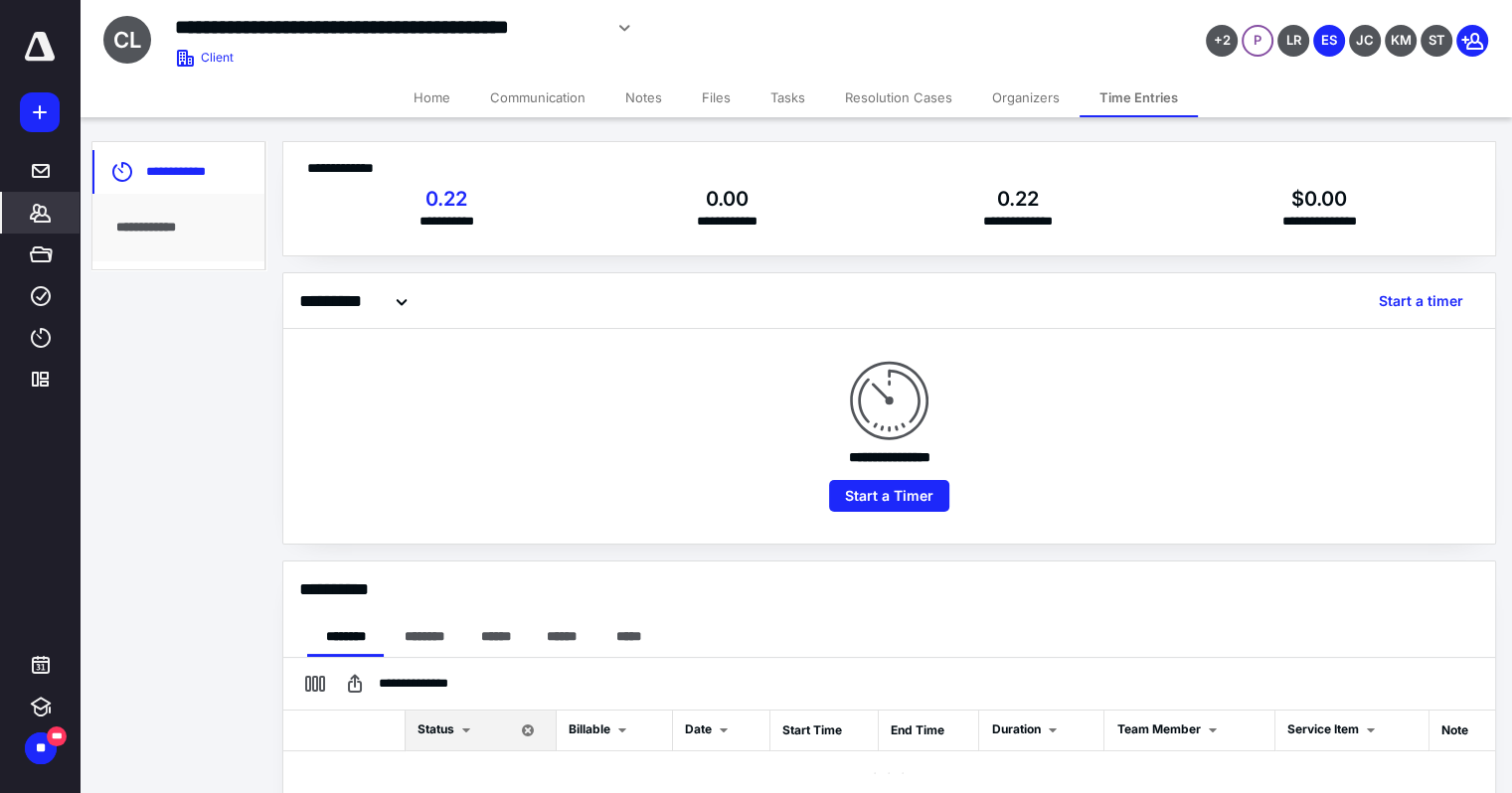 checkbox on "true" 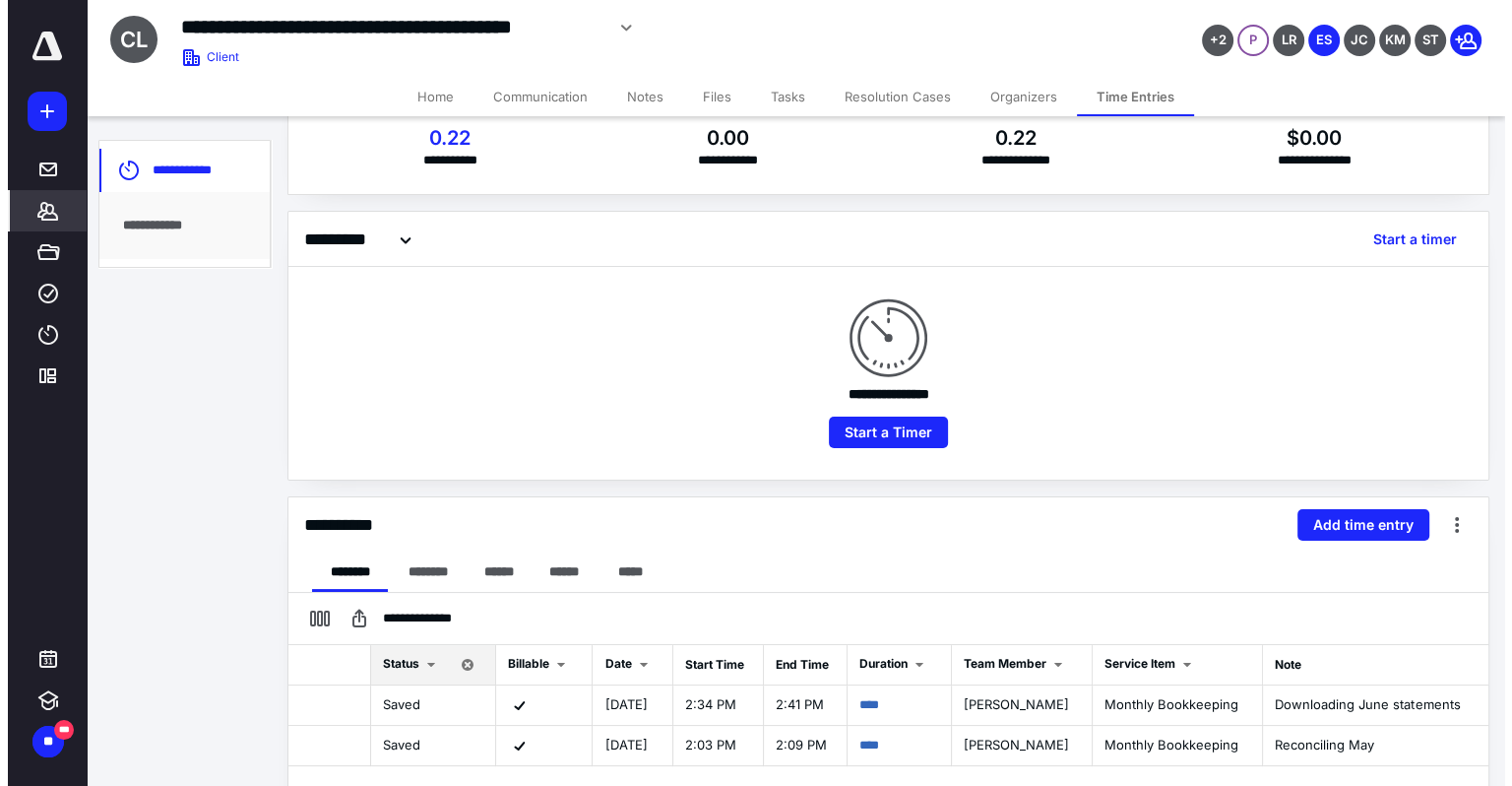 scroll, scrollTop: 66, scrollLeft: 0, axis: vertical 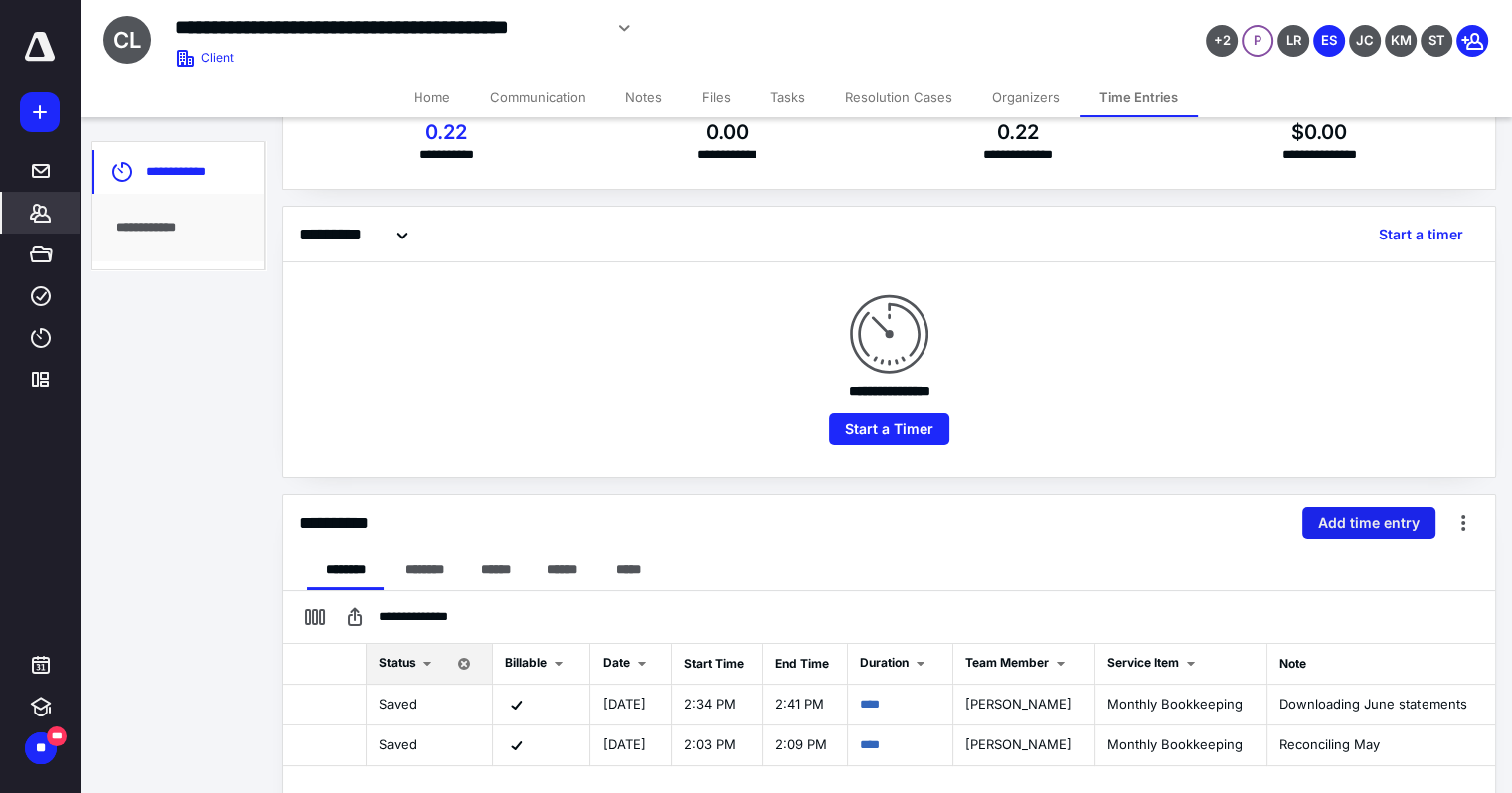 click on "Add time entry" at bounding box center [1369, 523] 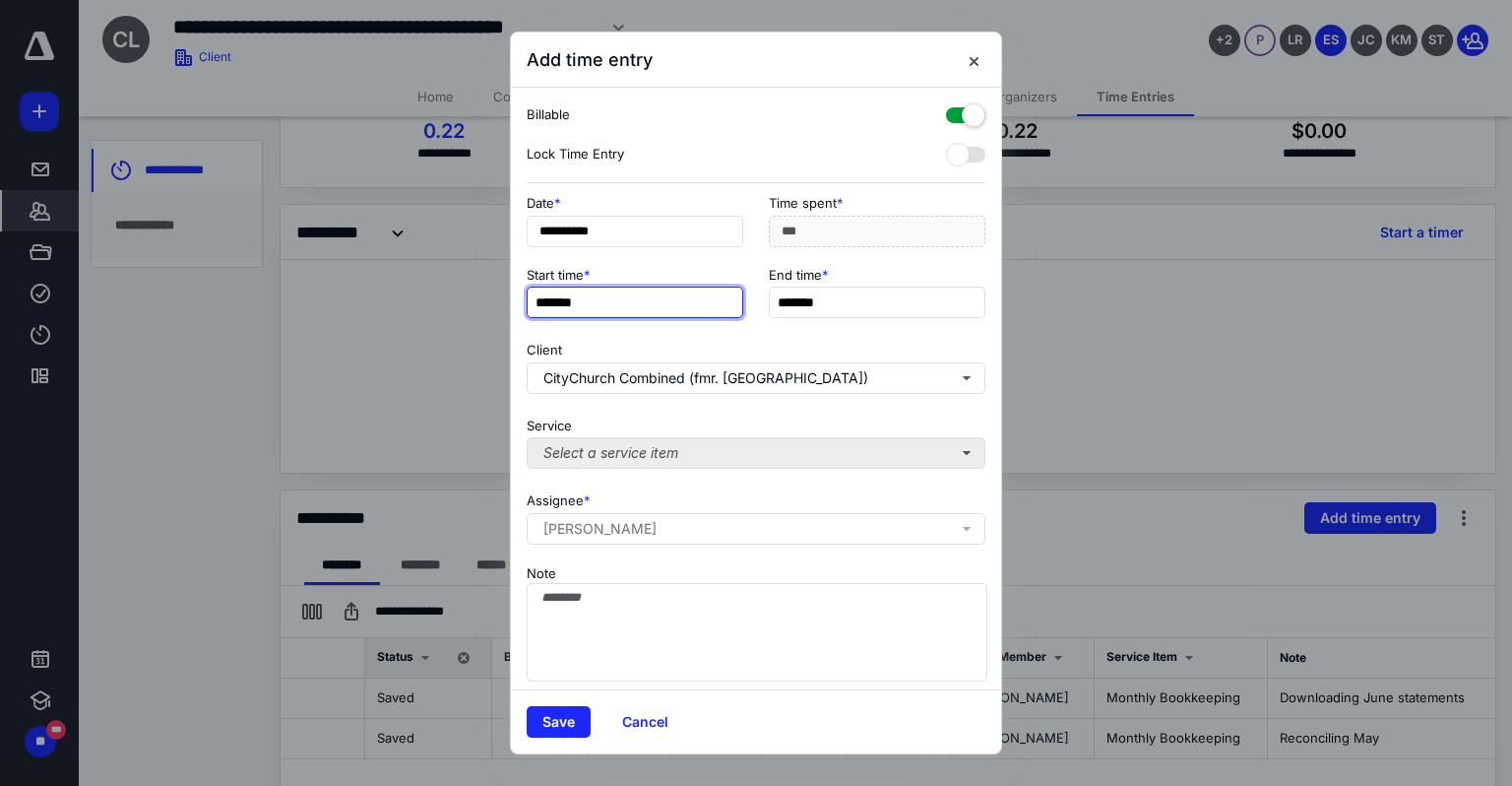 type on "*******" 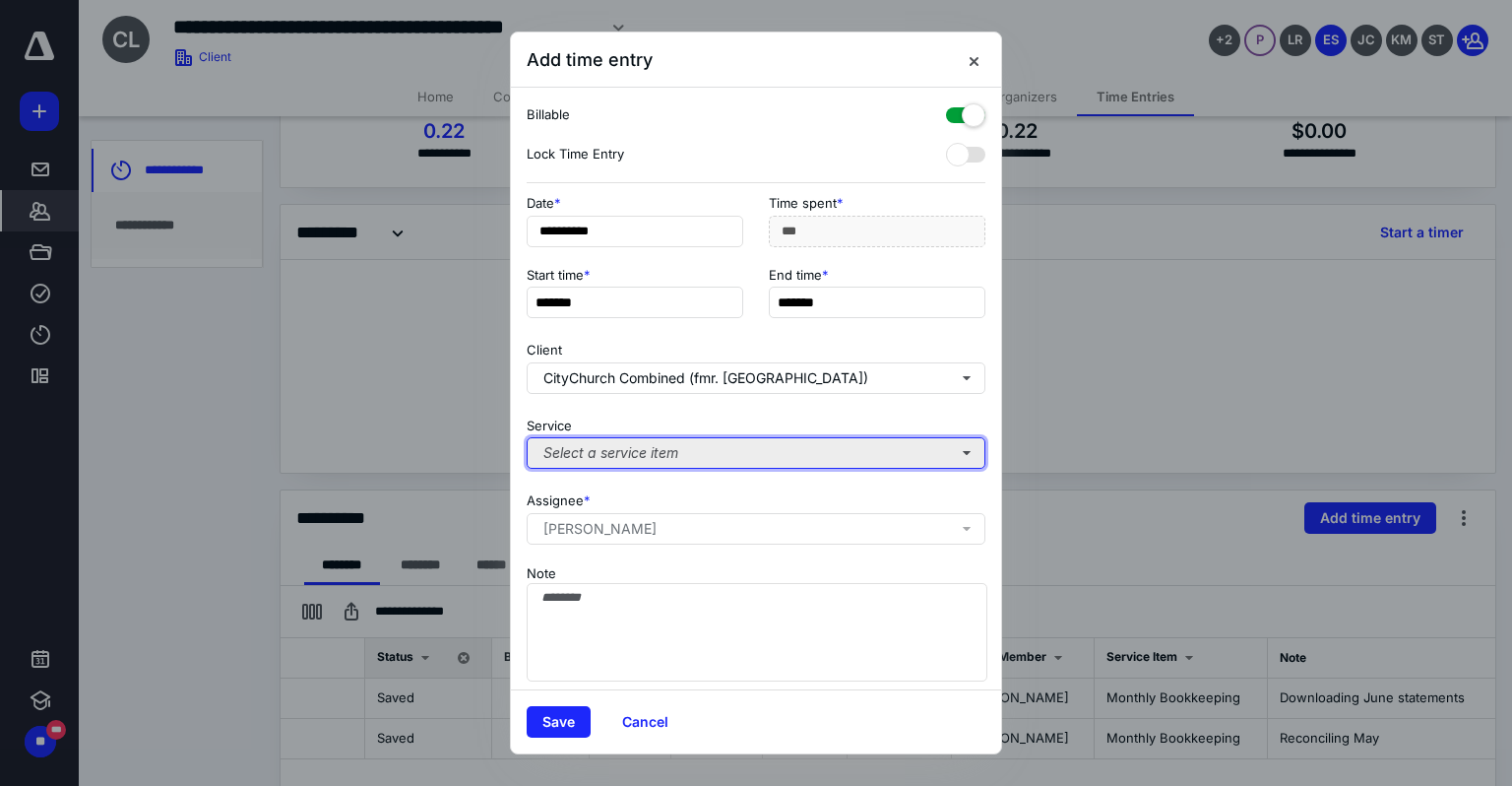 type on "***" 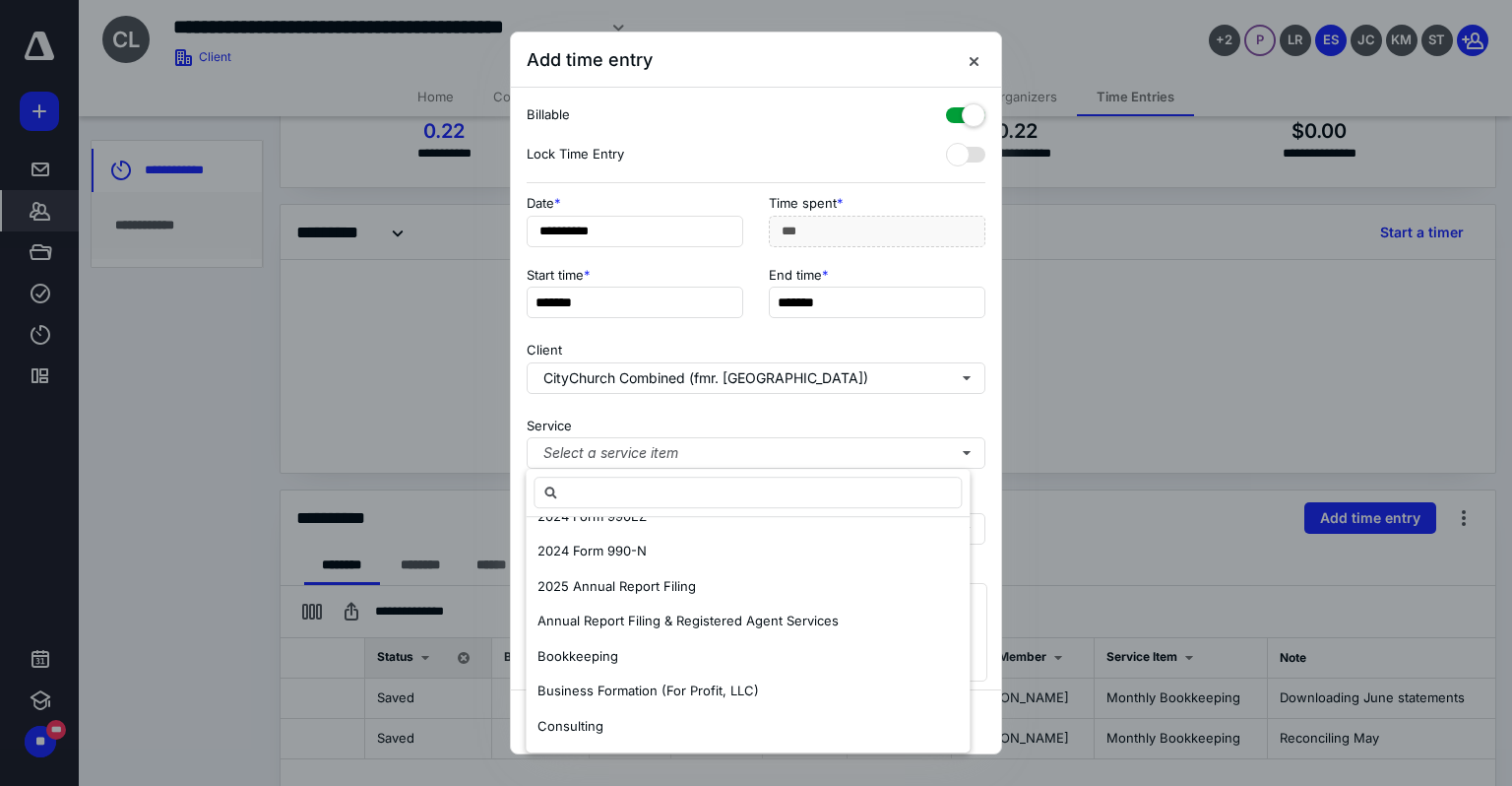 scroll, scrollTop: 272, scrollLeft: 0, axis: vertical 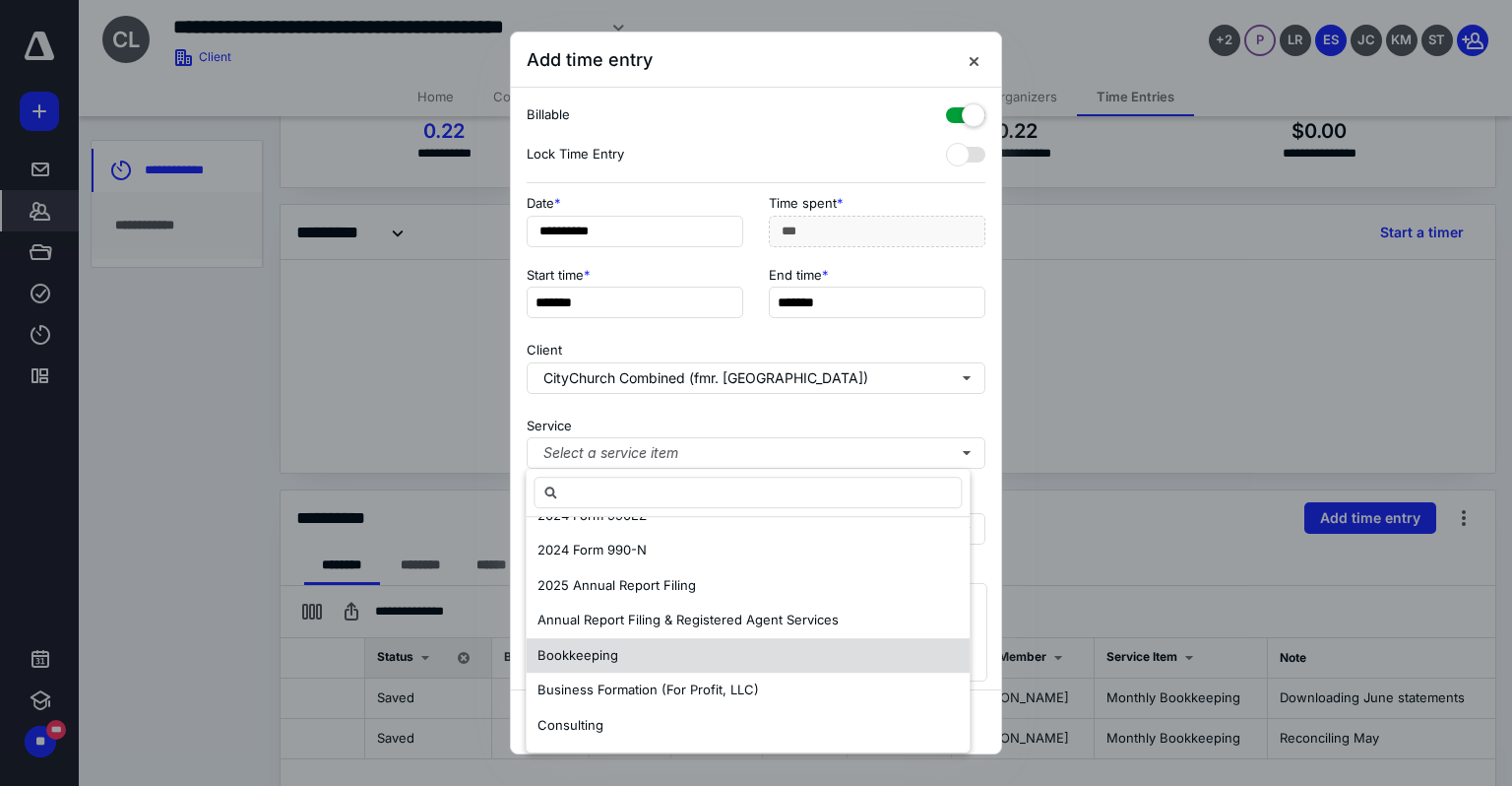 click on "Bookkeeping" at bounding box center [578, 655] 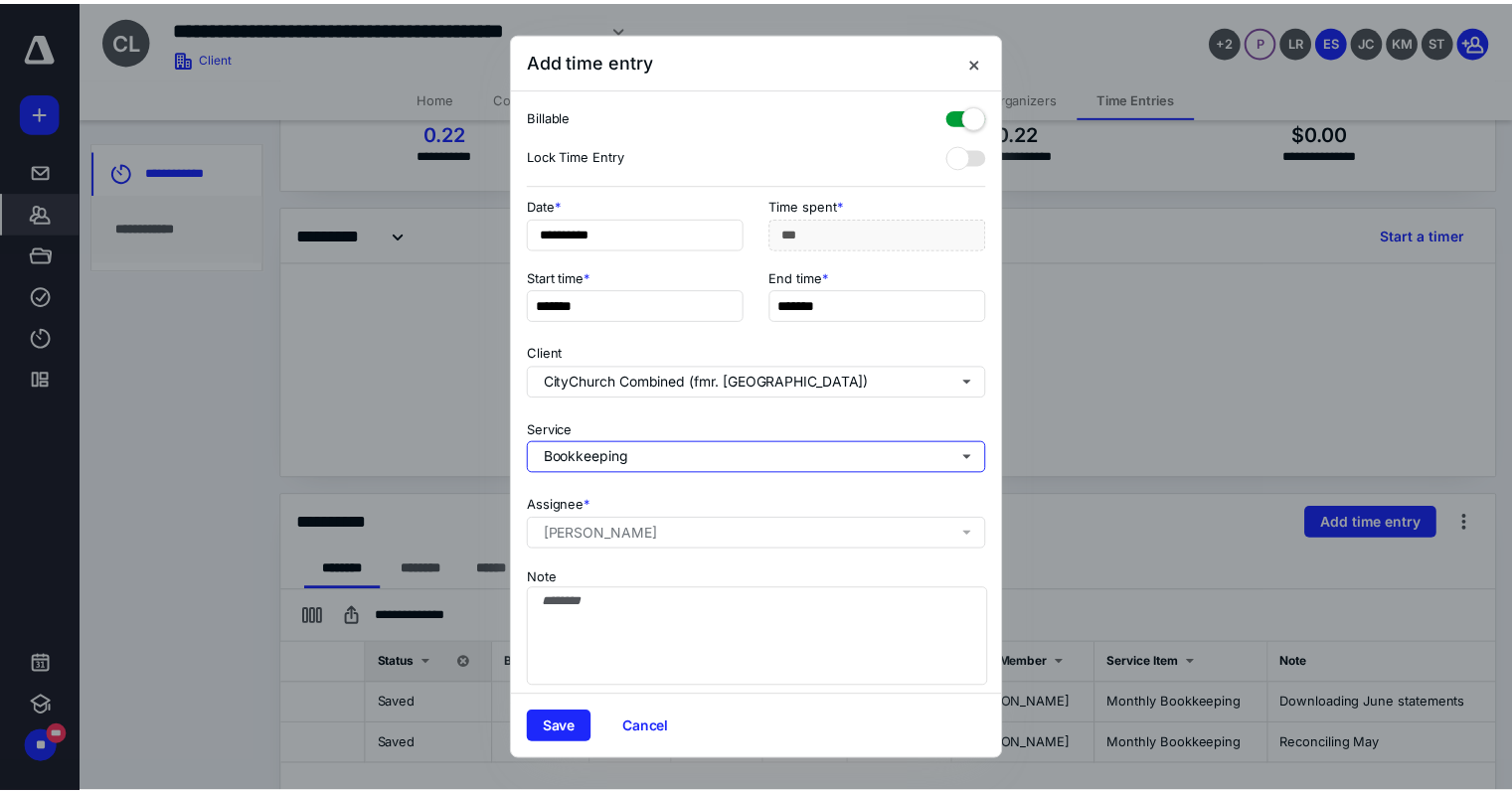 scroll, scrollTop: 0, scrollLeft: 0, axis: both 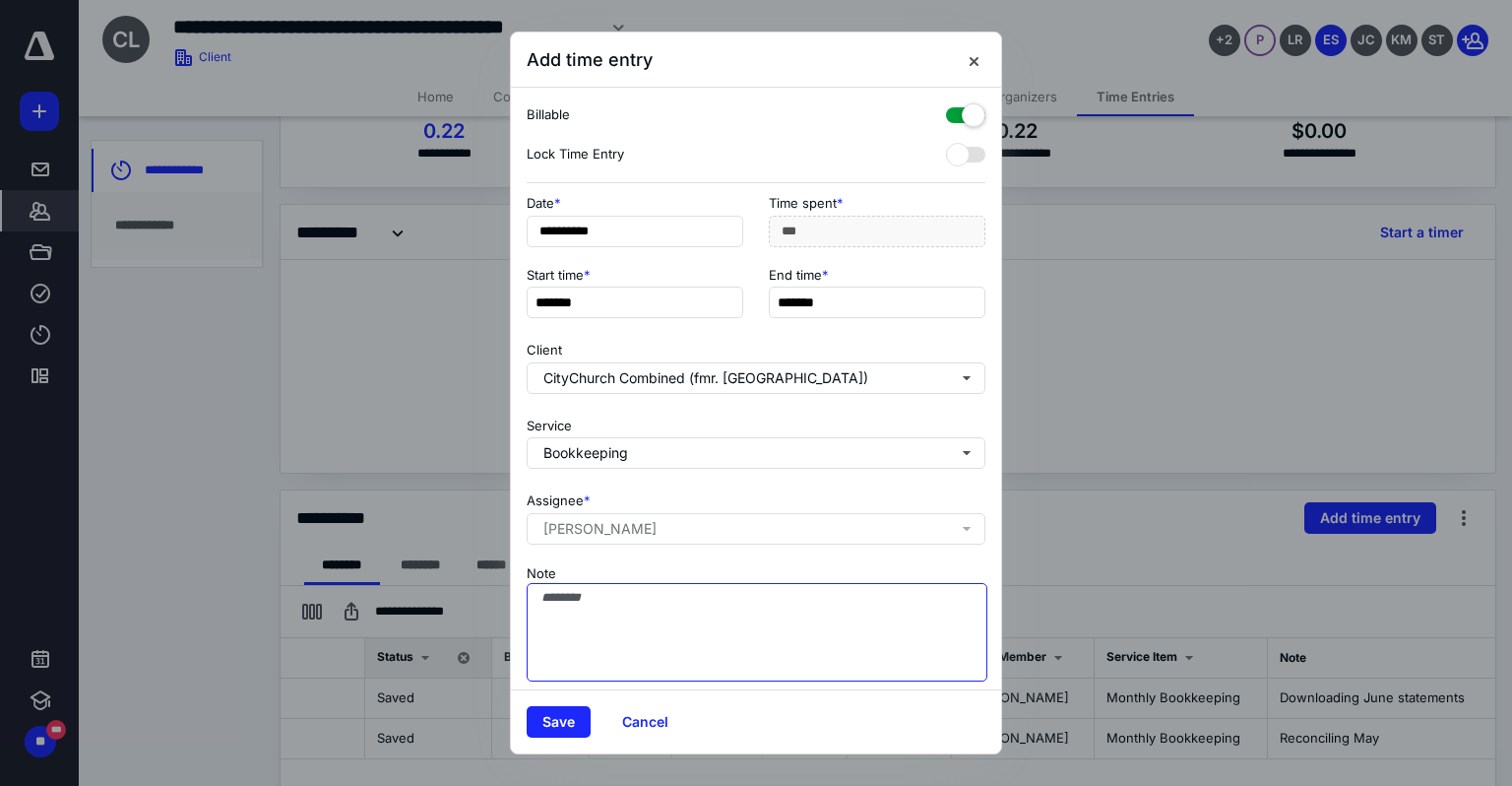 click on "Note" at bounding box center (757, 632) 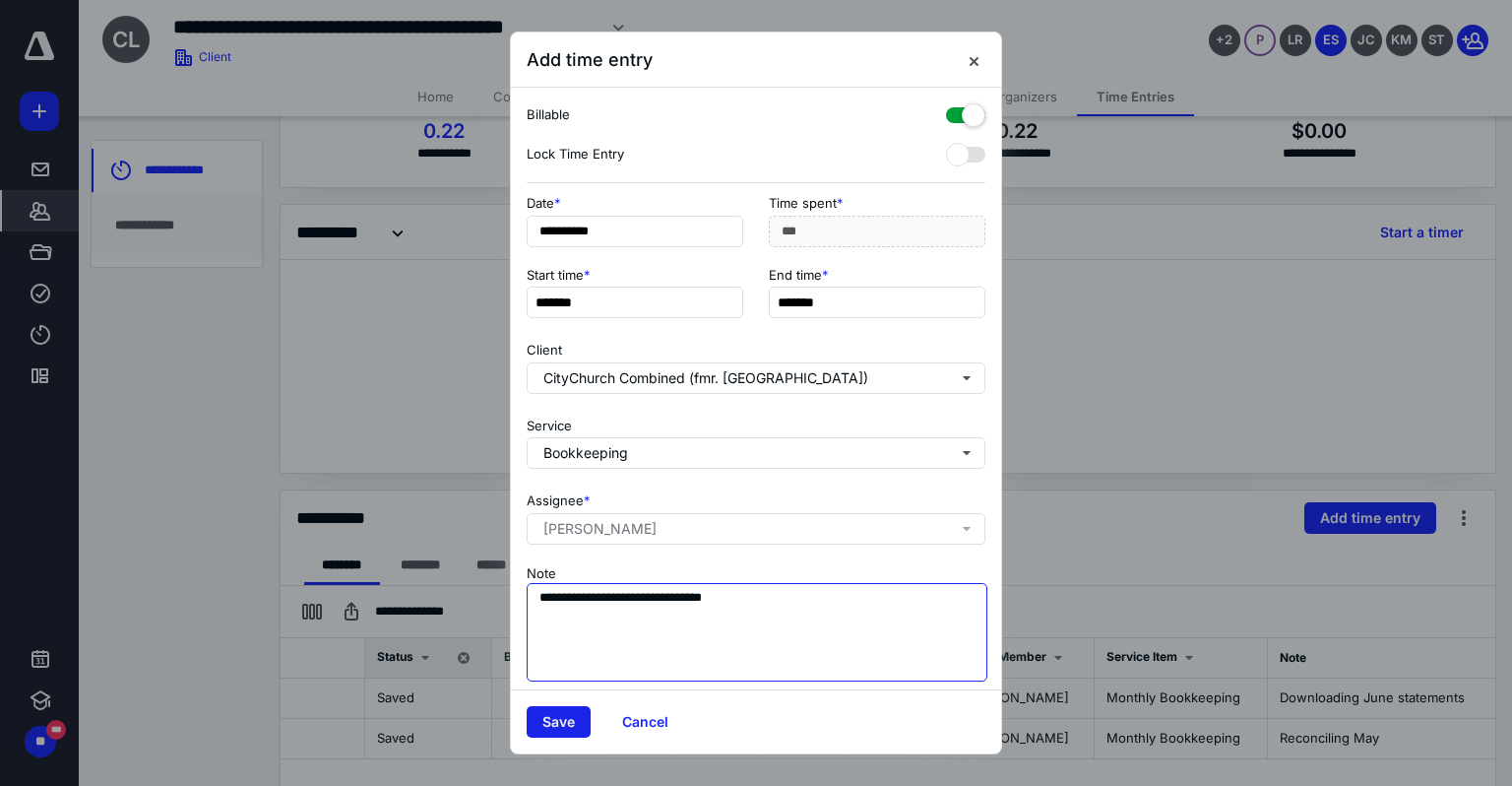 type on "**********" 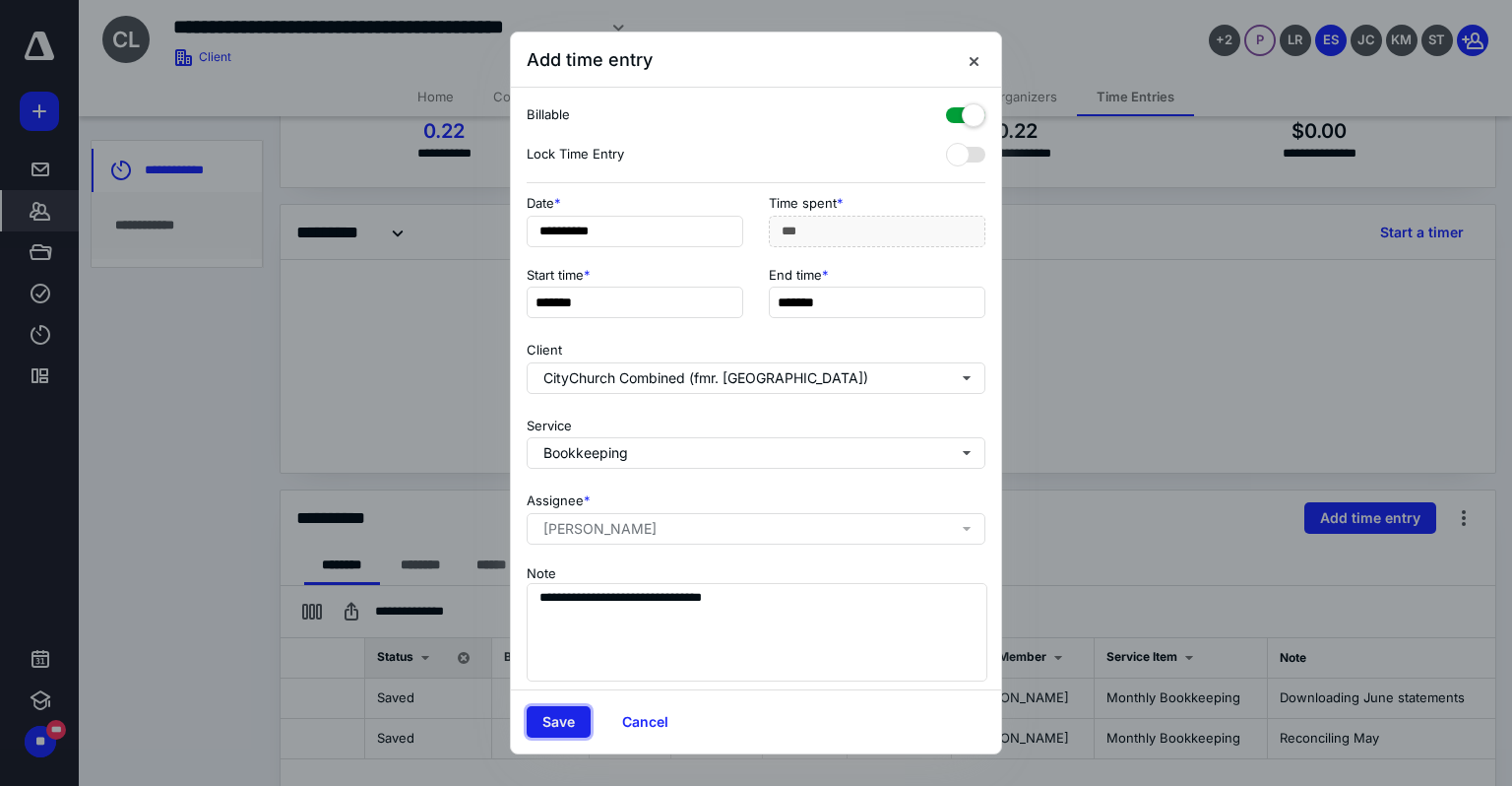 click on "Save" at bounding box center [558, 722] 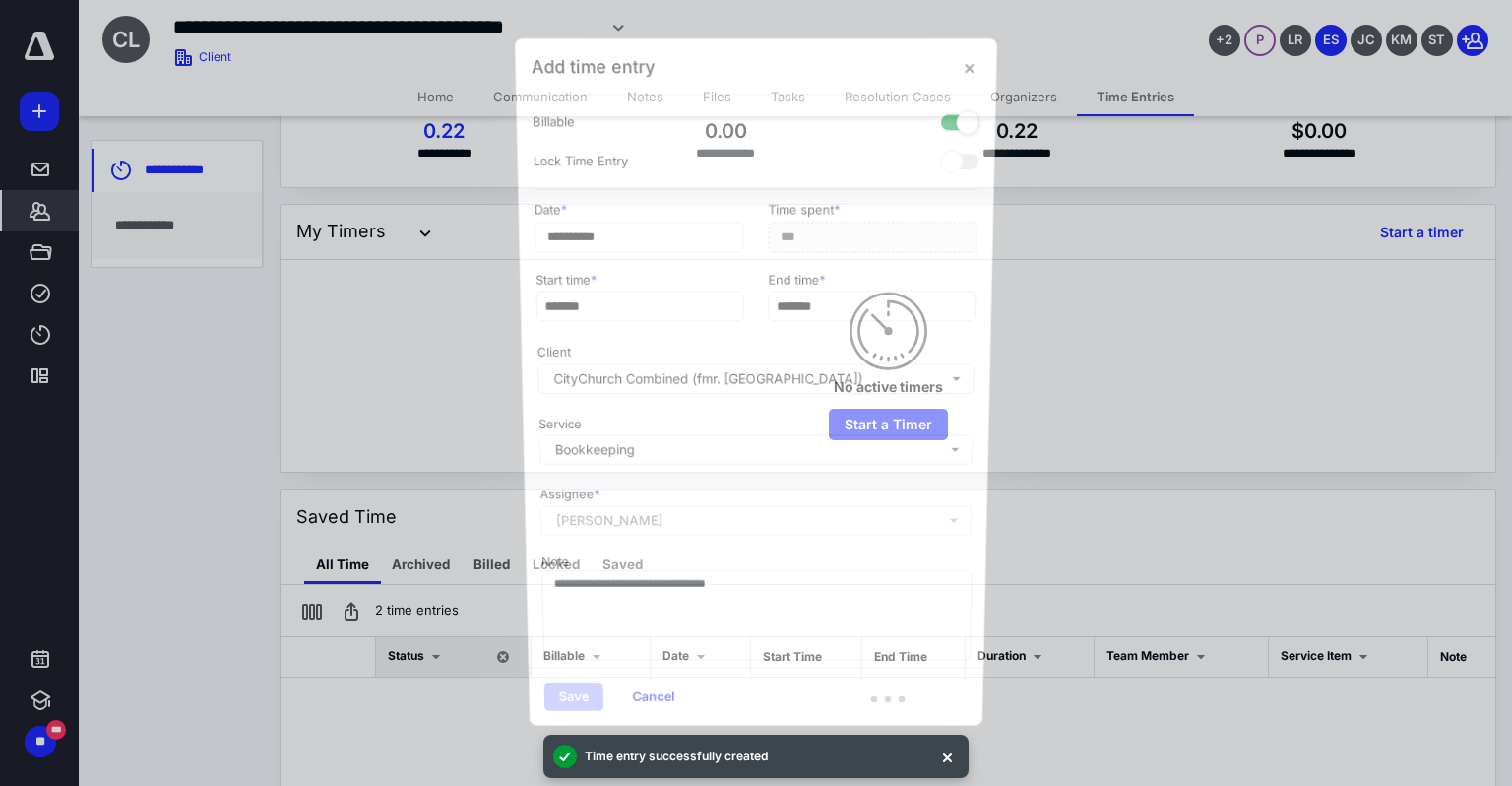 checkbox on "false" 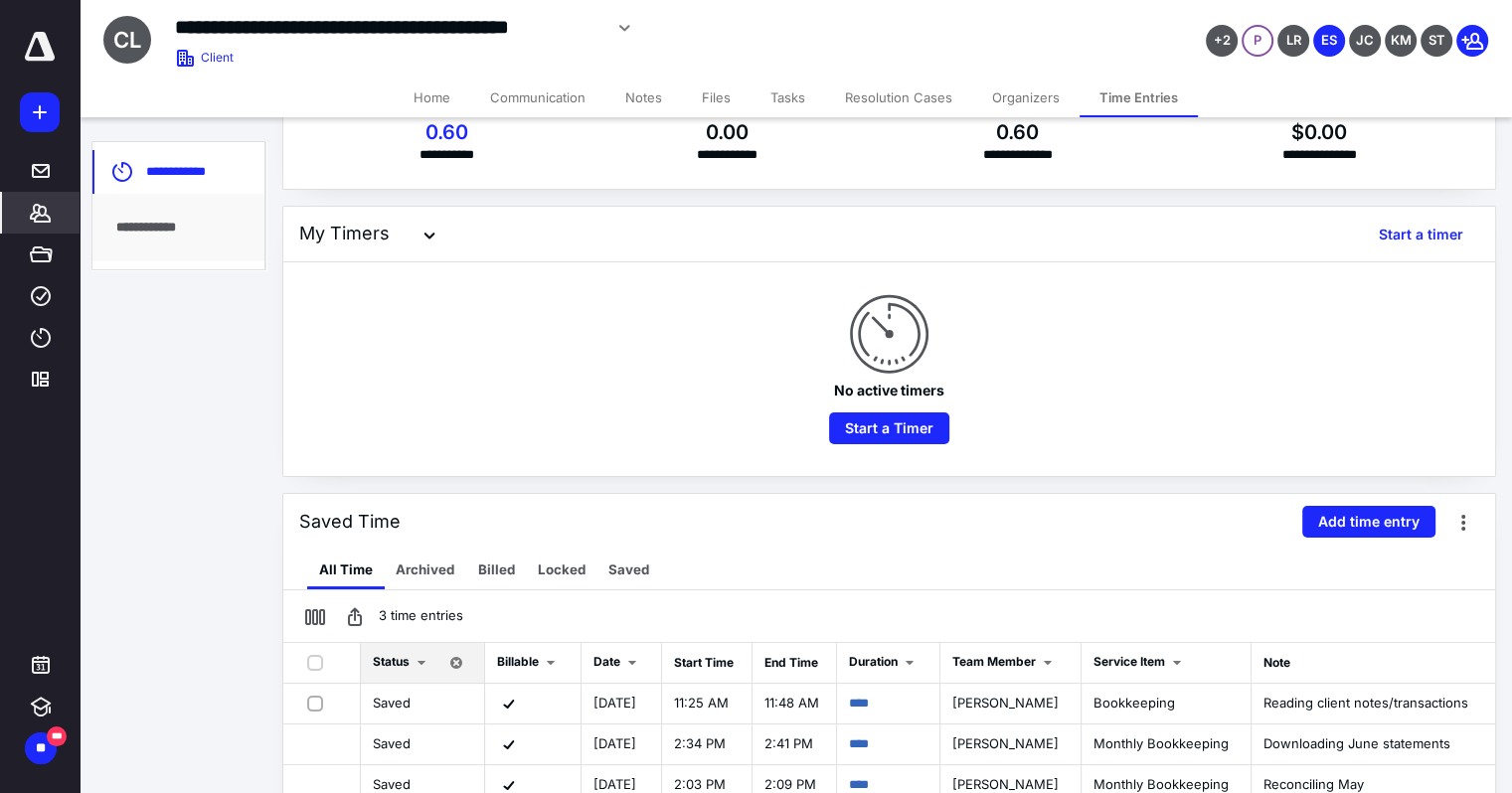 click on "Files" at bounding box center [716, 97] 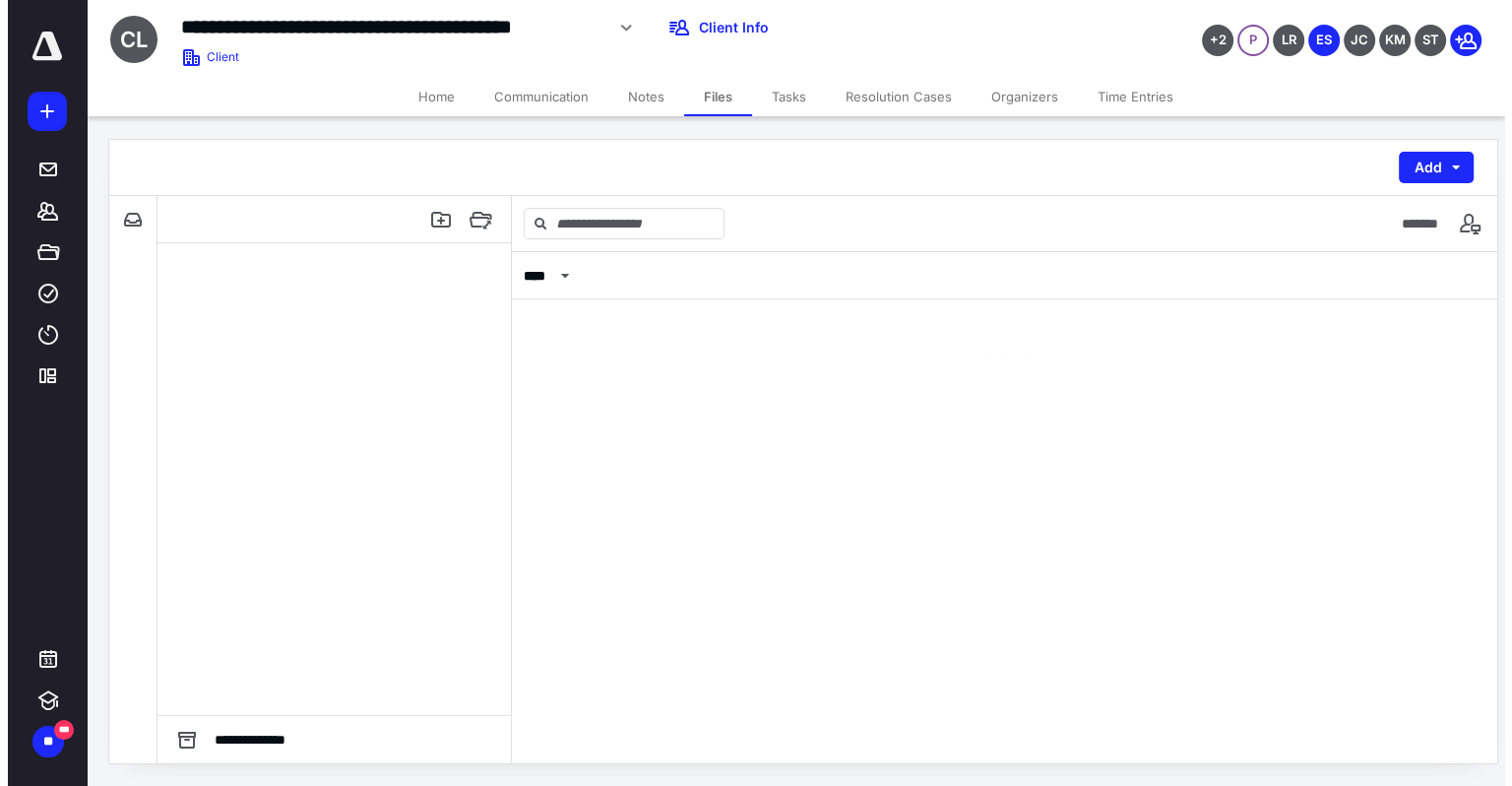 scroll, scrollTop: 0, scrollLeft: 0, axis: both 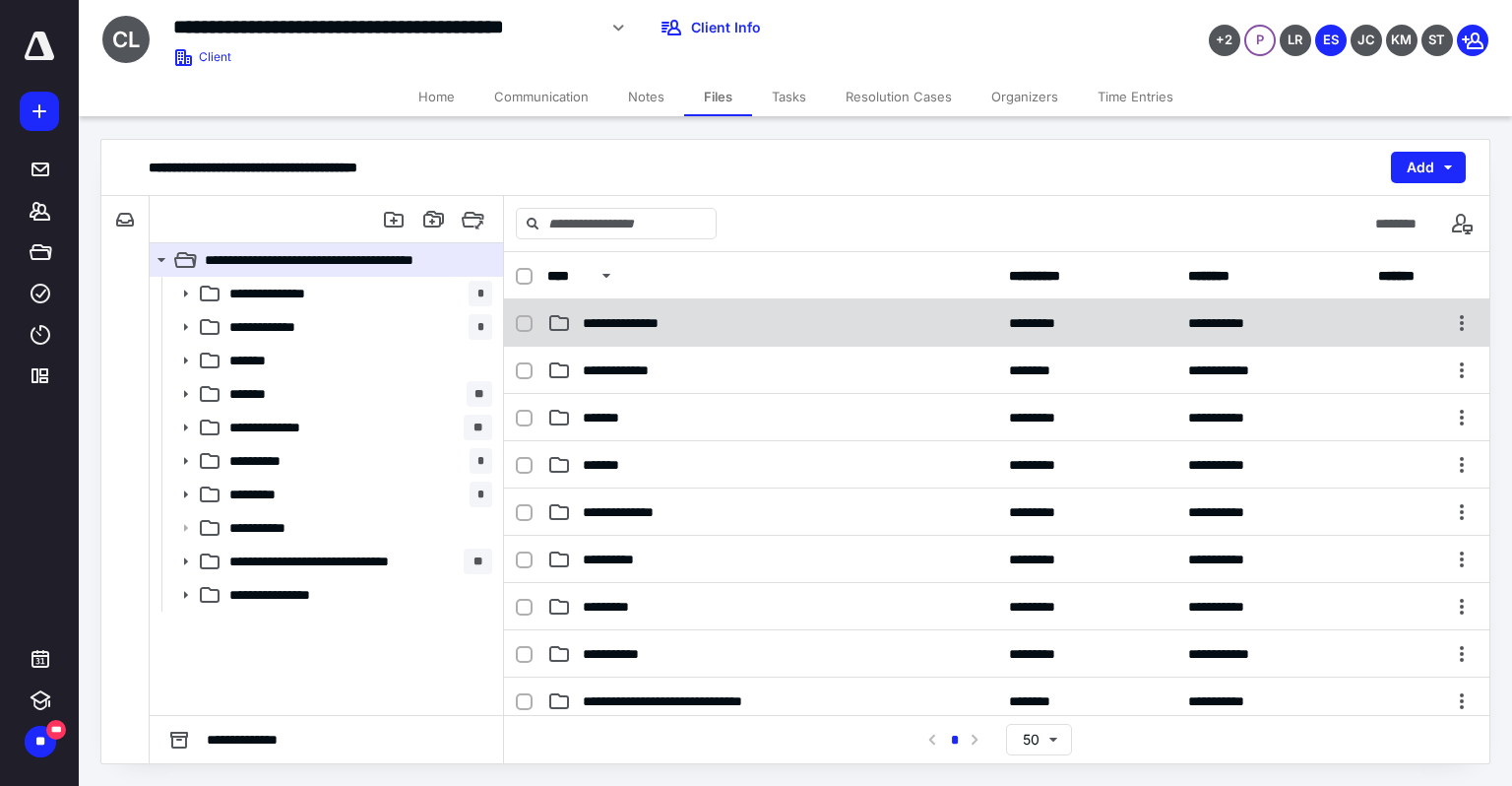 click on "**********" at bounding box center (772, 323) 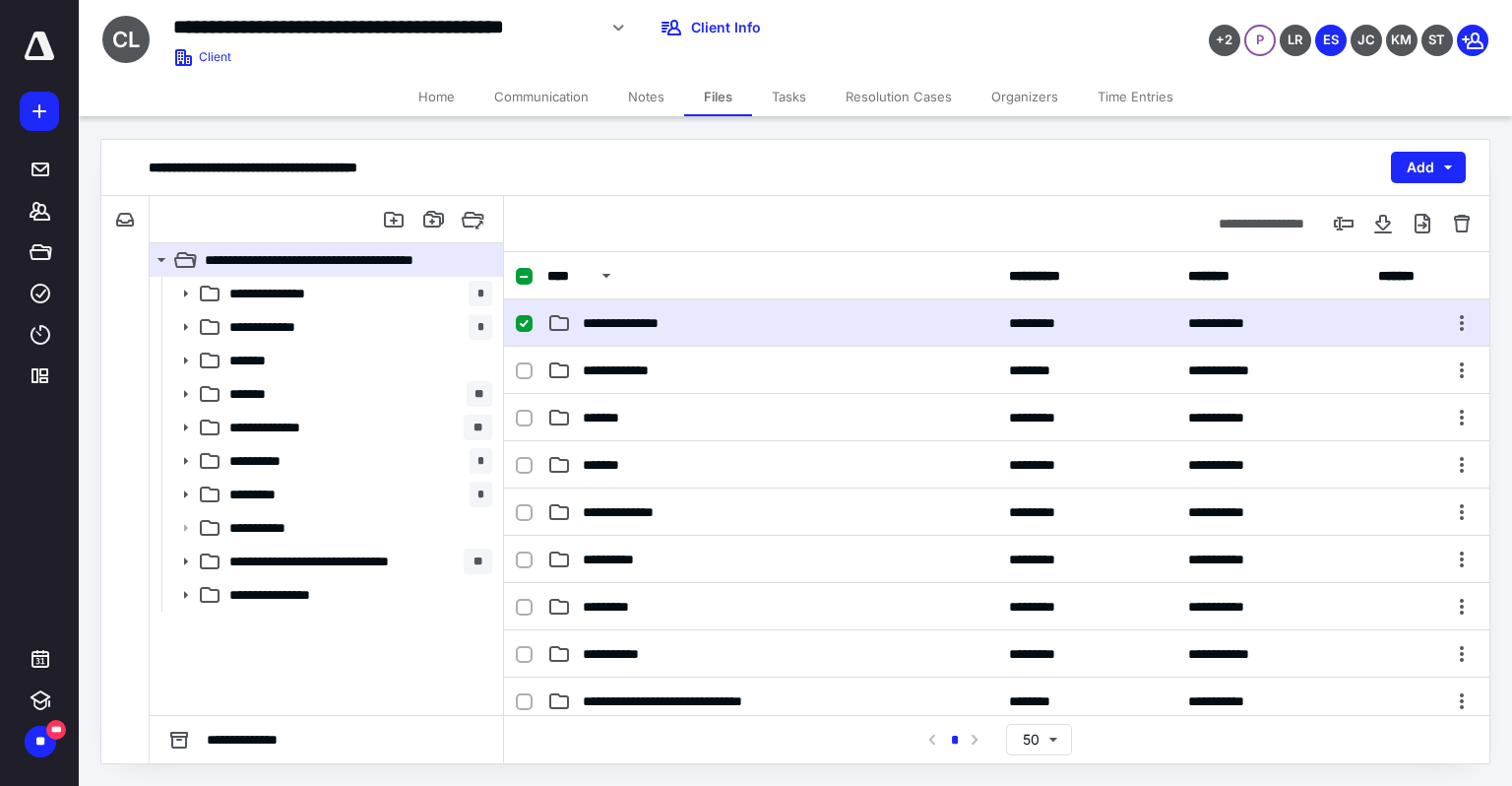 click on "**********" at bounding box center [772, 323] 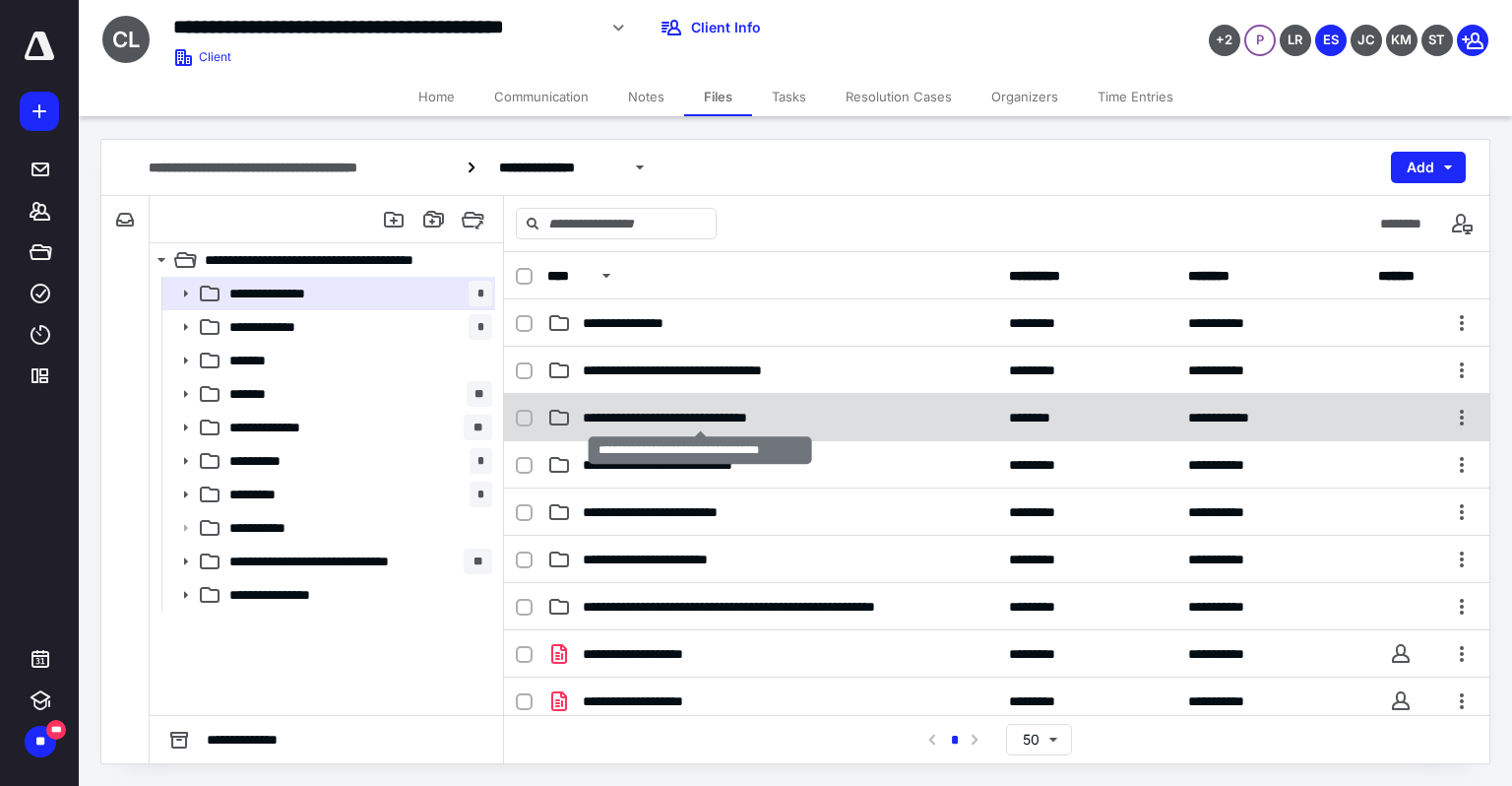click on "**********" at bounding box center (700, 418) 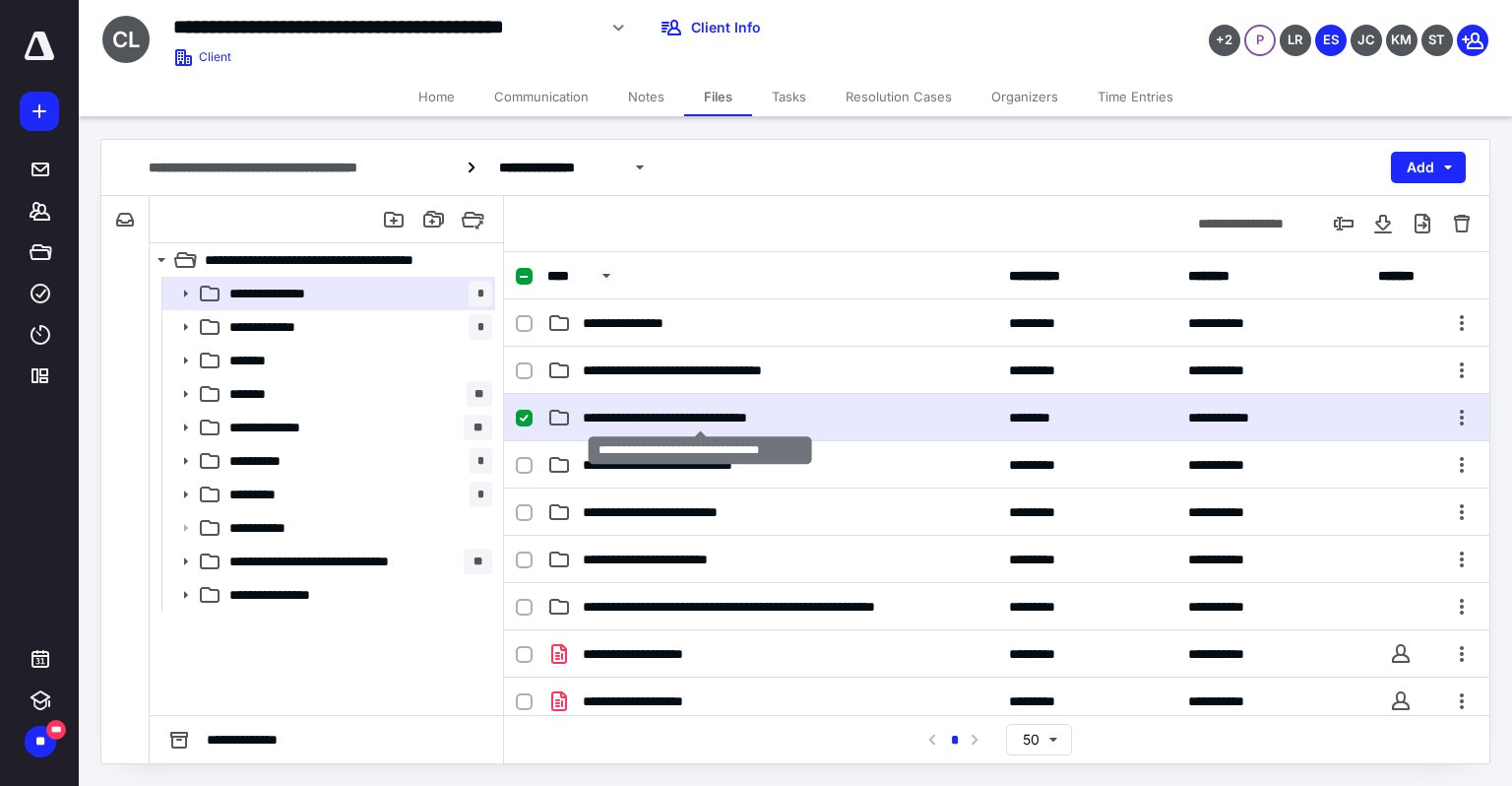 click on "**********" at bounding box center [700, 418] 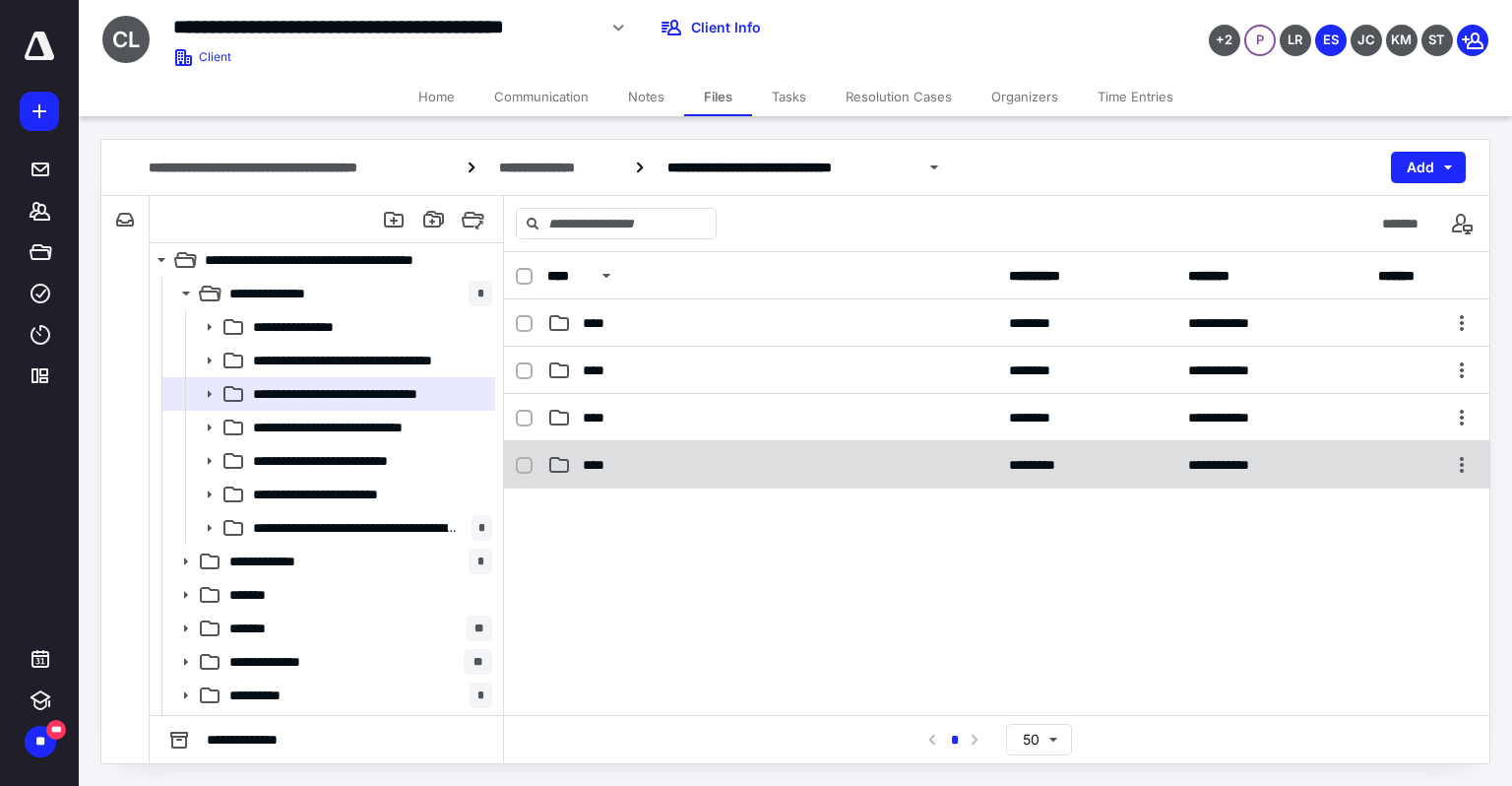 click on "****" at bounding box center [772, 465] 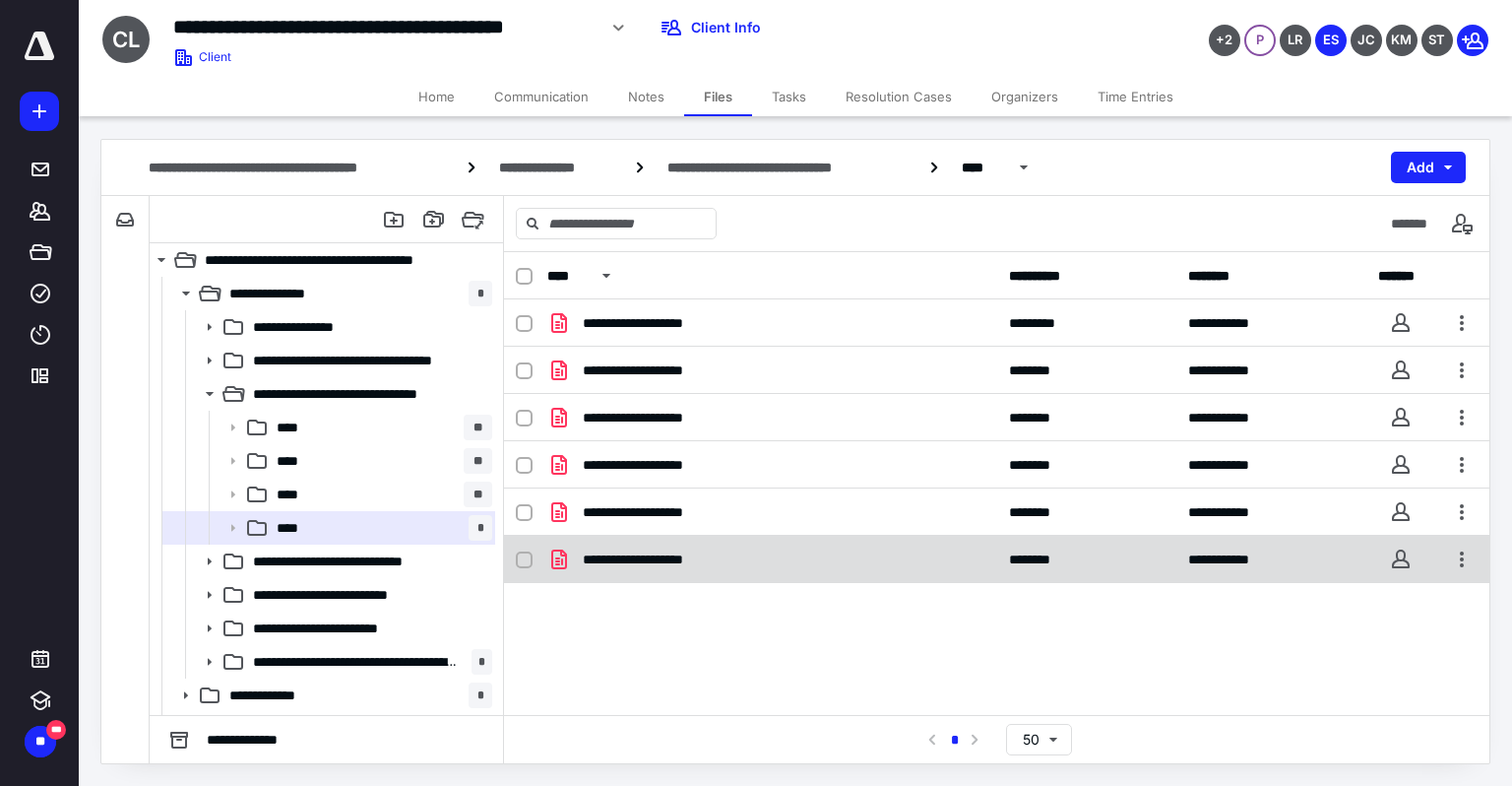 click on "**********" at bounding box center (772, 559) 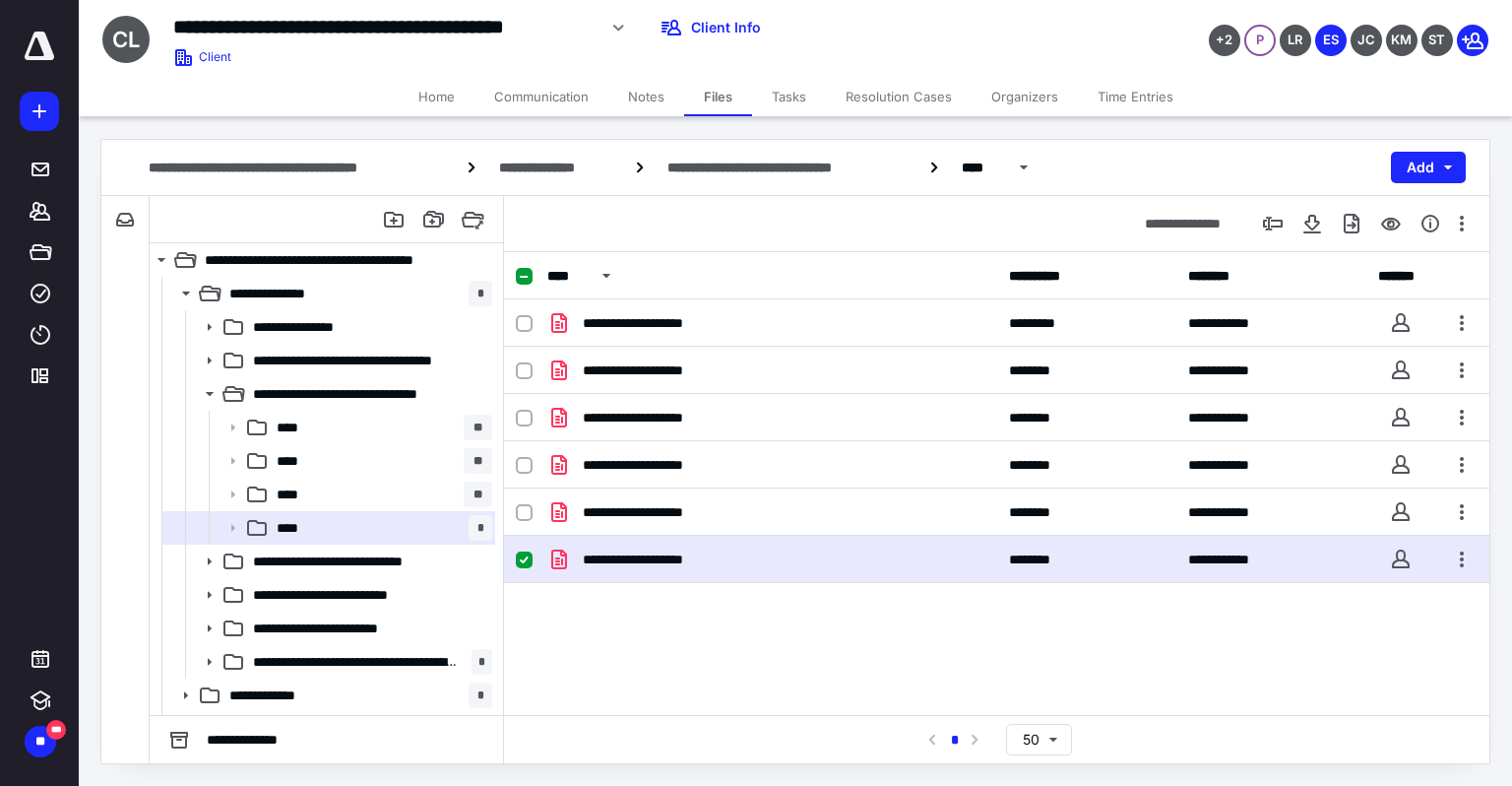 click on "**********" at bounding box center [772, 559] 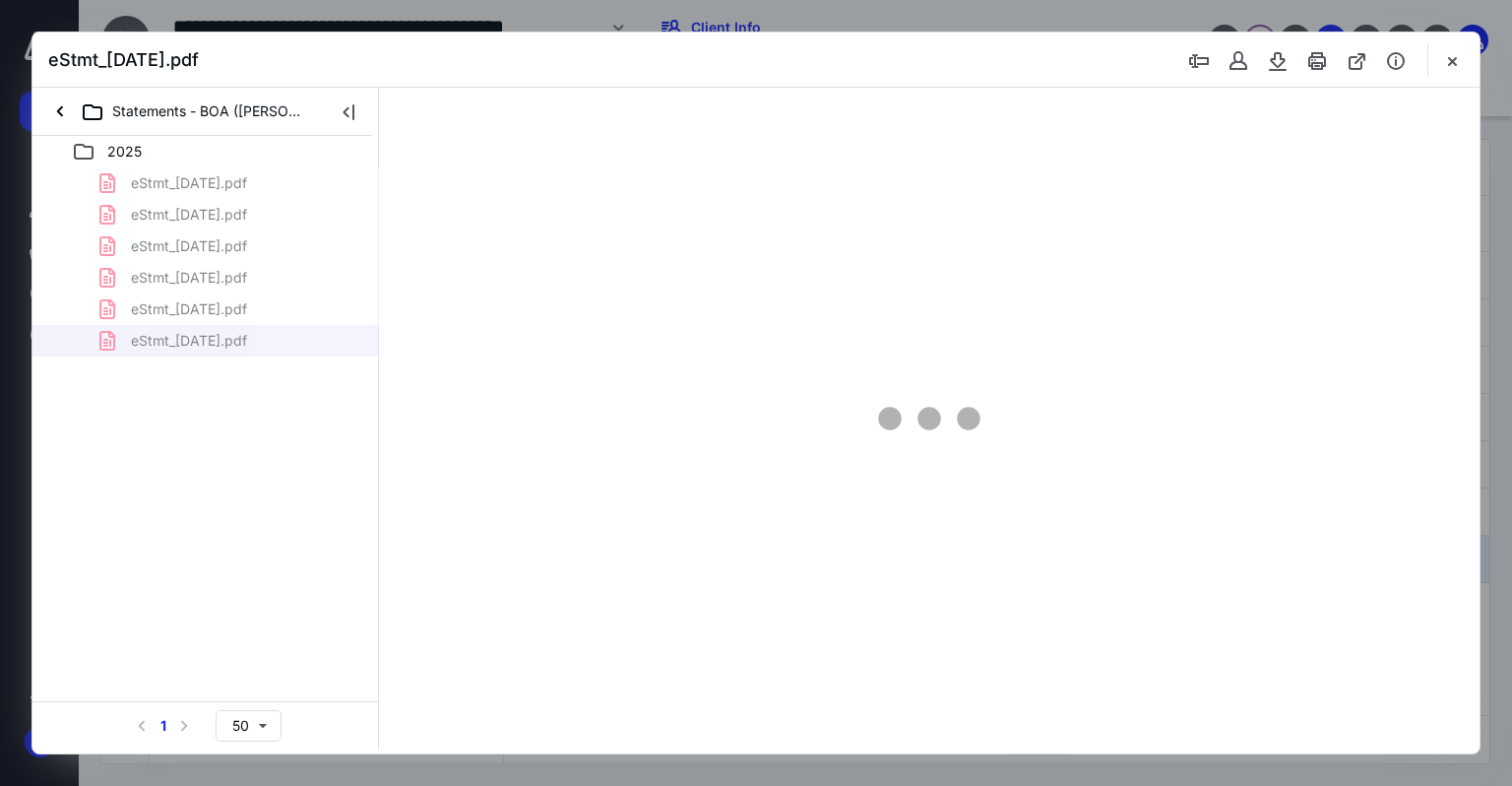 scroll, scrollTop: 0, scrollLeft: 0, axis: both 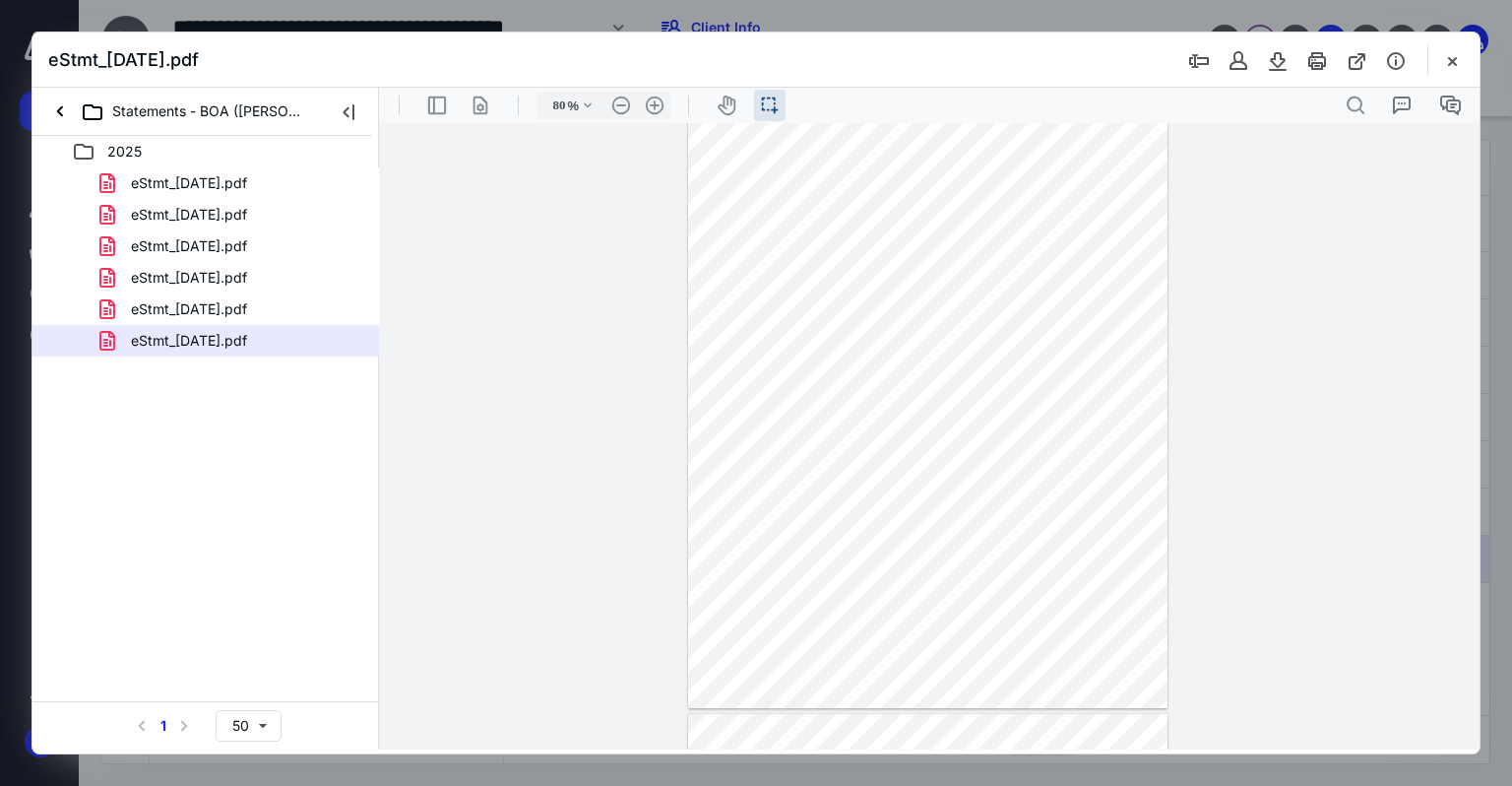 click at bounding box center [927, 398] 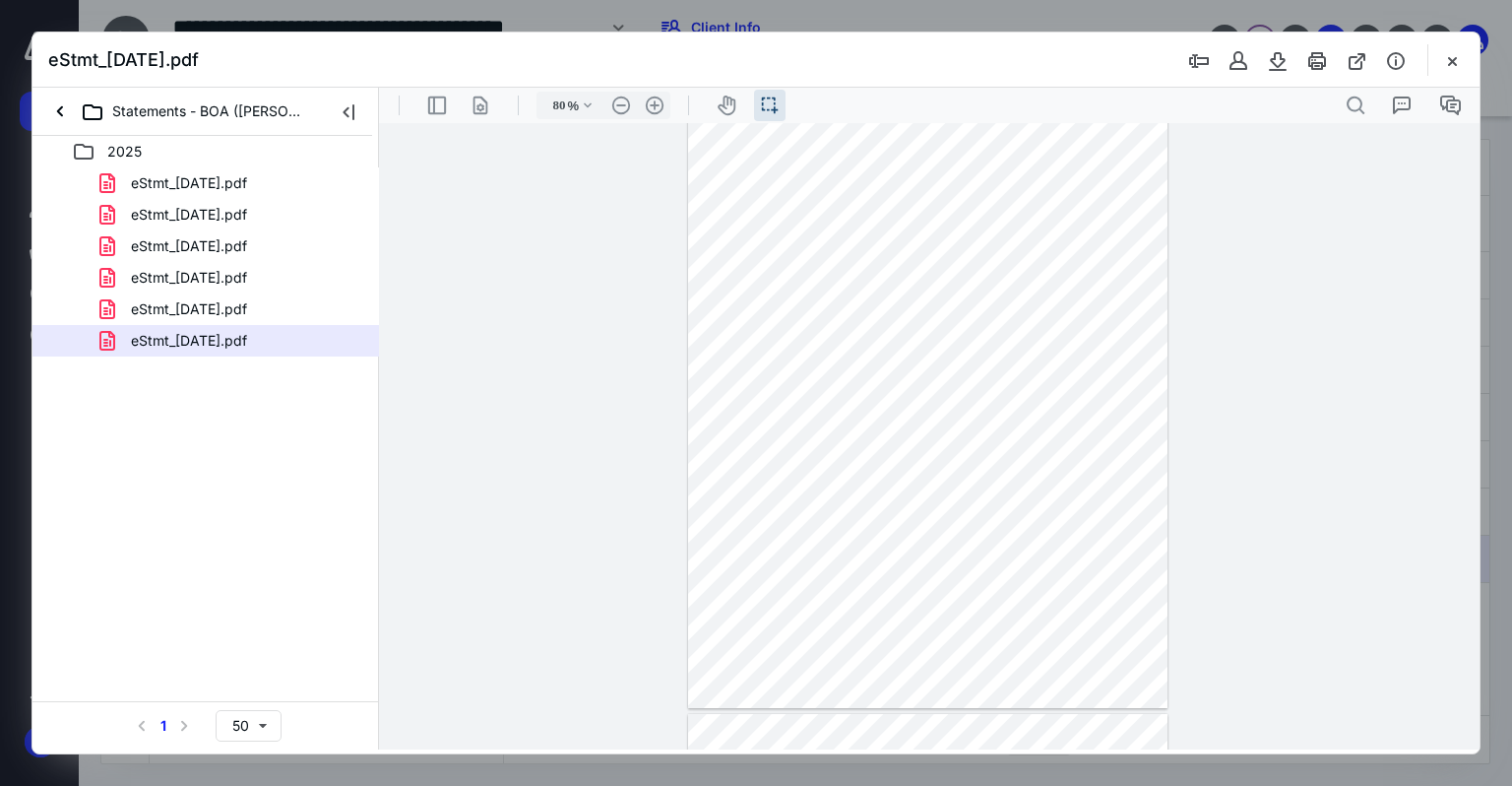 click at bounding box center (927, 398) 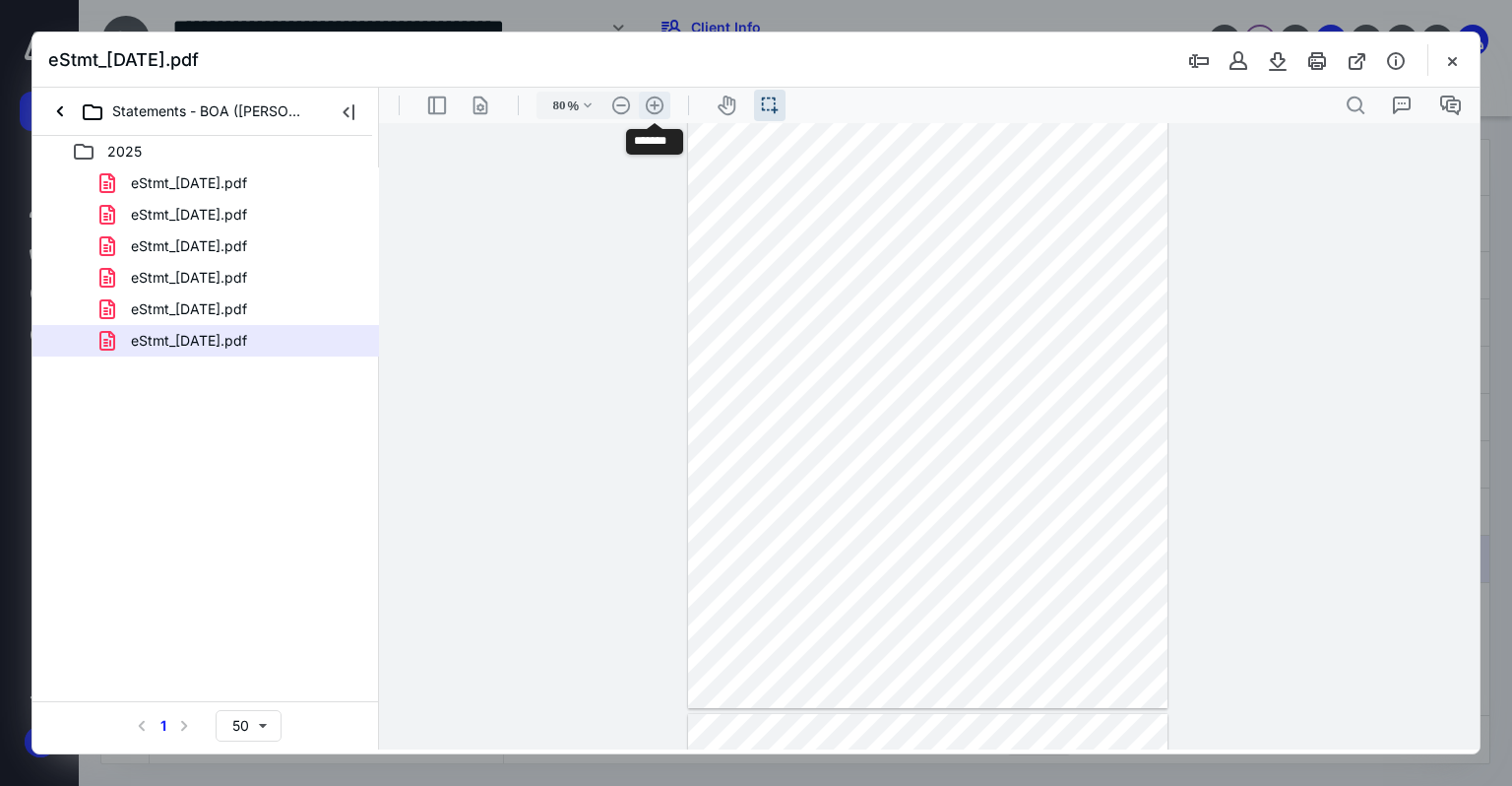 click on ".cls-1{fill:#abb0c4;} icon - header - zoom - in - line" at bounding box center [655, 105] 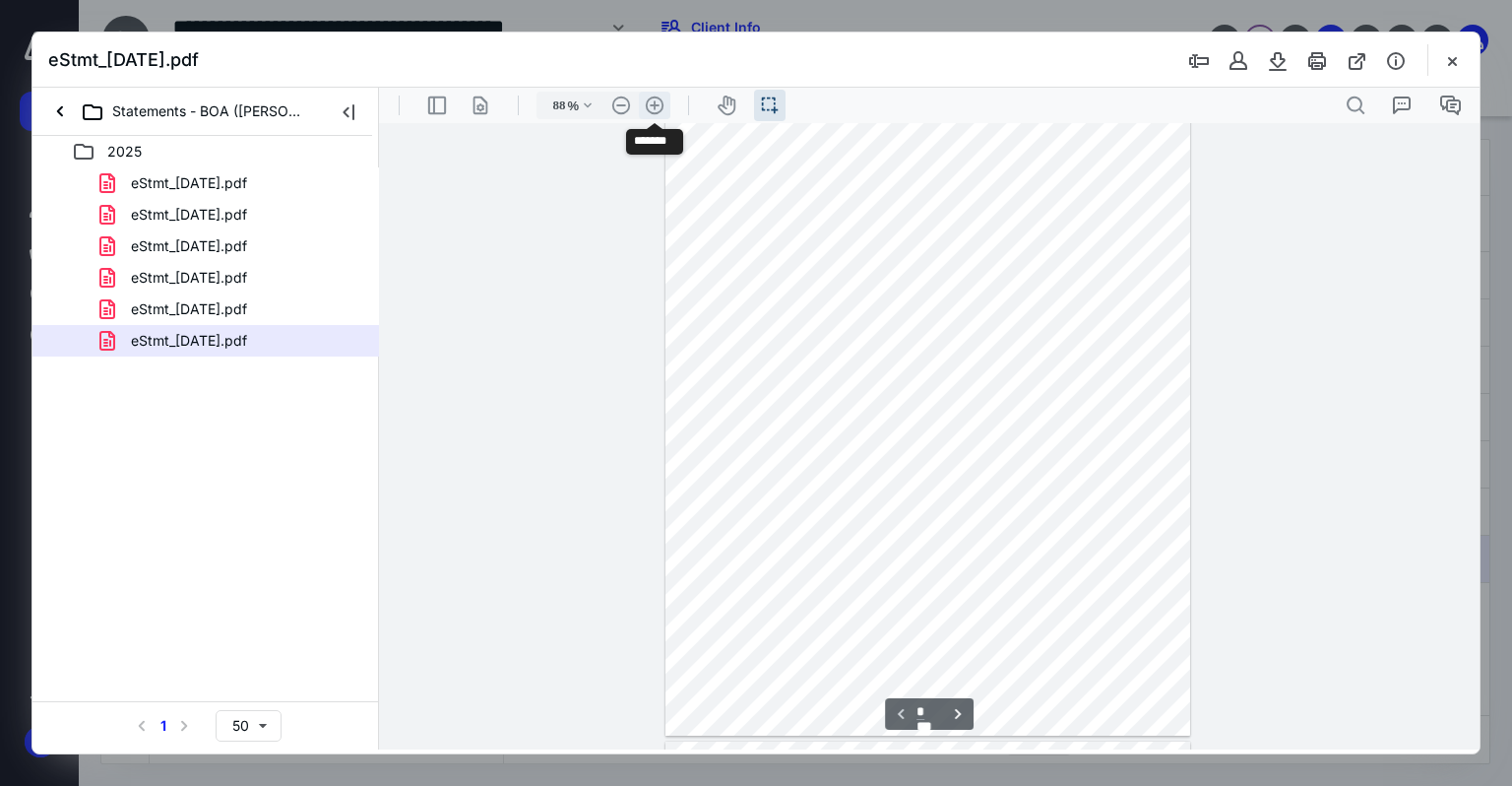 click on ".cls-1{fill:#abb0c4;} icon - header - zoom - in - line" at bounding box center [655, 105] 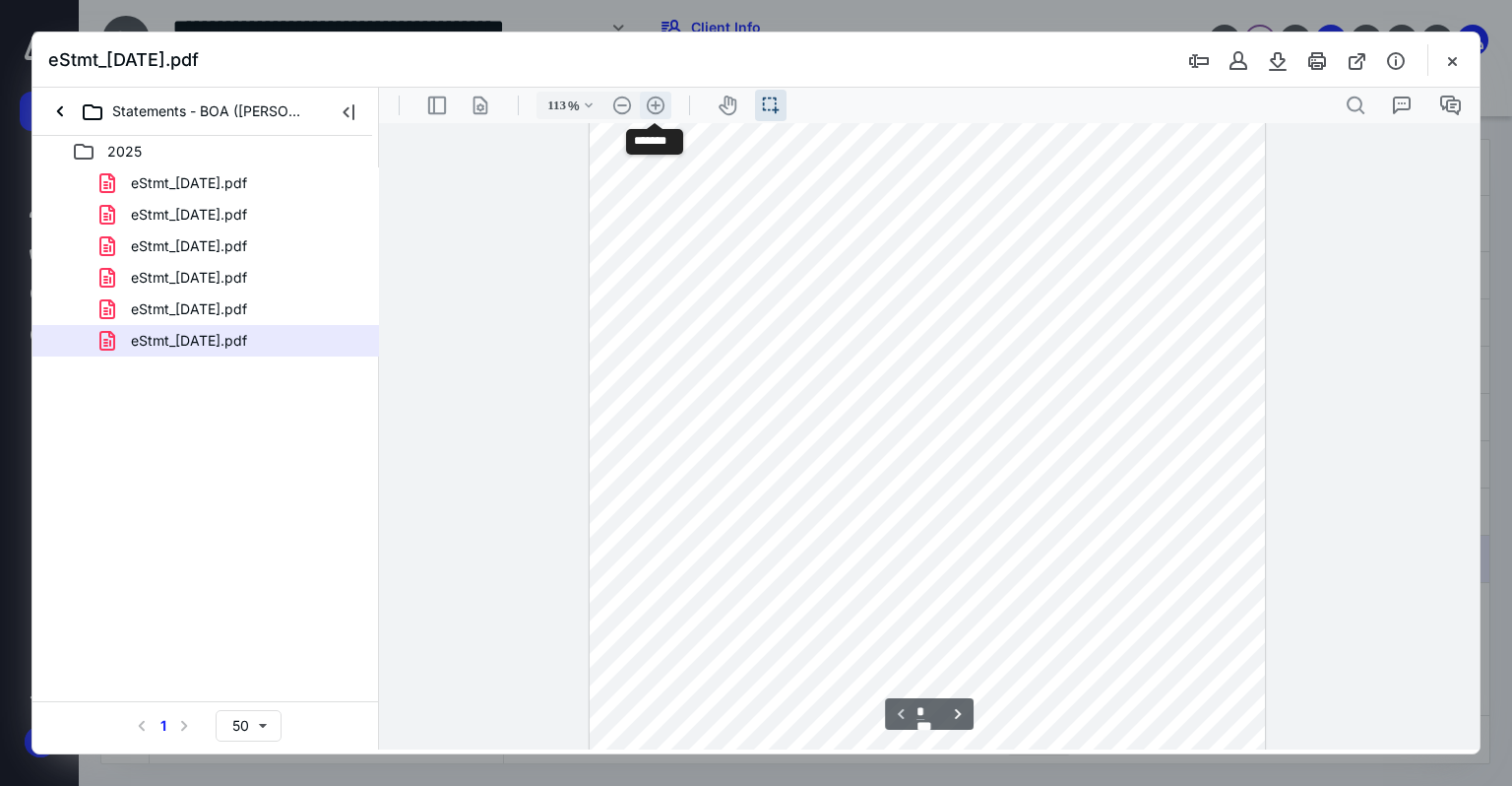 click on ".cls-1{fill:#abb0c4;} icon - header - zoom - in - line" at bounding box center [656, 105] 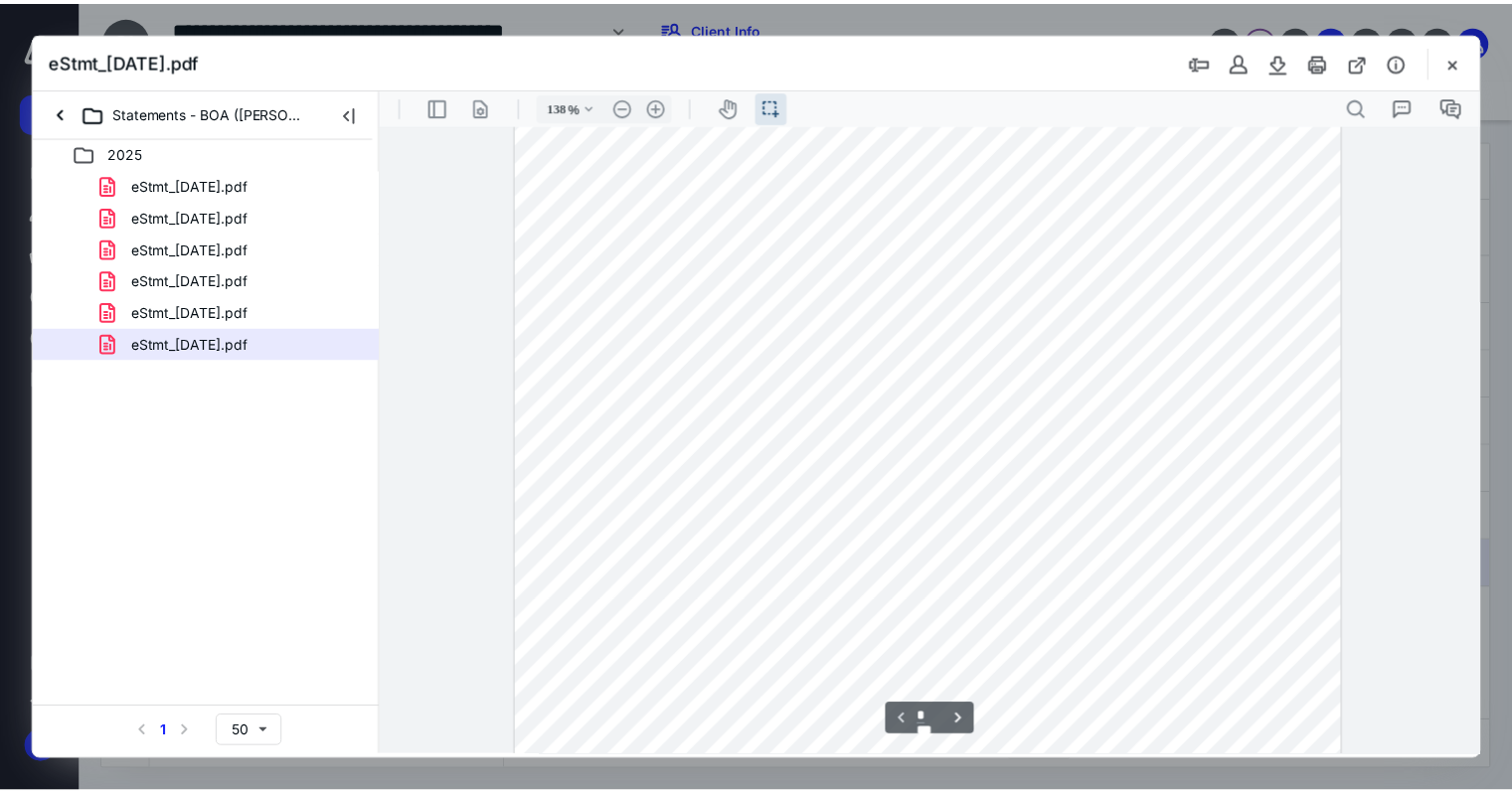 scroll, scrollTop: 56, scrollLeft: 0, axis: vertical 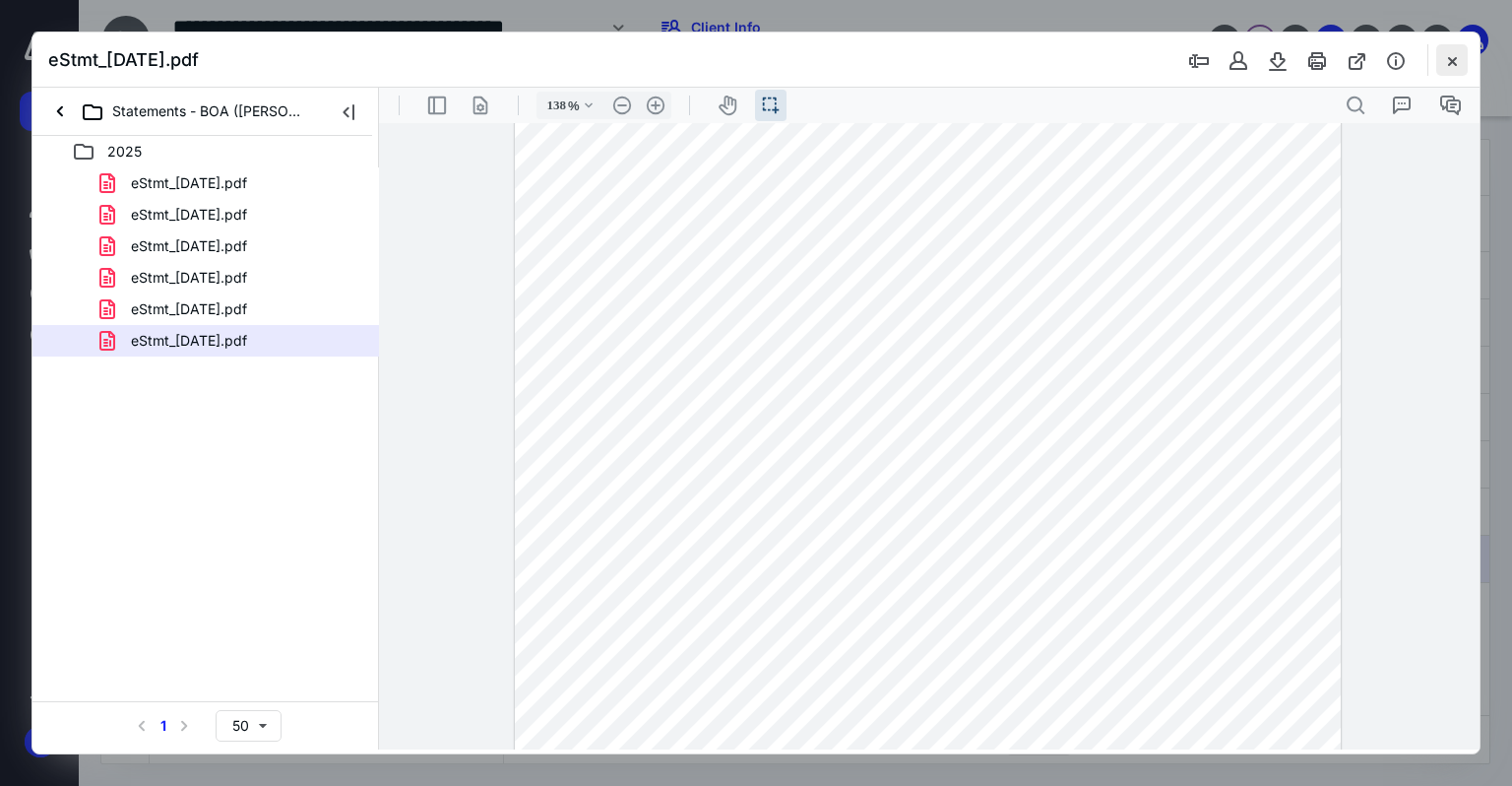 click at bounding box center (1452, 60) 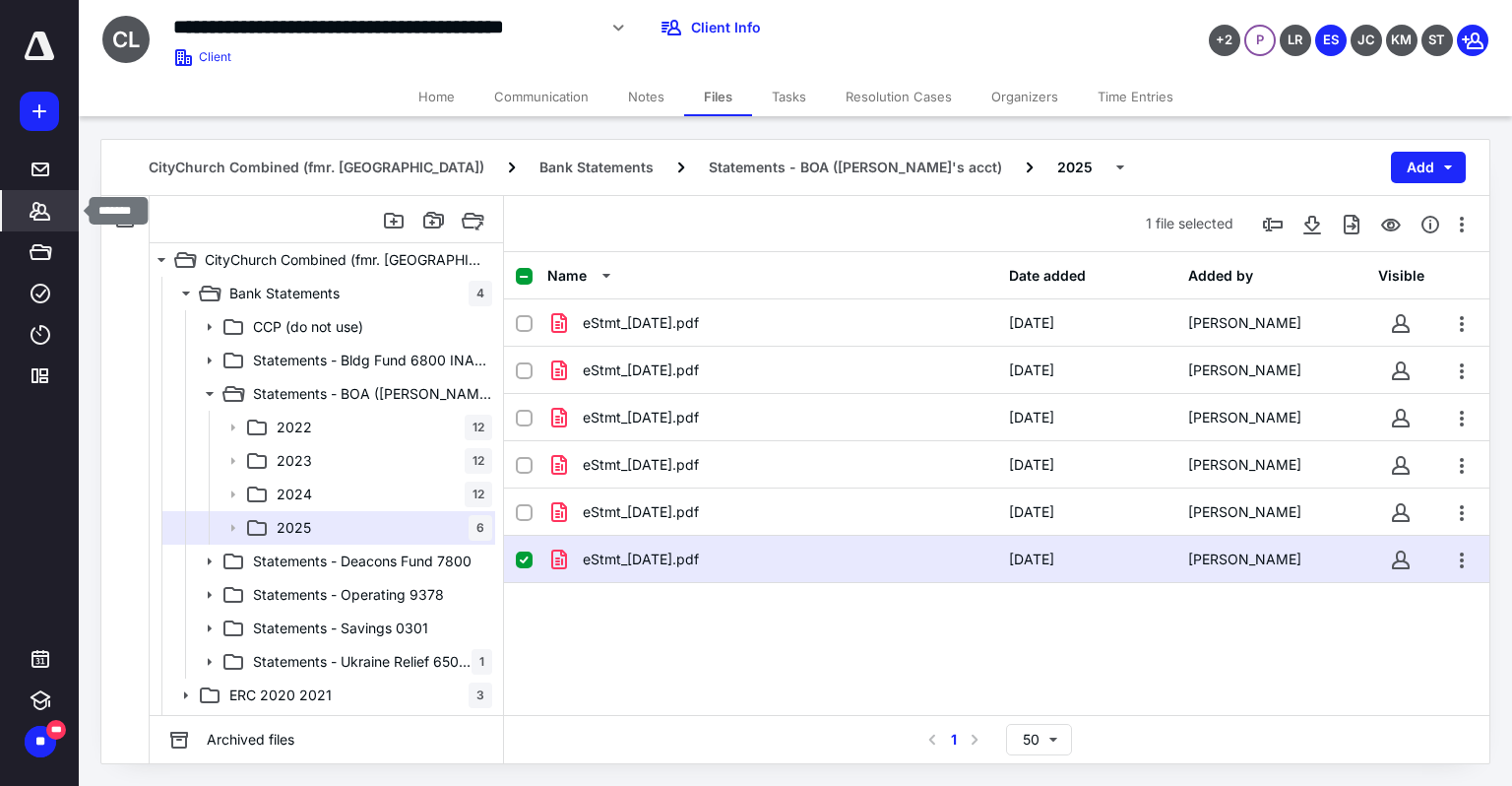 click 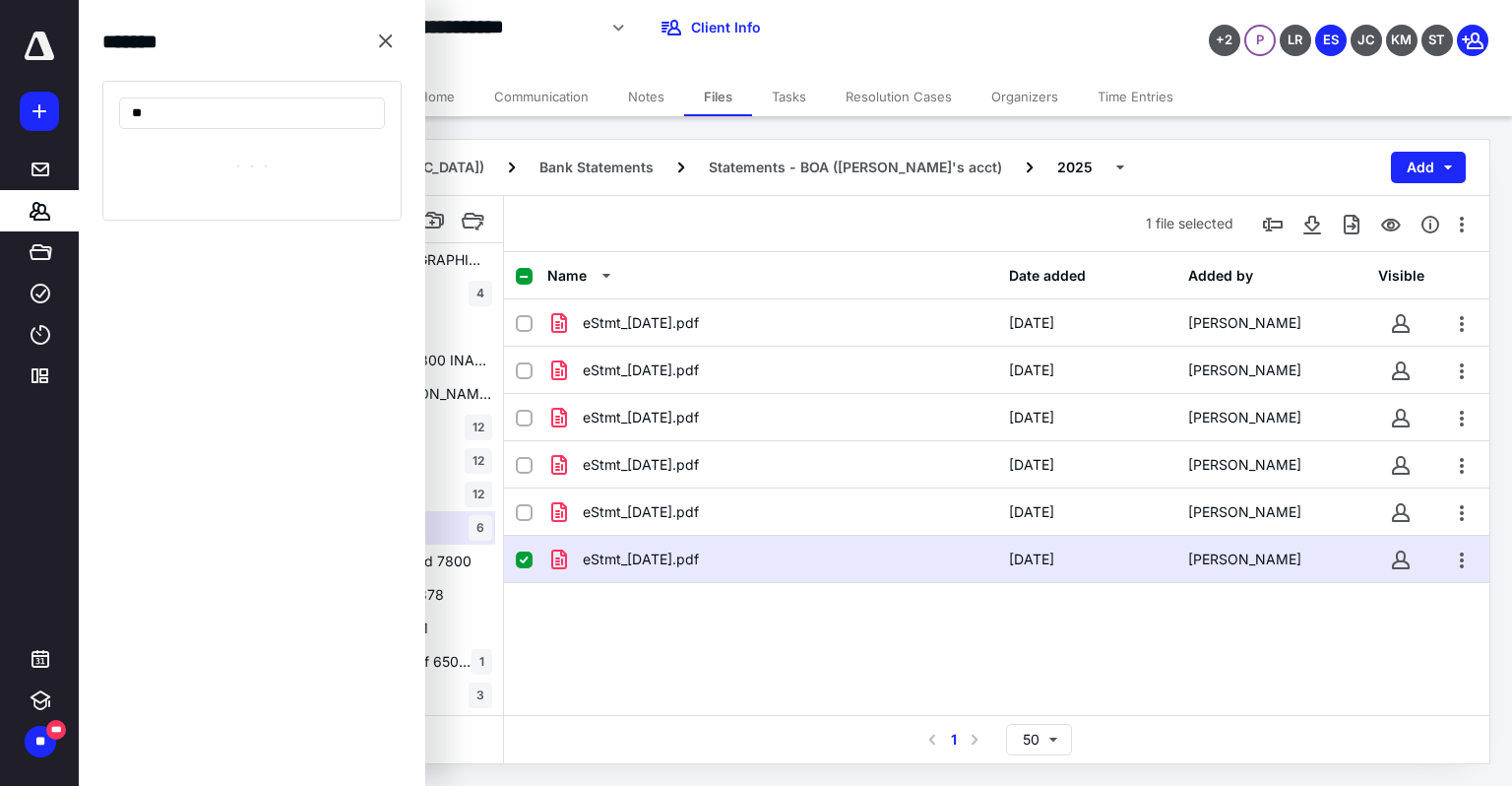 type on "*" 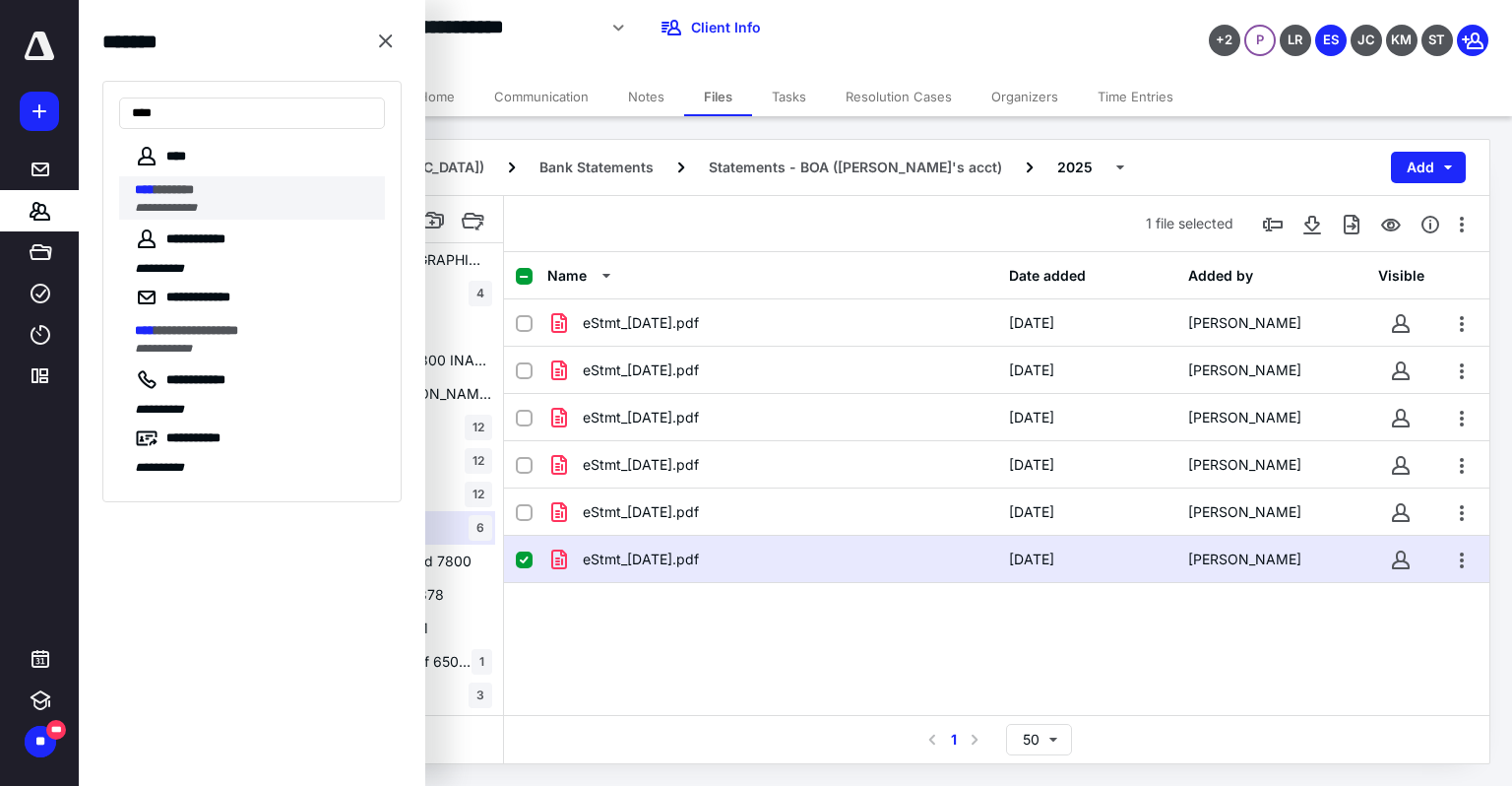 type on "****" 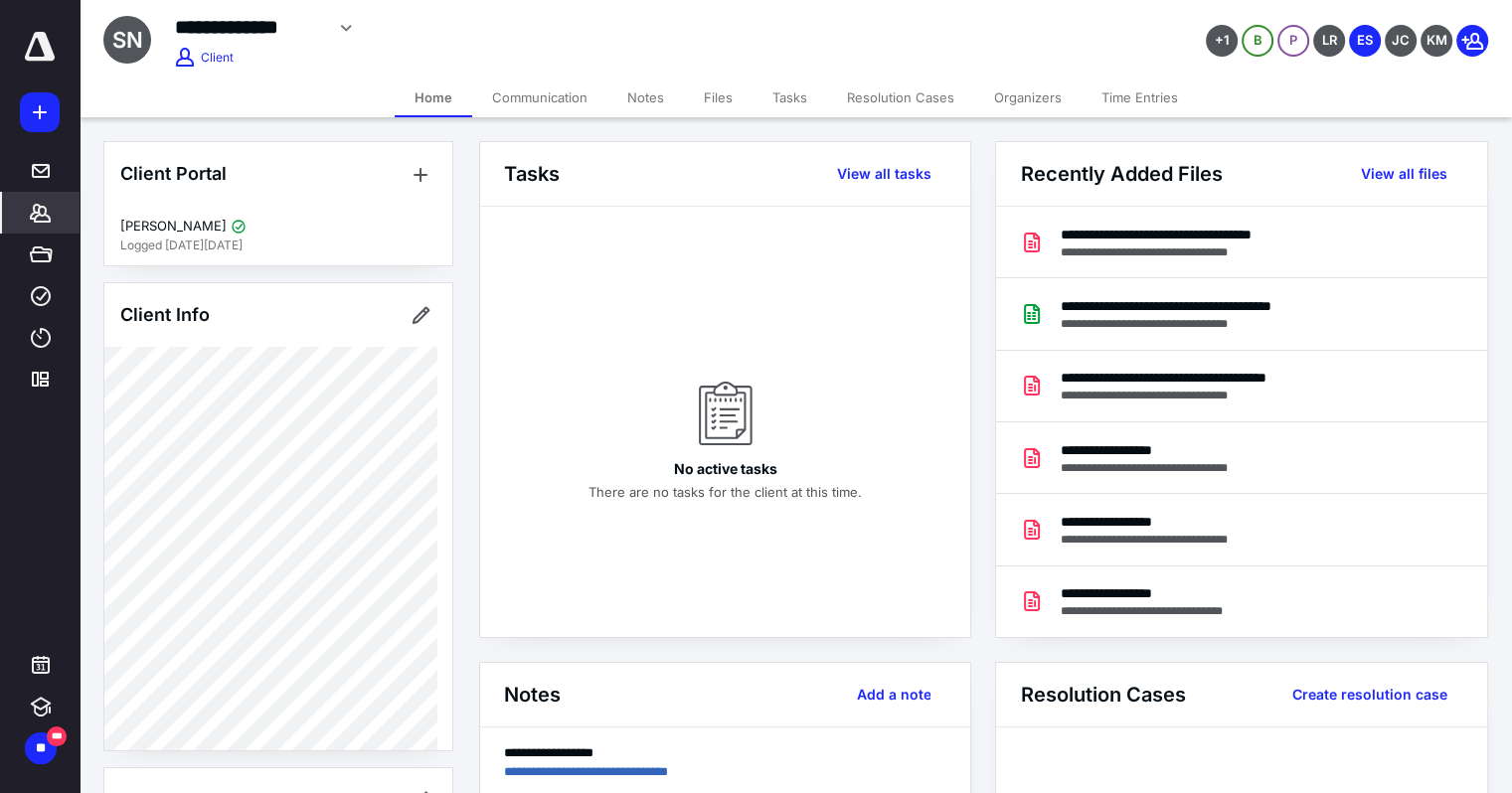 click on "Time Entries" at bounding box center [1139, 97] 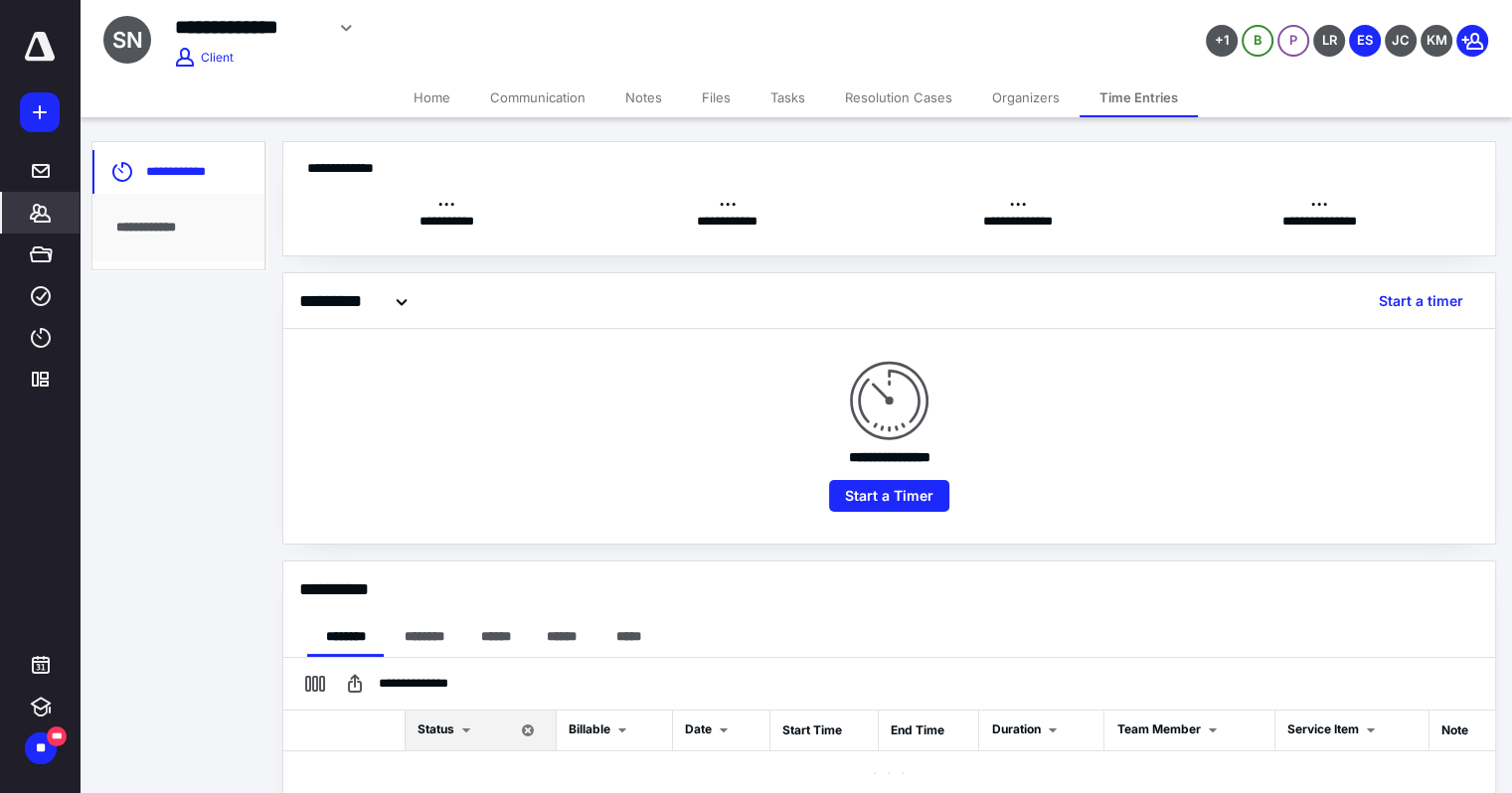 checkbox on "true" 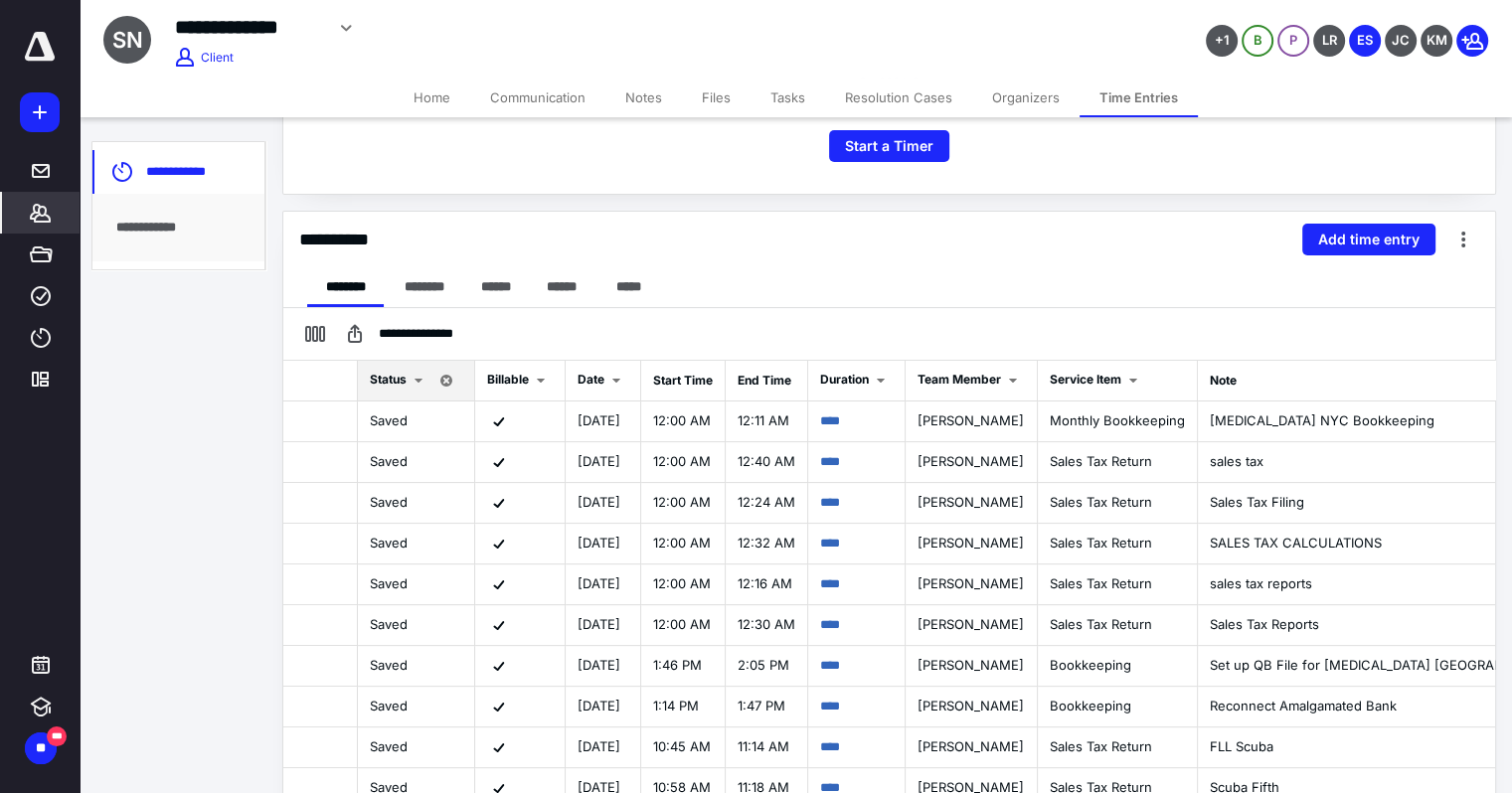 scroll, scrollTop: 352, scrollLeft: 0, axis: vertical 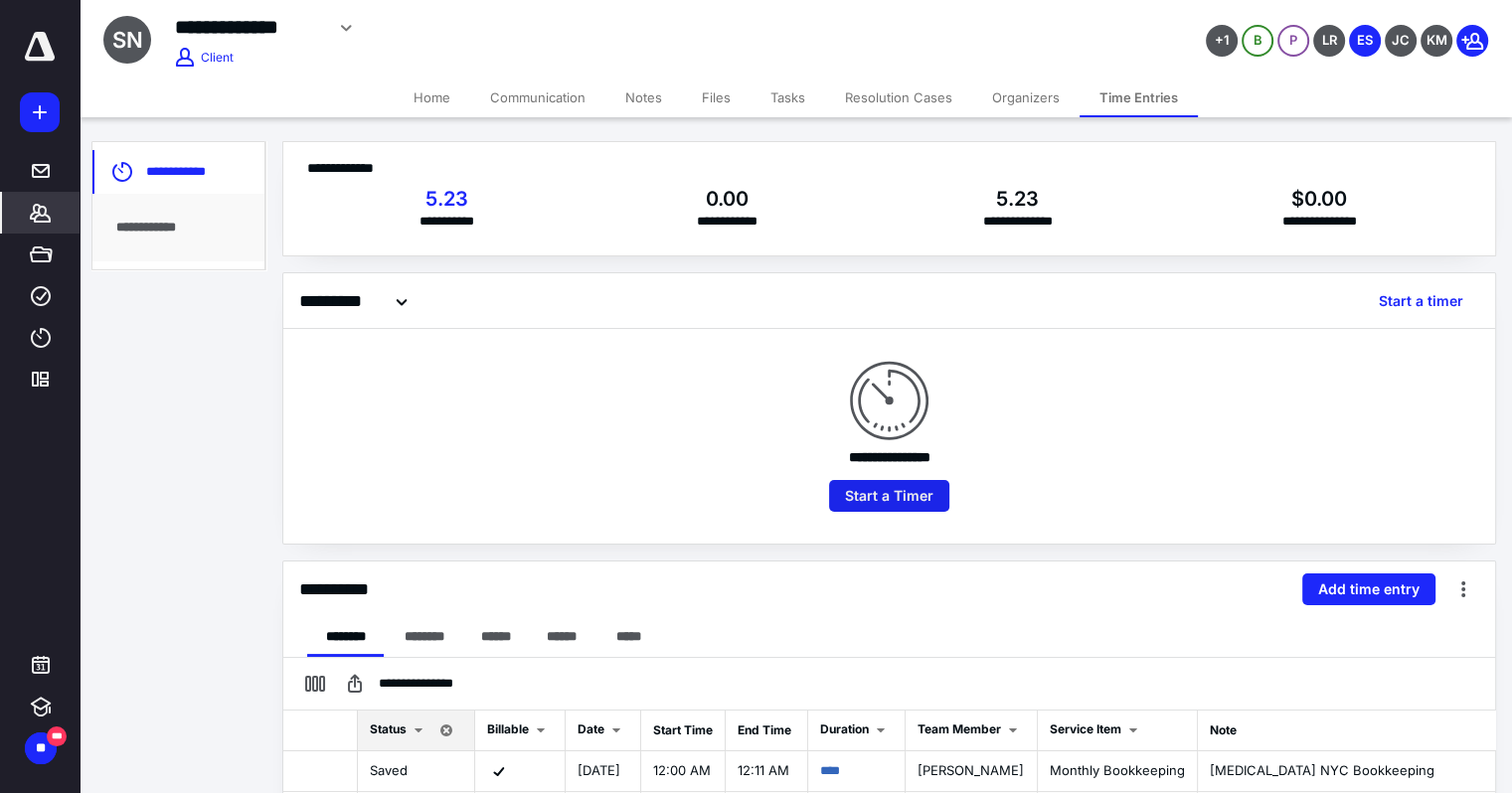 click on "Start a Timer" at bounding box center [889, 496] 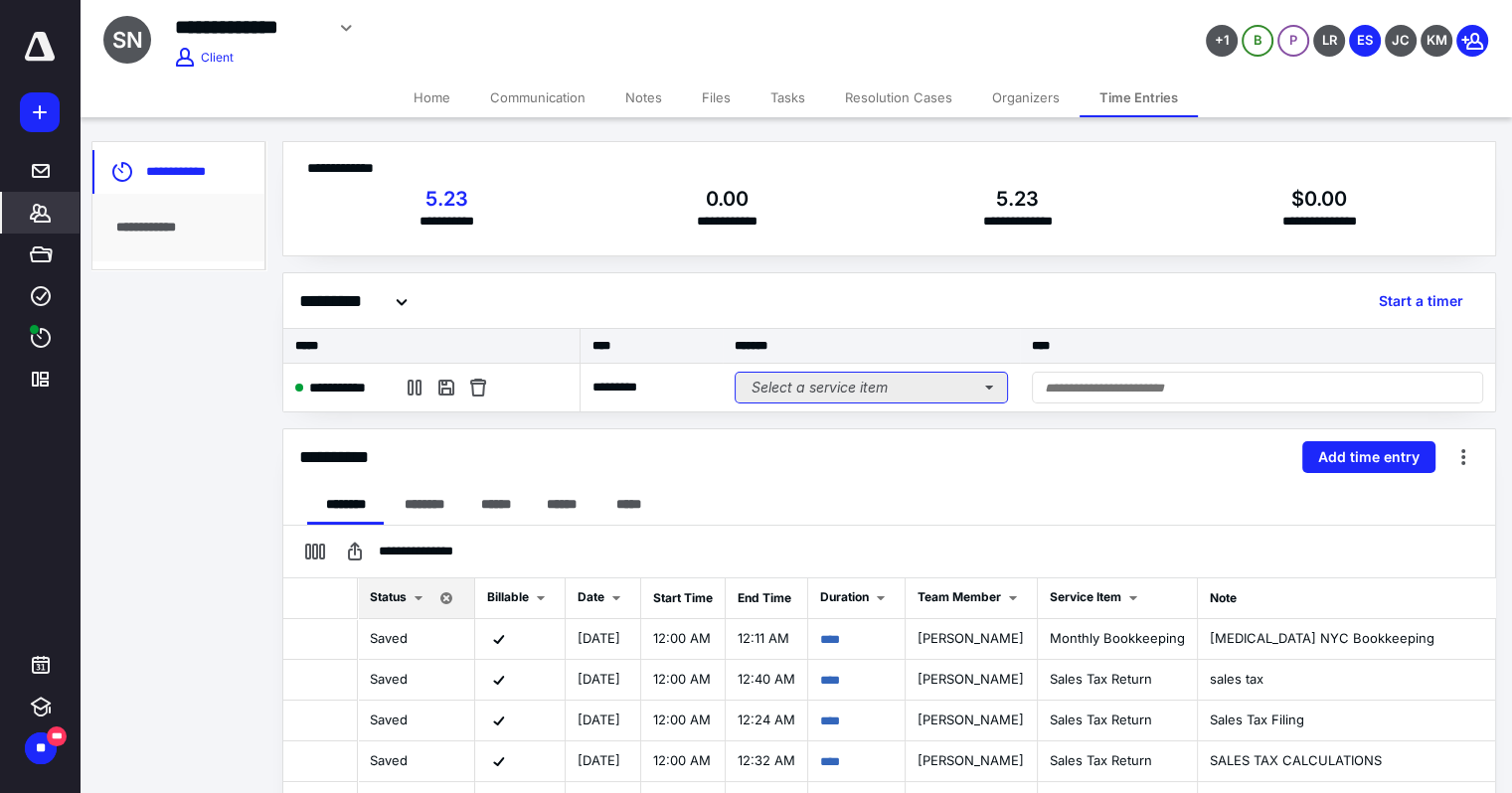 click on "Select a service item" at bounding box center [871, 388] 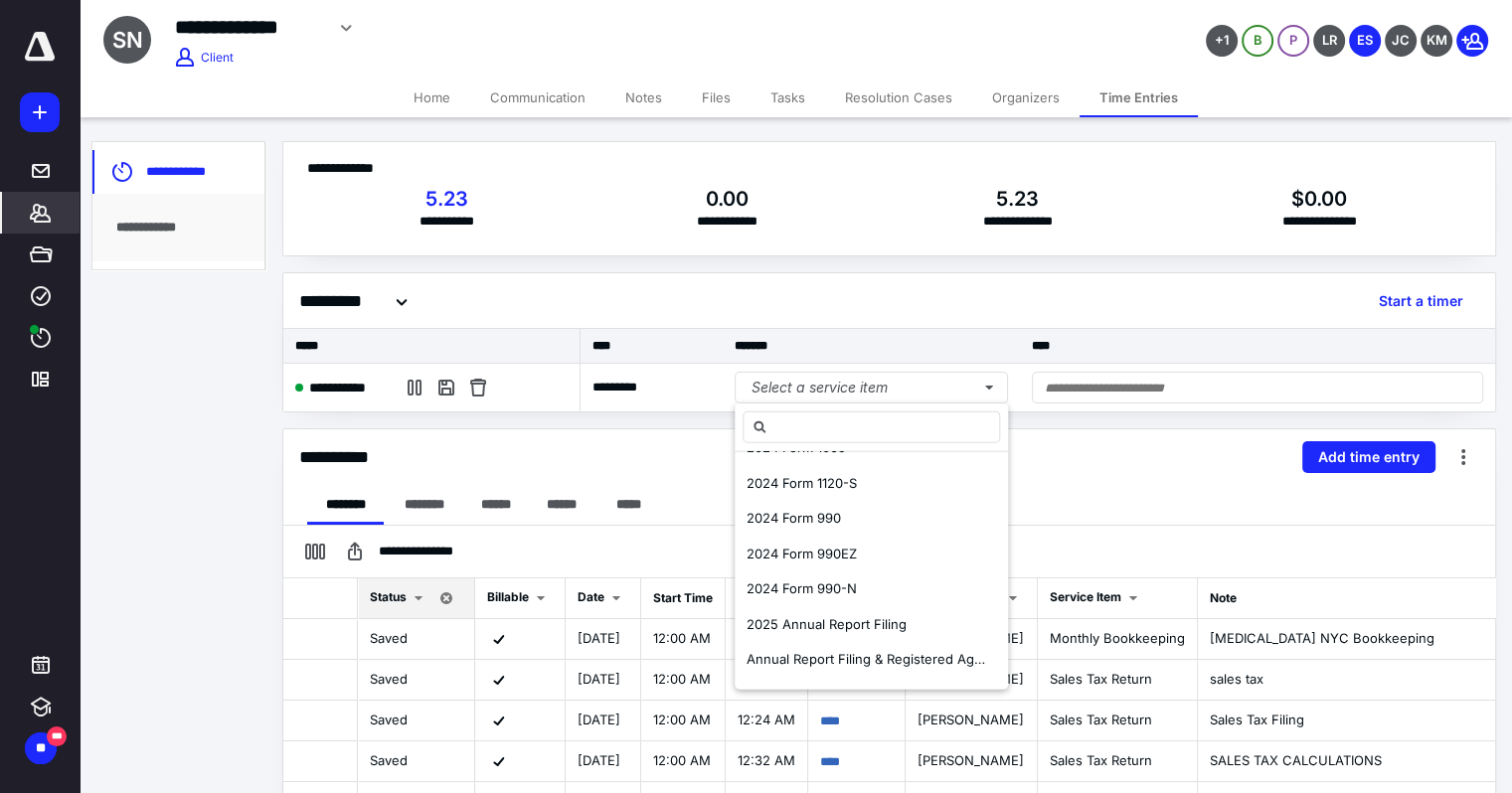 scroll, scrollTop: 294, scrollLeft: 0, axis: vertical 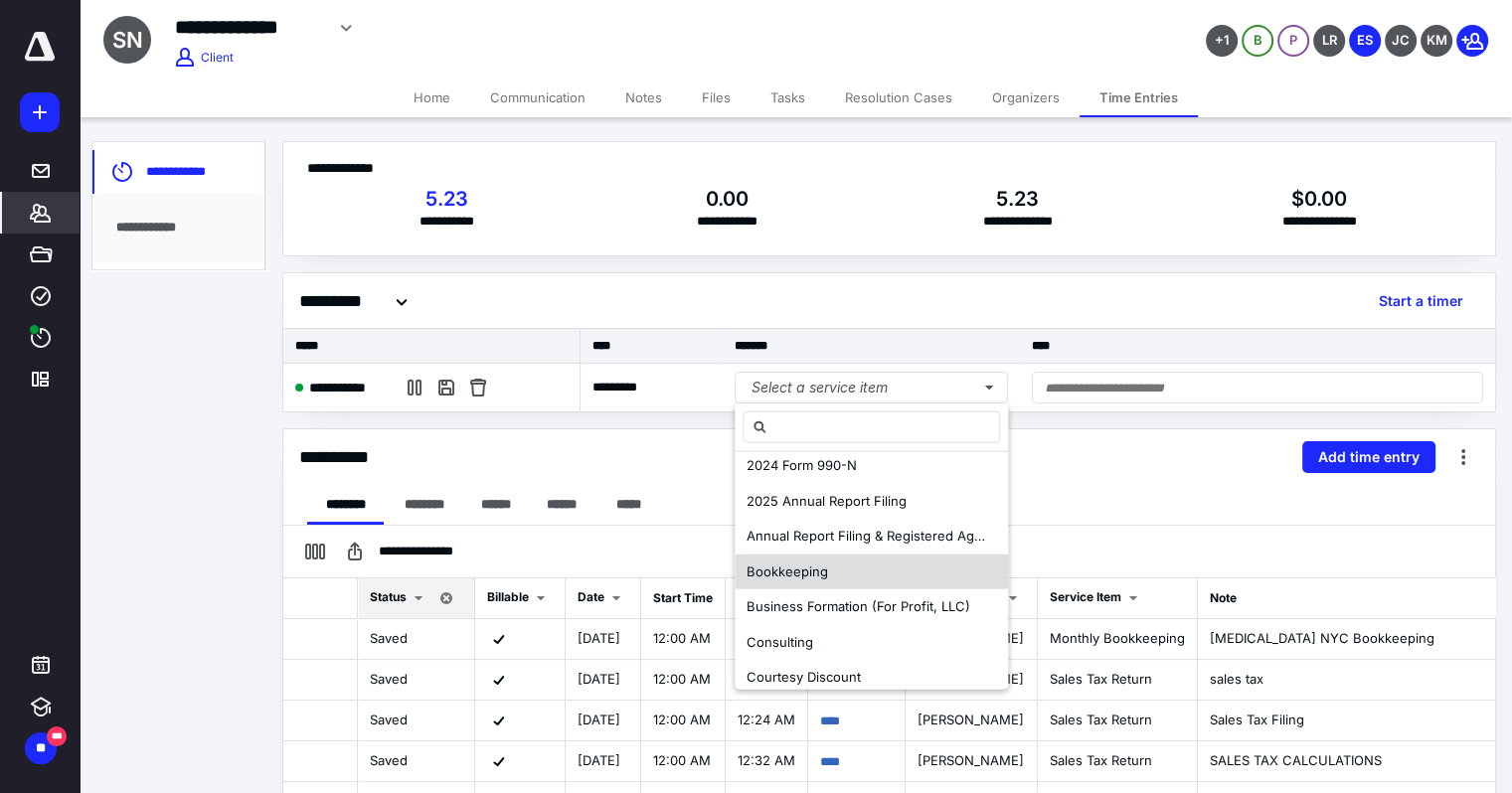 click on "Bookkeeping" at bounding box center [787, 570] 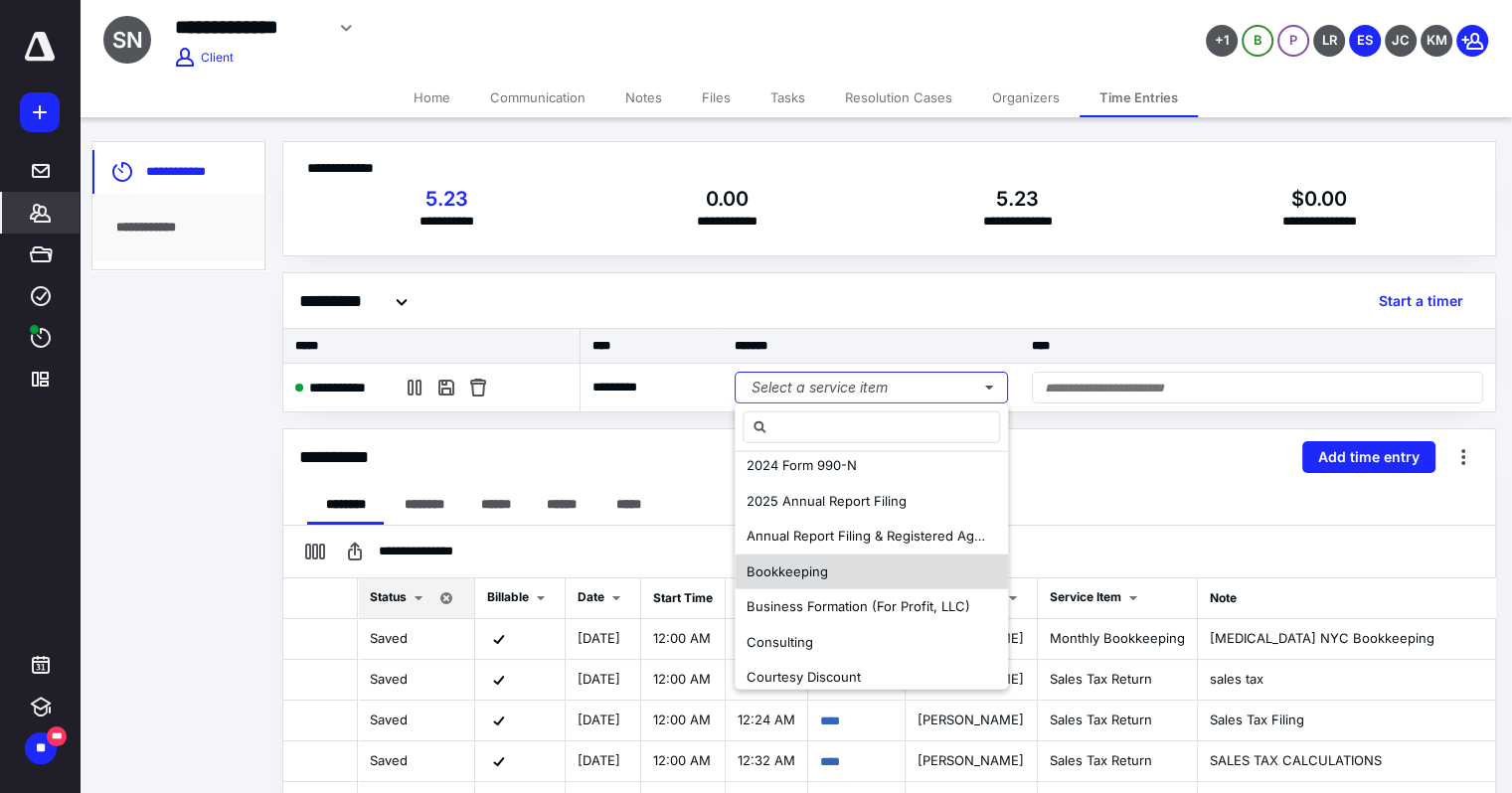 scroll, scrollTop: 0, scrollLeft: 0, axis: both 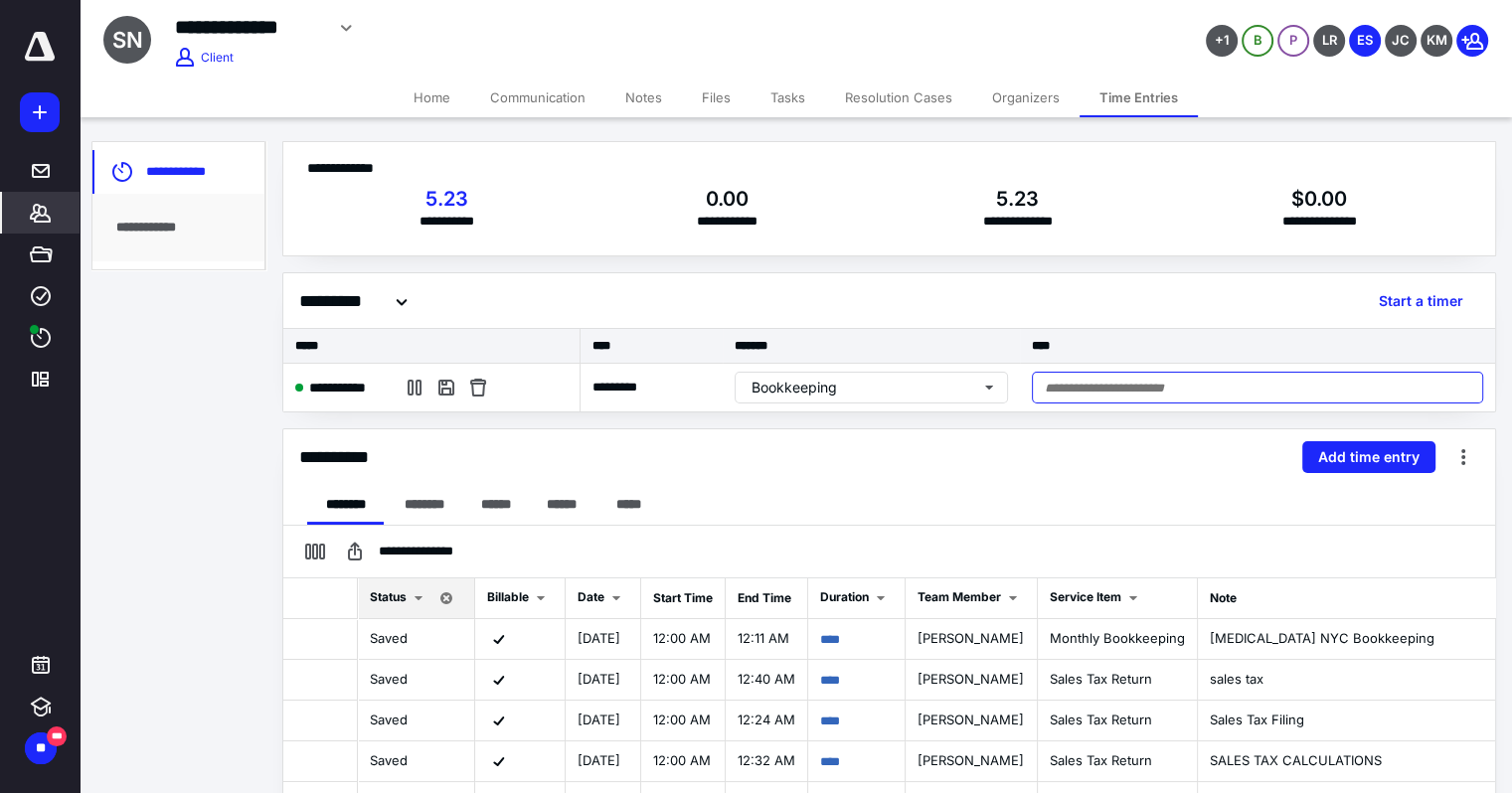 click at bounding box center (1258, 388) 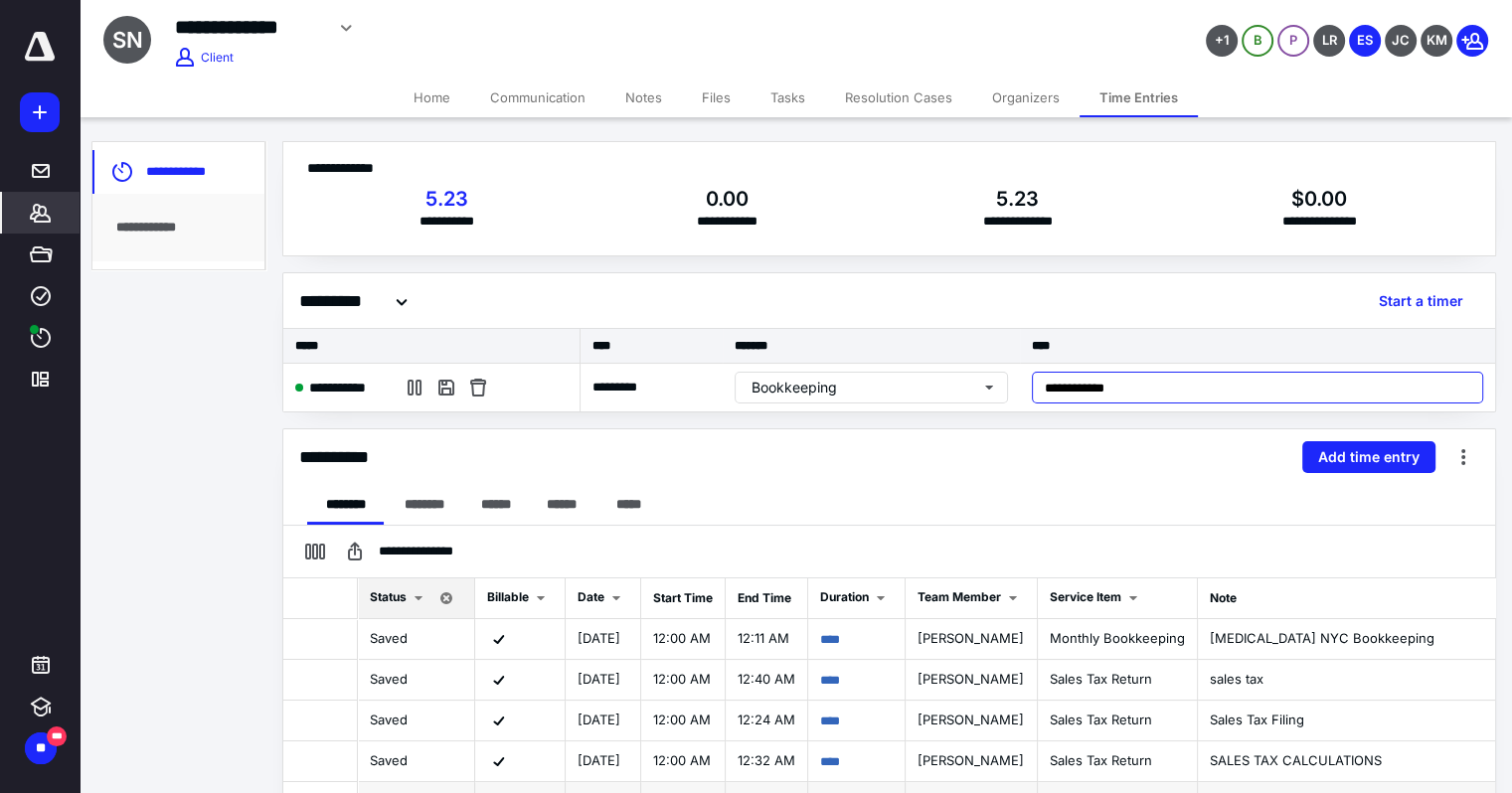type on "**********" 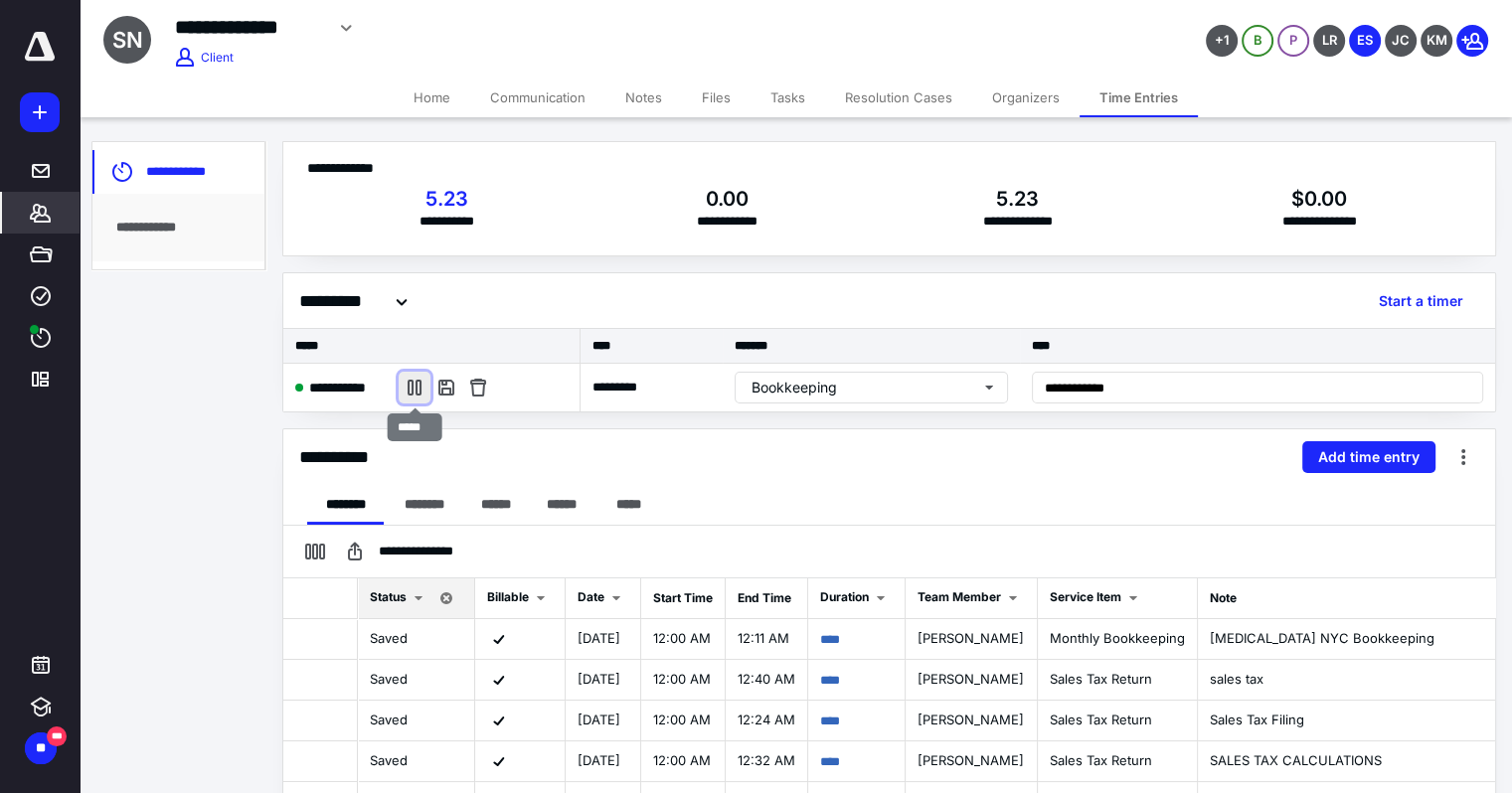 click at bounding box center [415, 388] 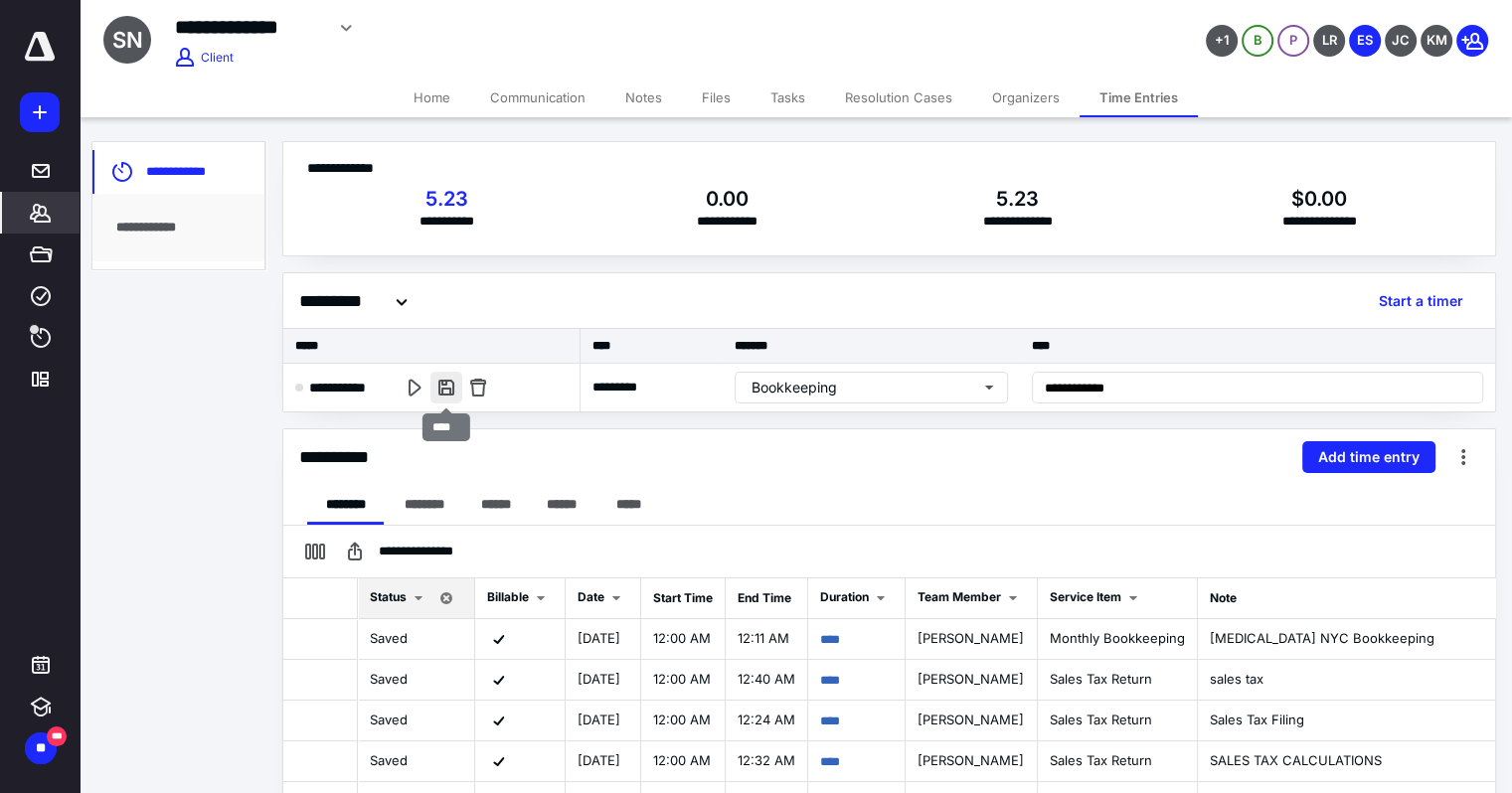 click at bounding box center [446, 388] 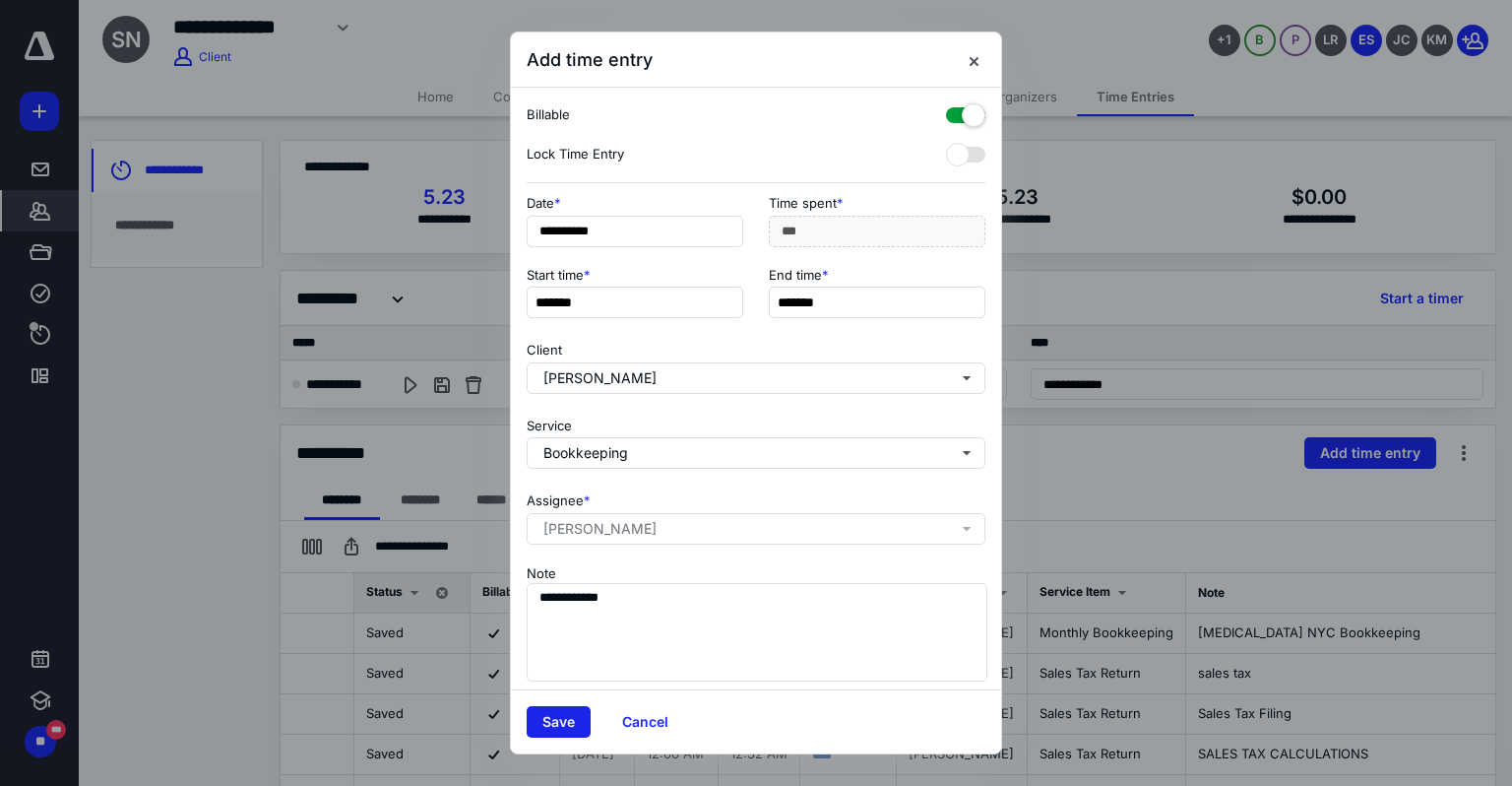 click on "Save" at bounding box center (558, 722) 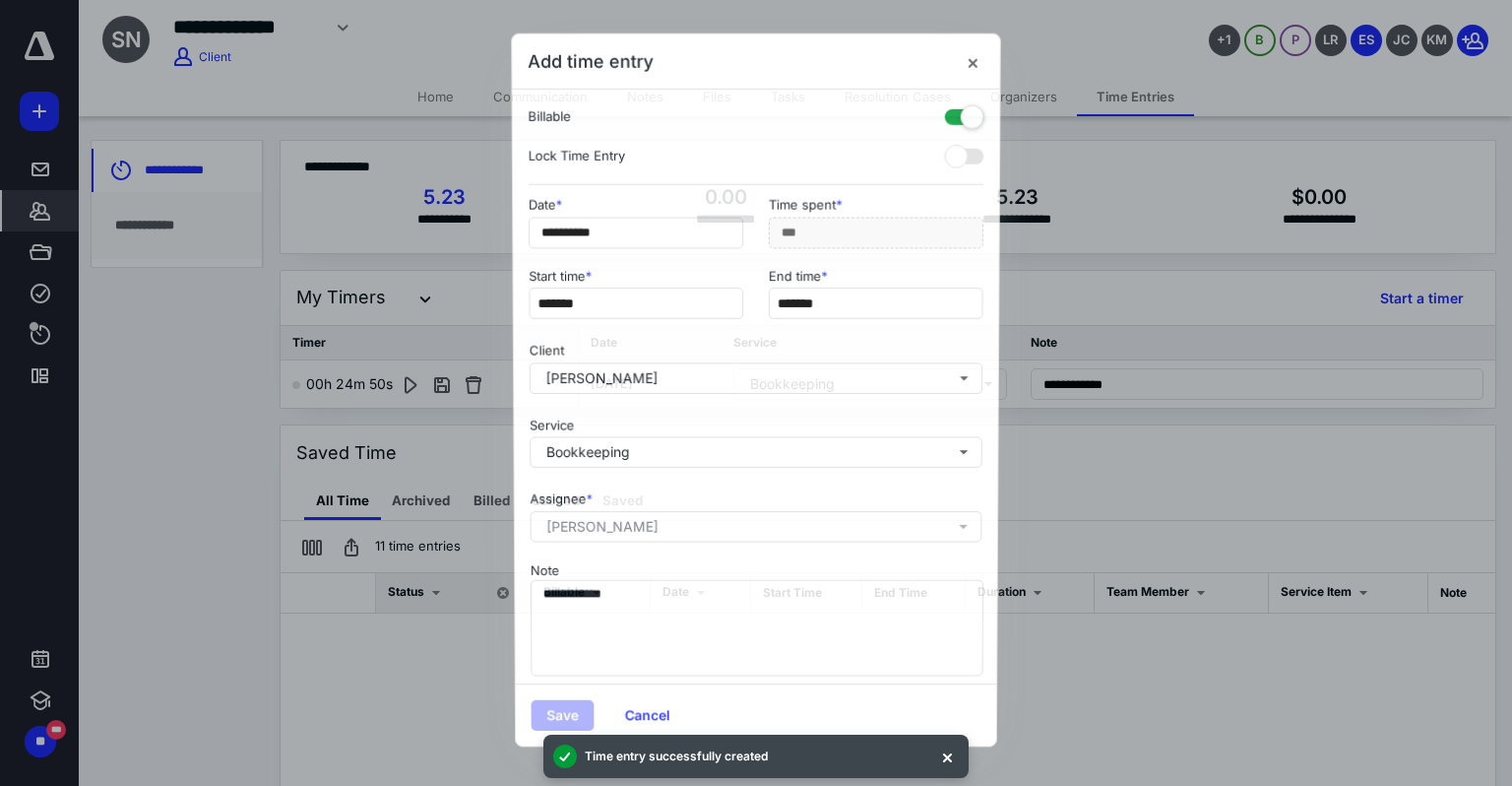 checkbox on "false" 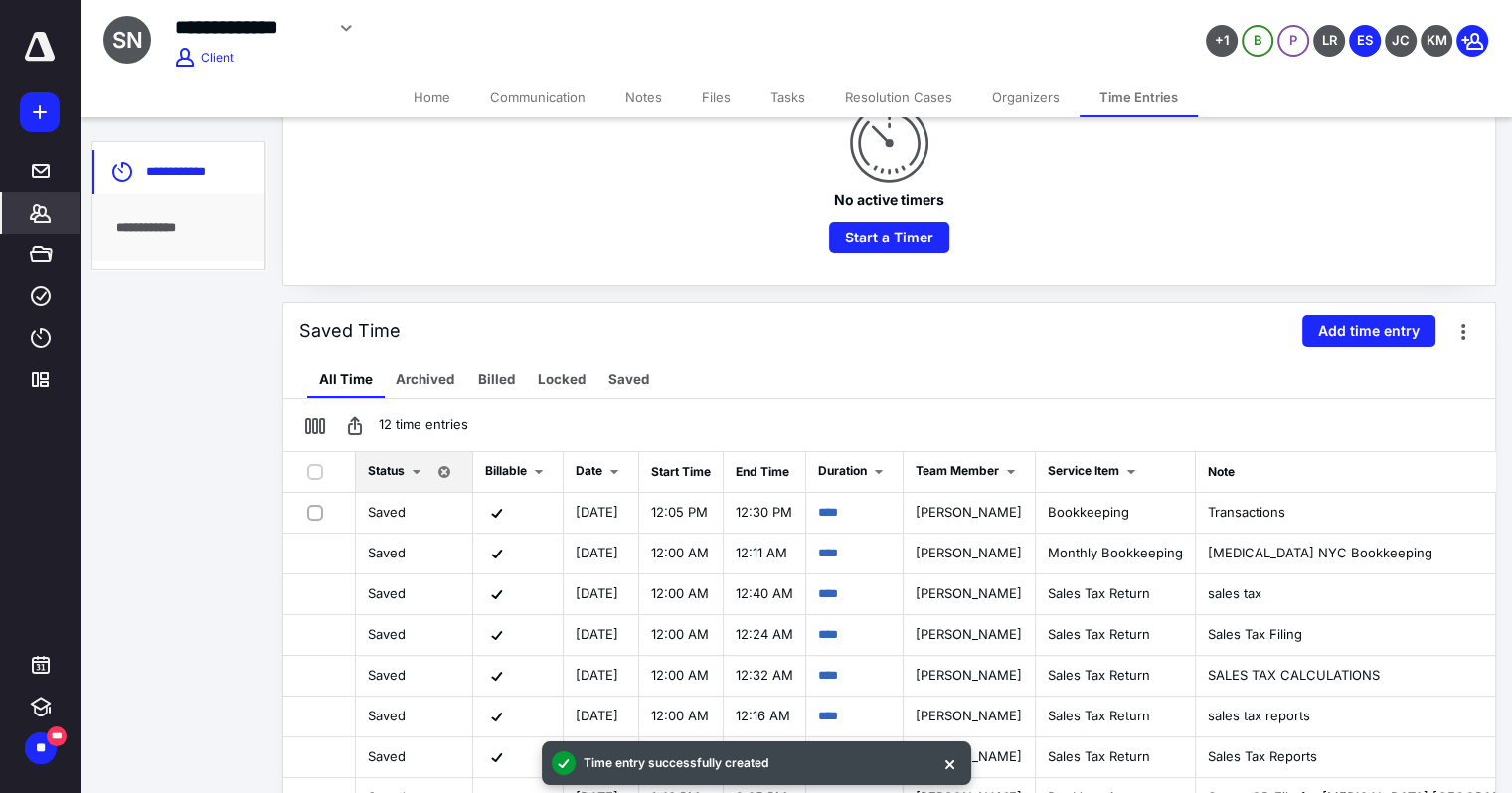 scroll, scrollTop: 258, scrollLeft: 0, axis: vertical 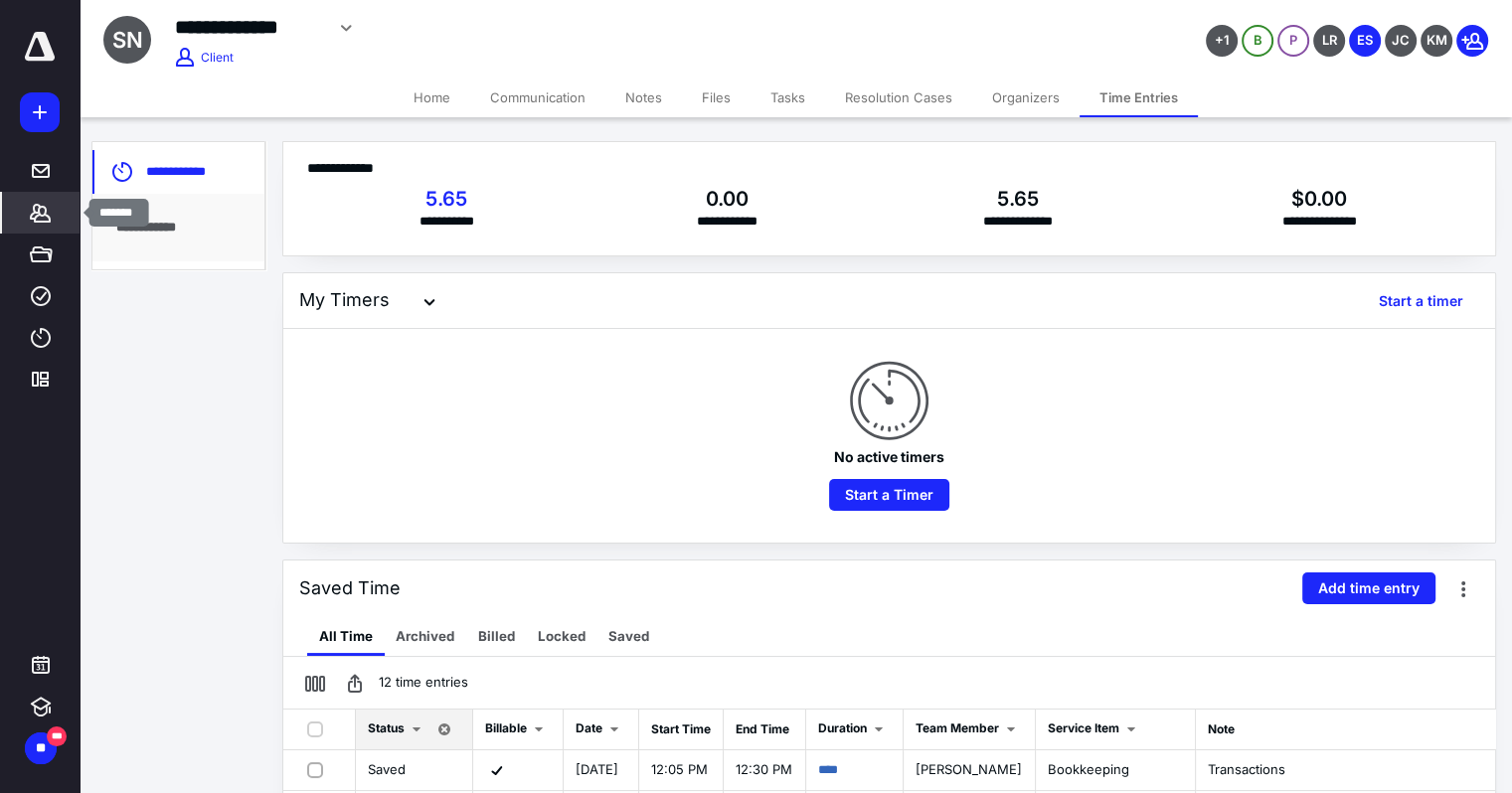 click 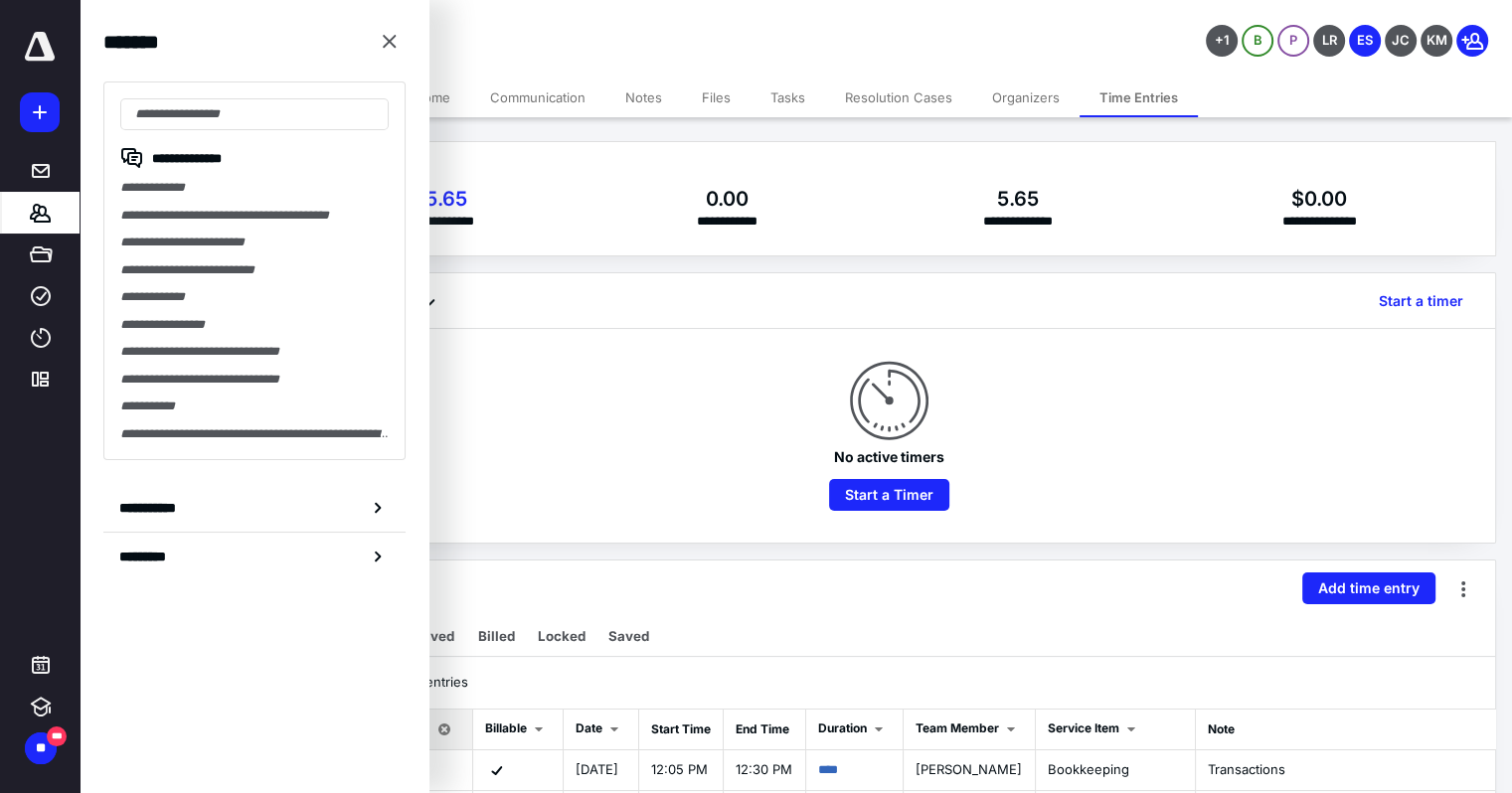 click on "**********" at bounding box center (187, 158) 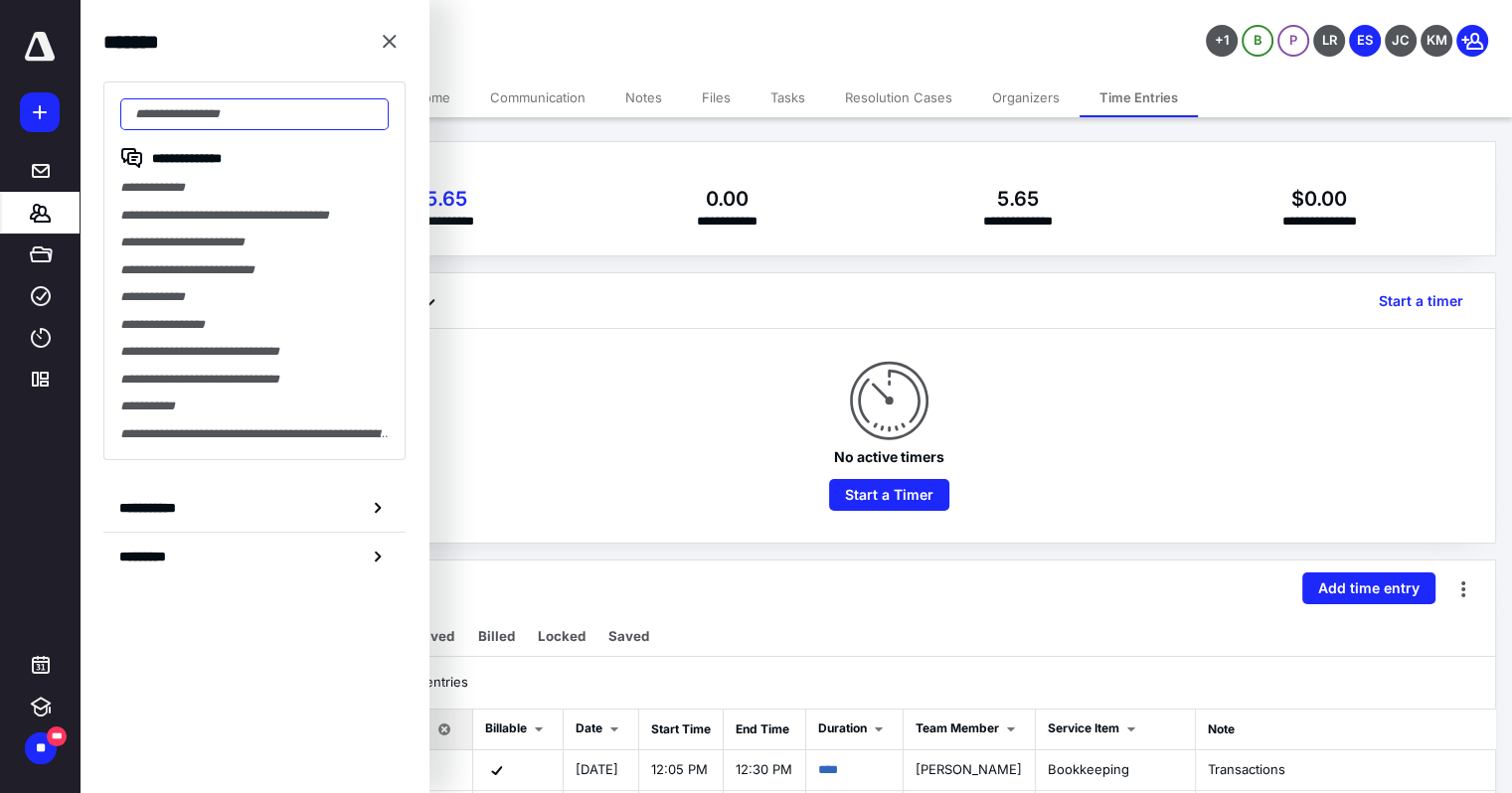 click at bounding box center (254, 114) 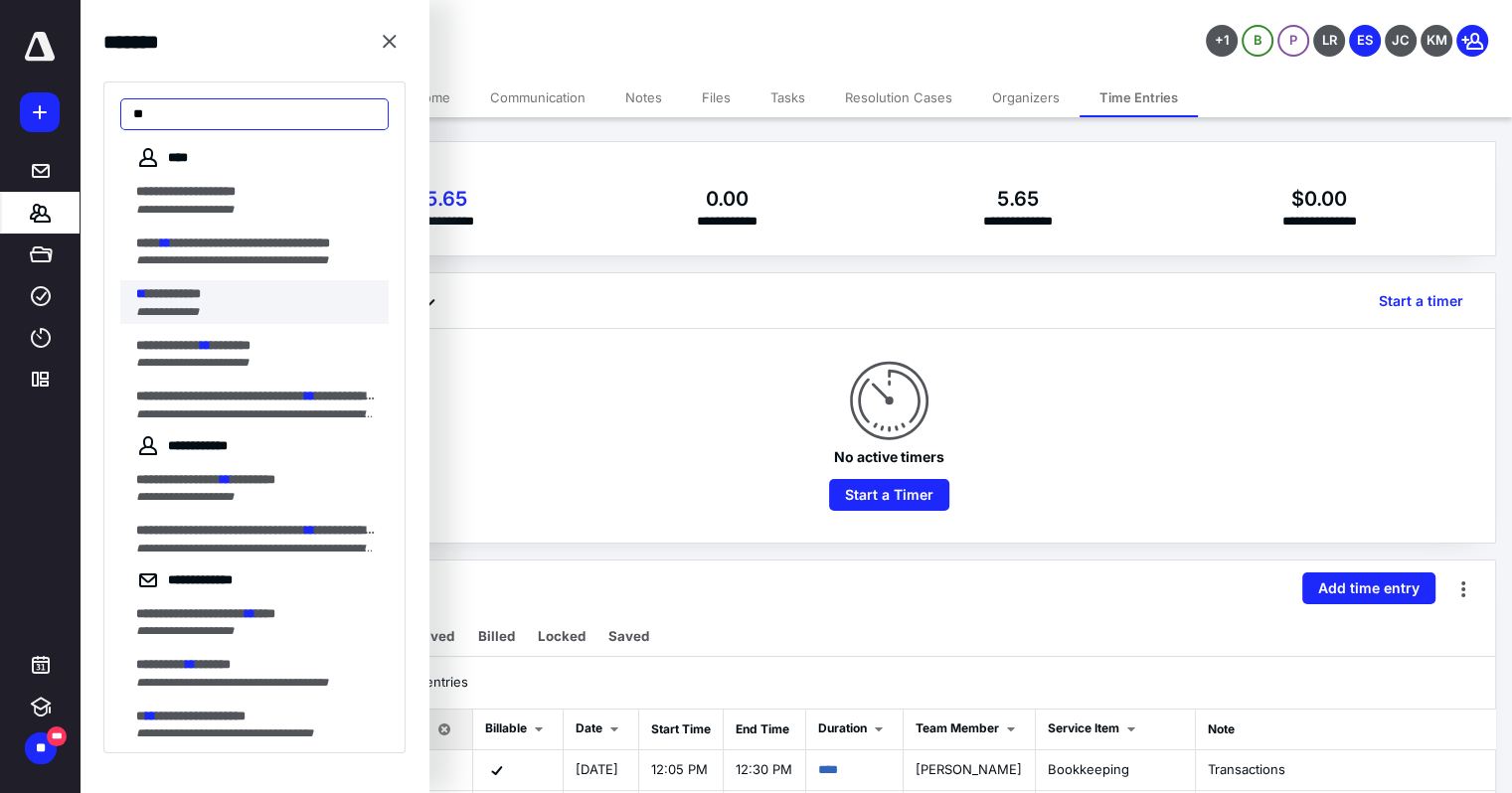 type on "**" 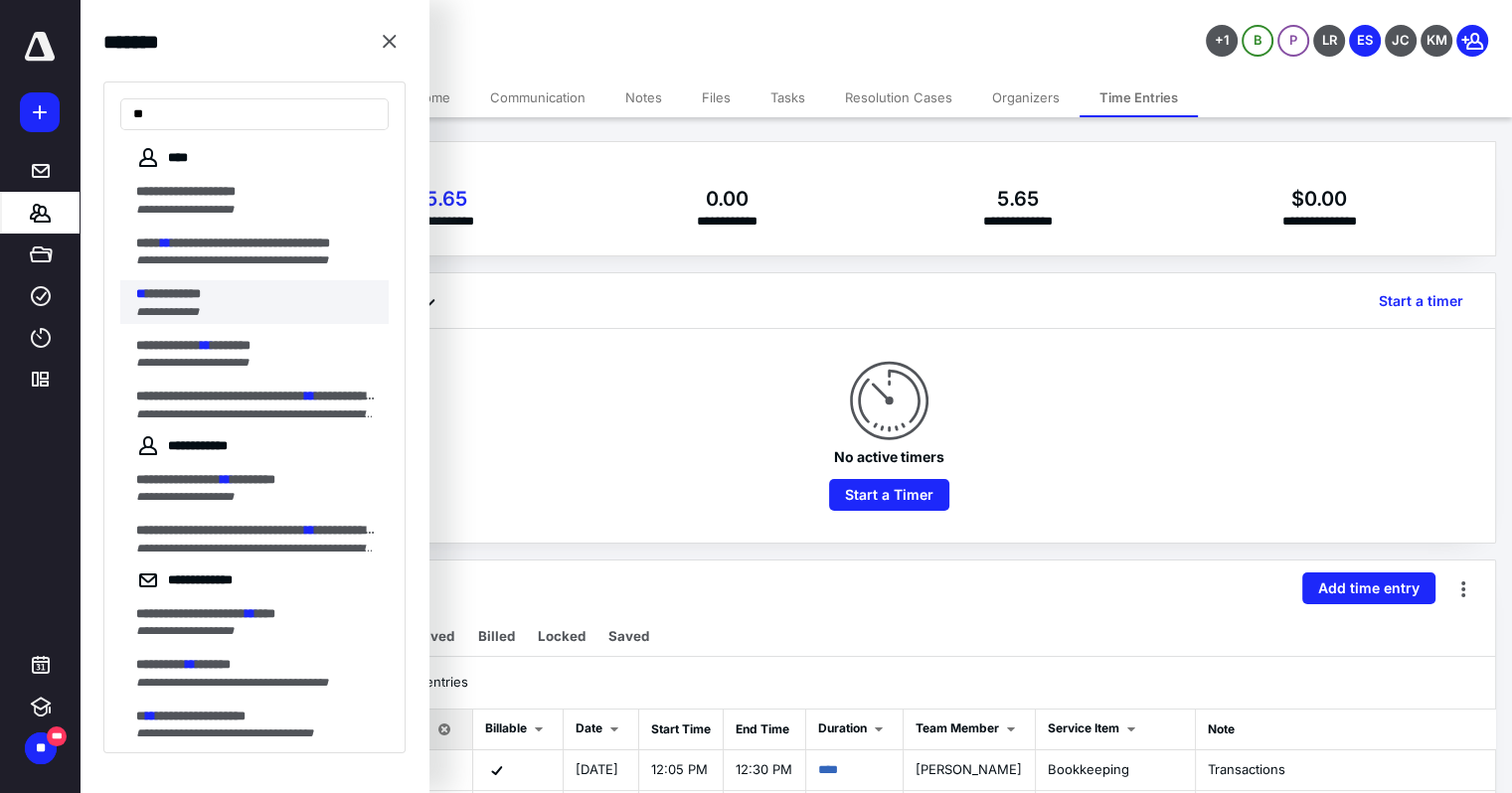 click on "**********" at bounding box center (173, 293) 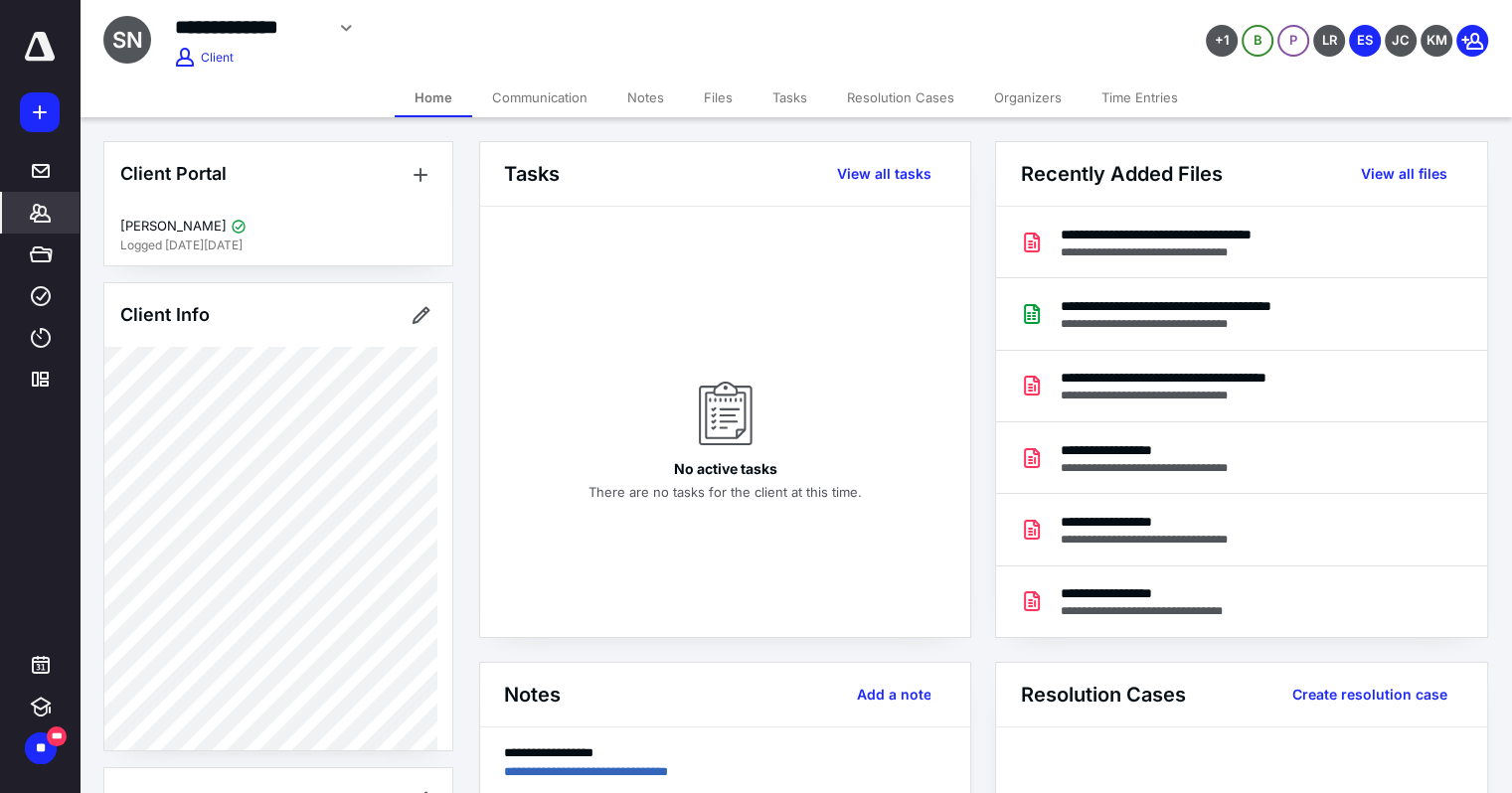 click on "Files" at bounding box center (718, 97) 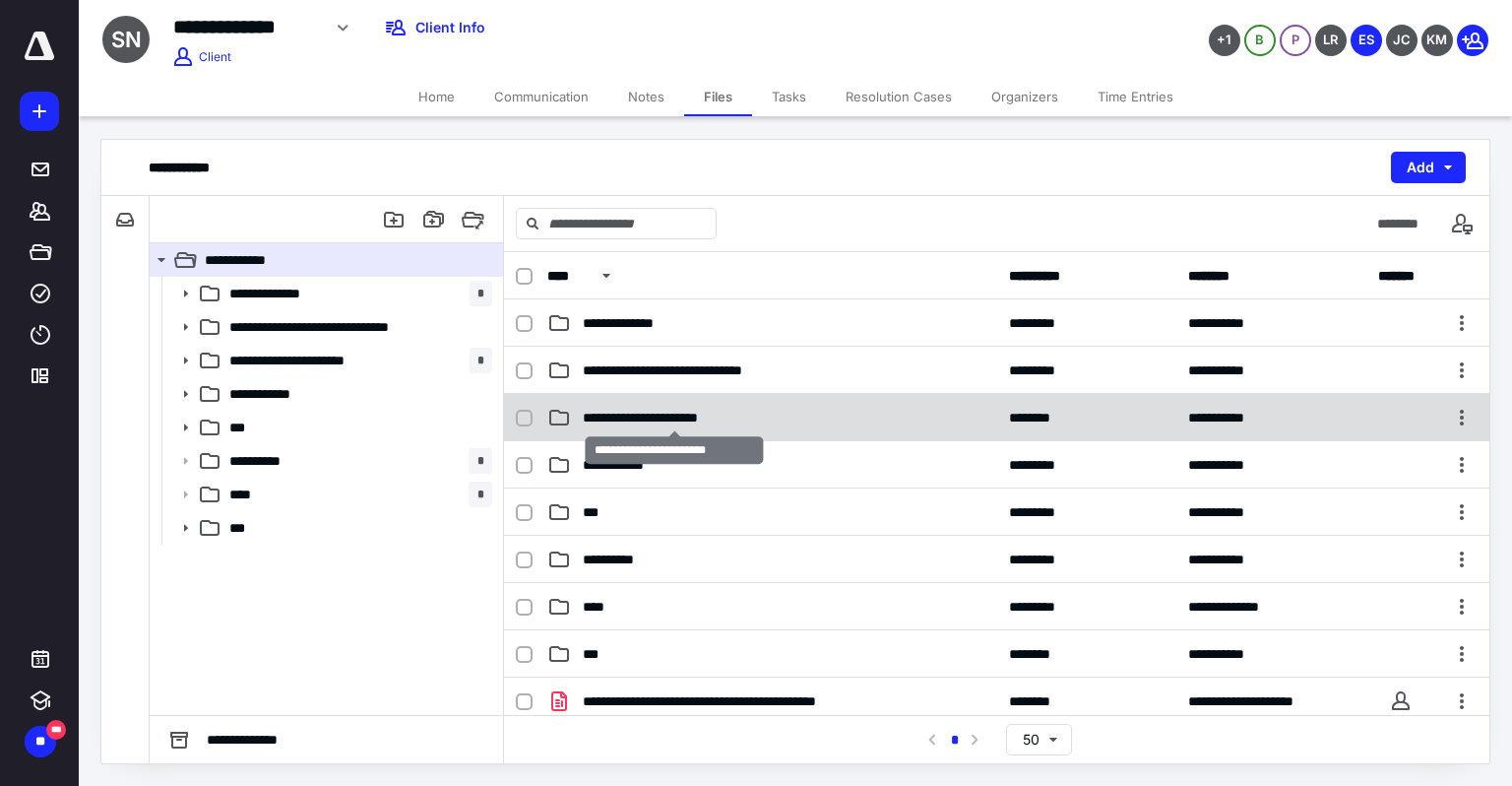 click on "**********" at bounding box center (674, 418) 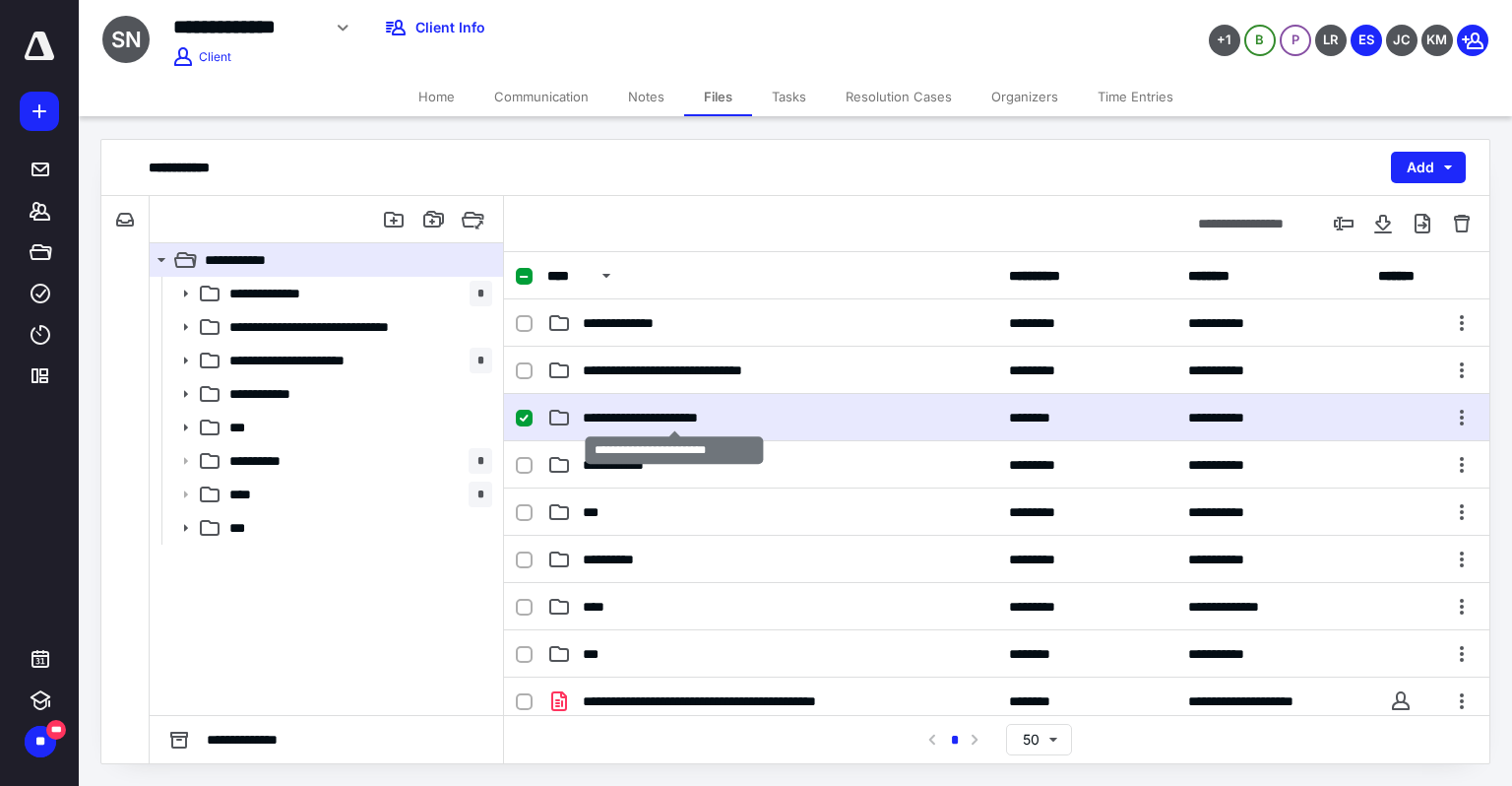 click on "**********" at bounding box center (674, 418) 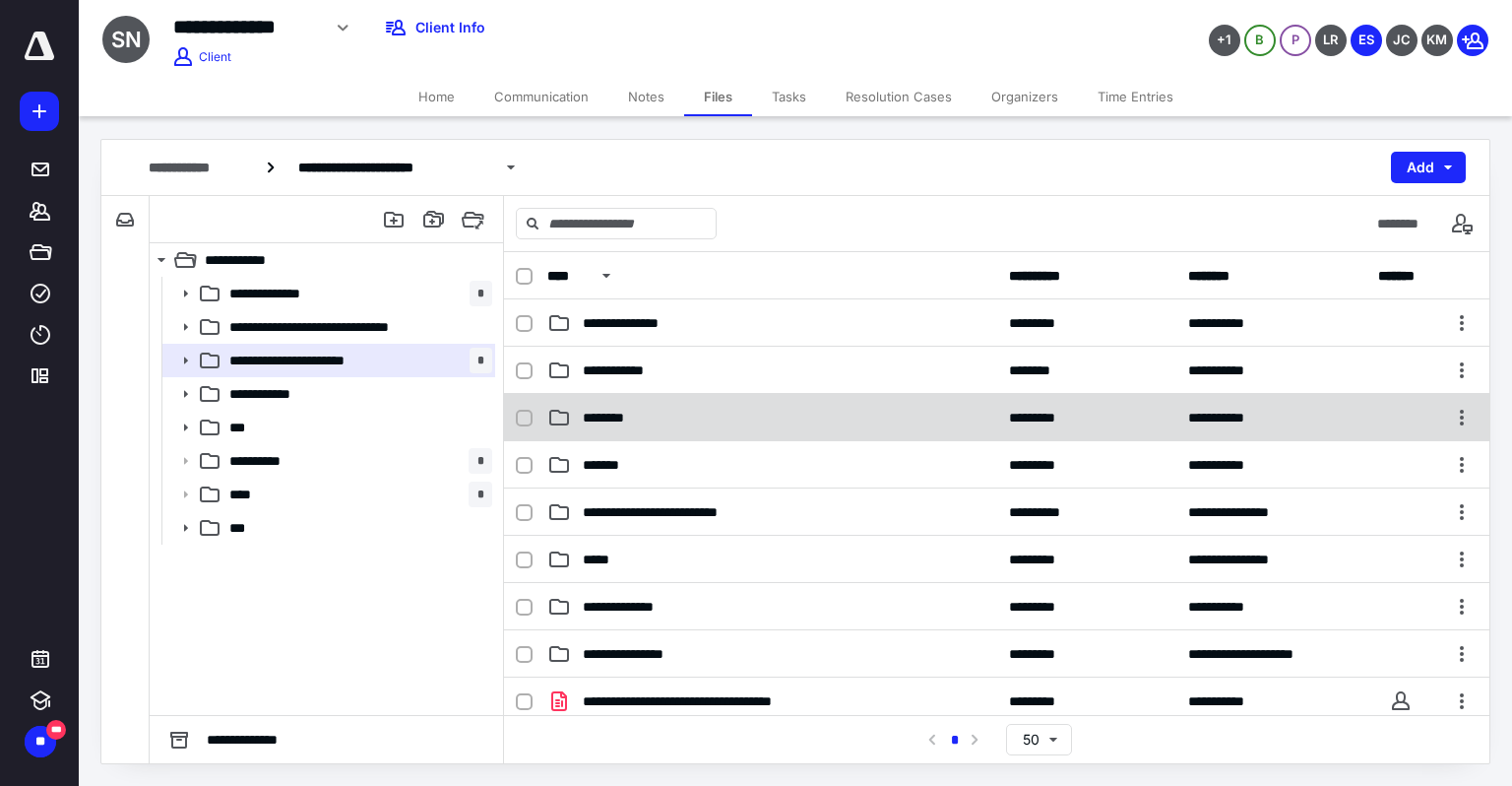 click on "********" at bounding box center (772, 418) 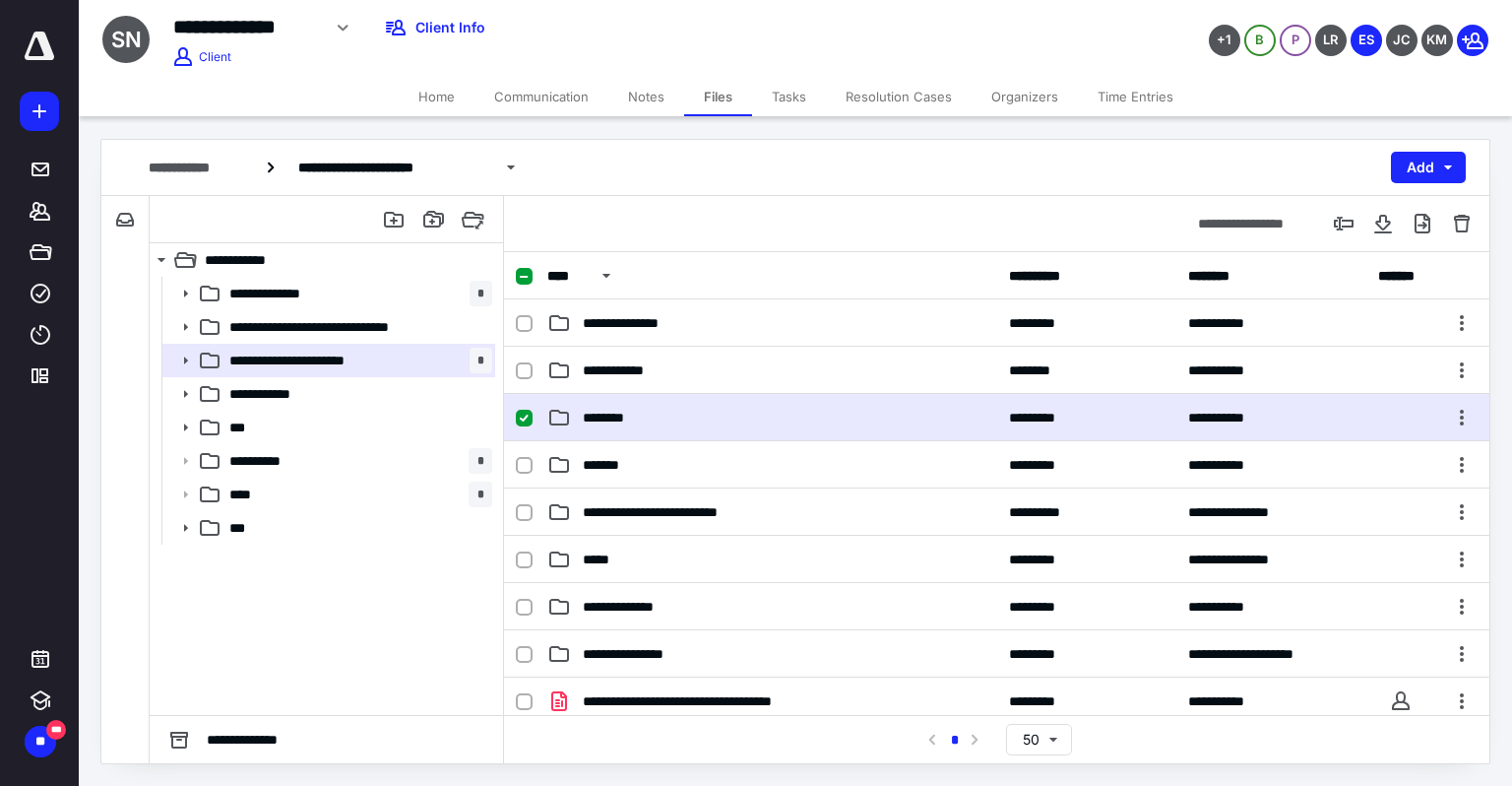 click on "********" at bounding box center (772, 418) 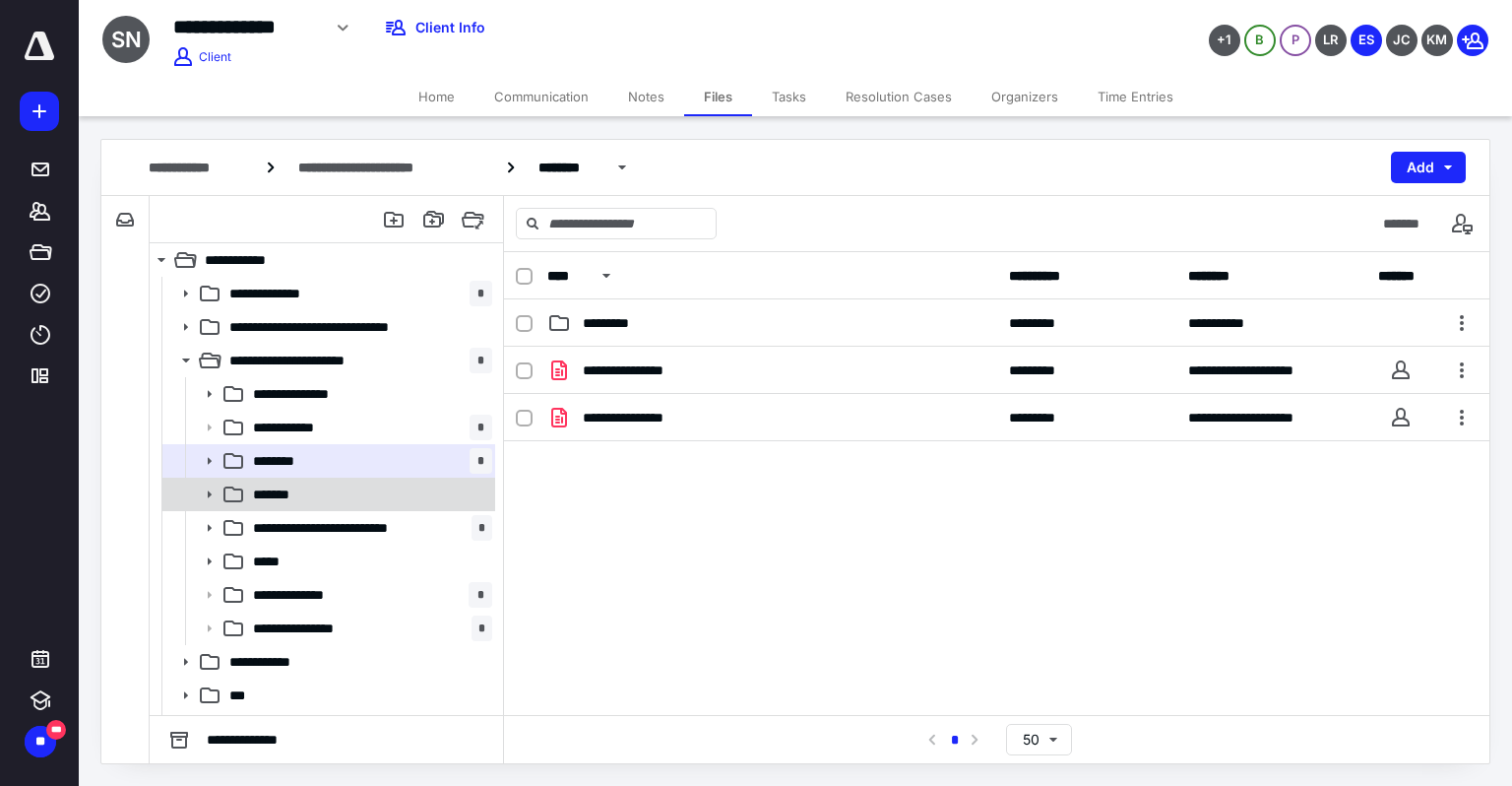 click on "*******" at bounding box center [368, 494] 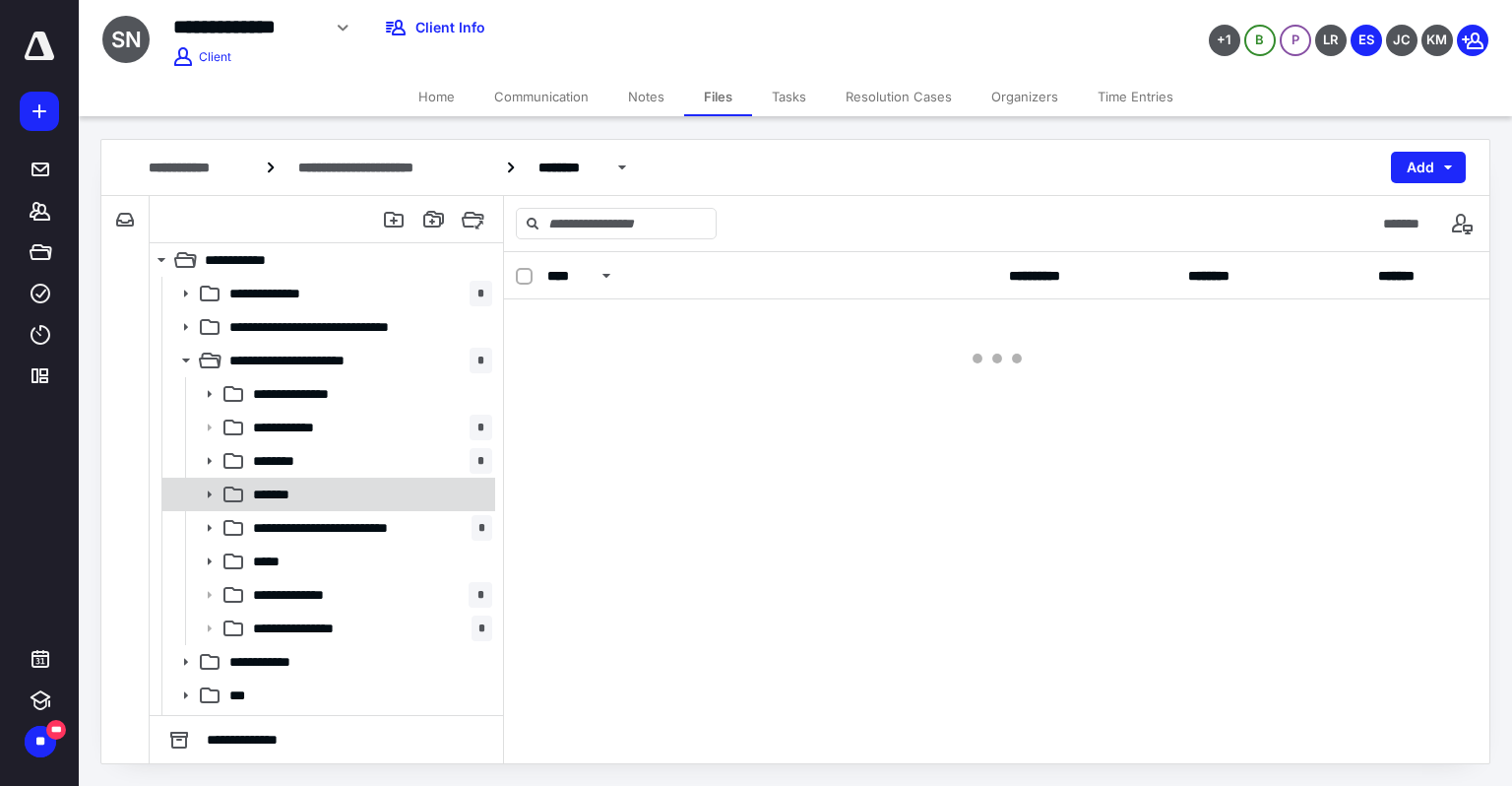 click on "*******" at bounding box center [368, 494] 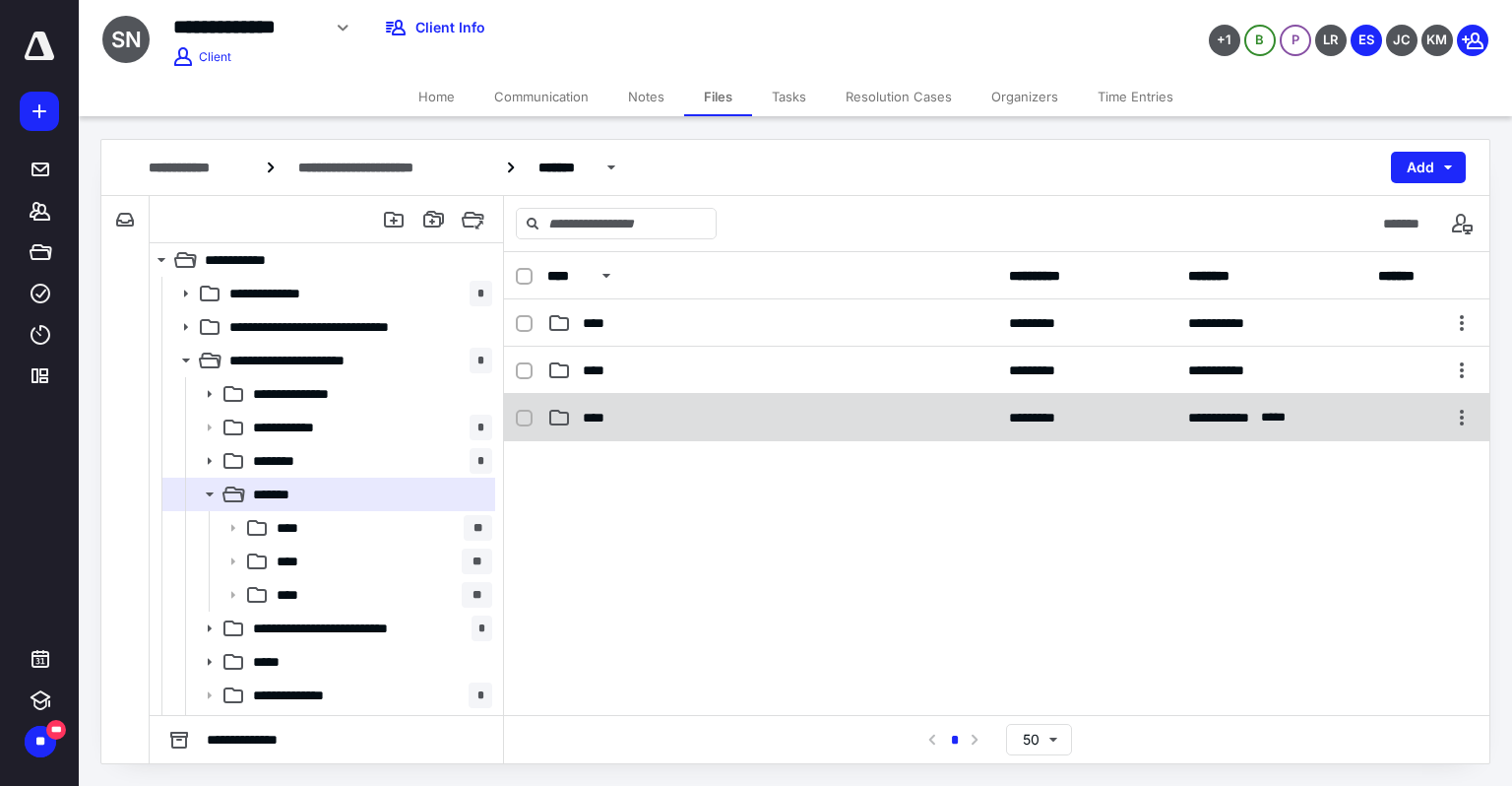 click on "****" at bounding box center [772, 418] 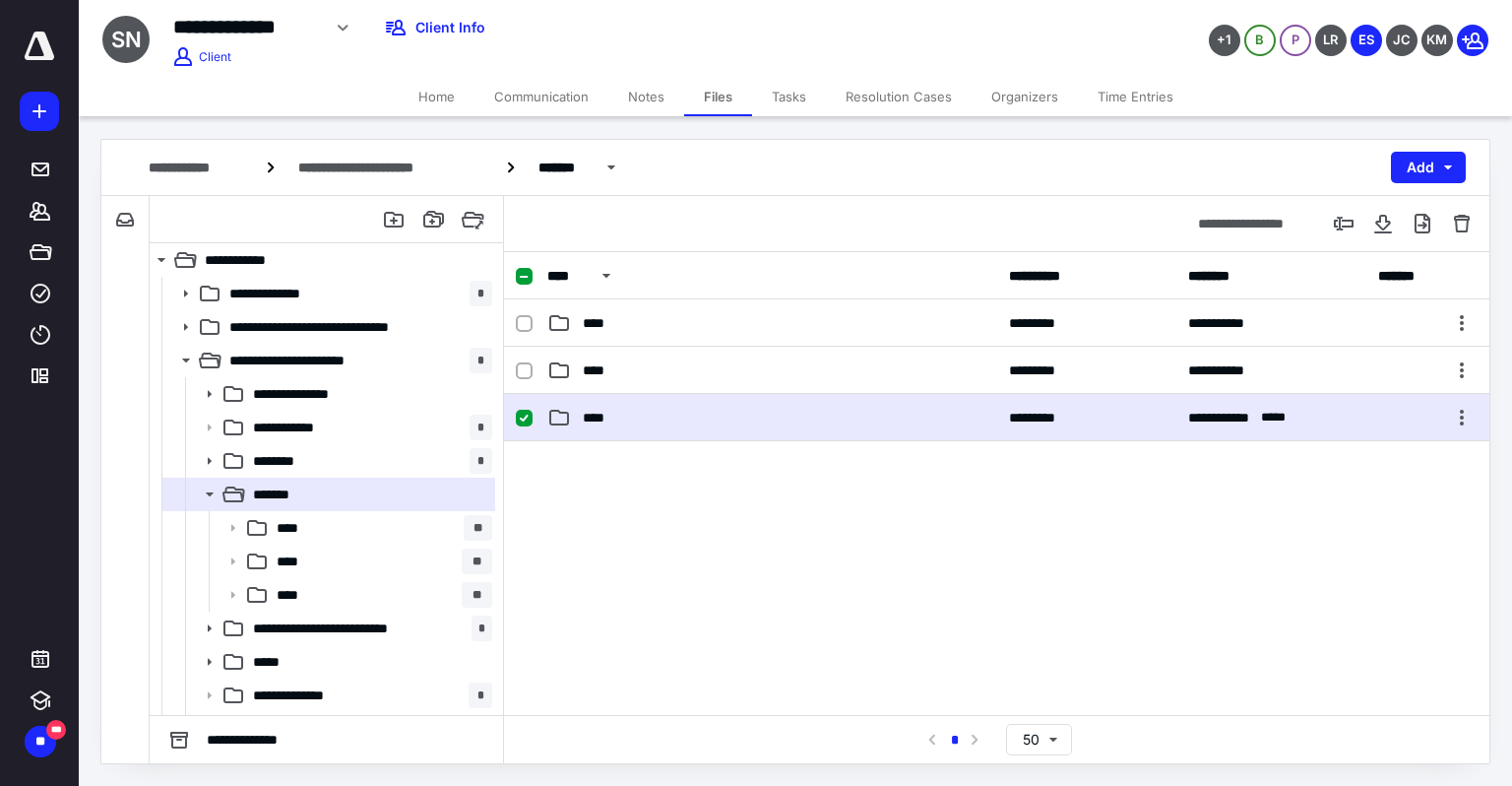 click on "****" at bounding box center (772, 418) 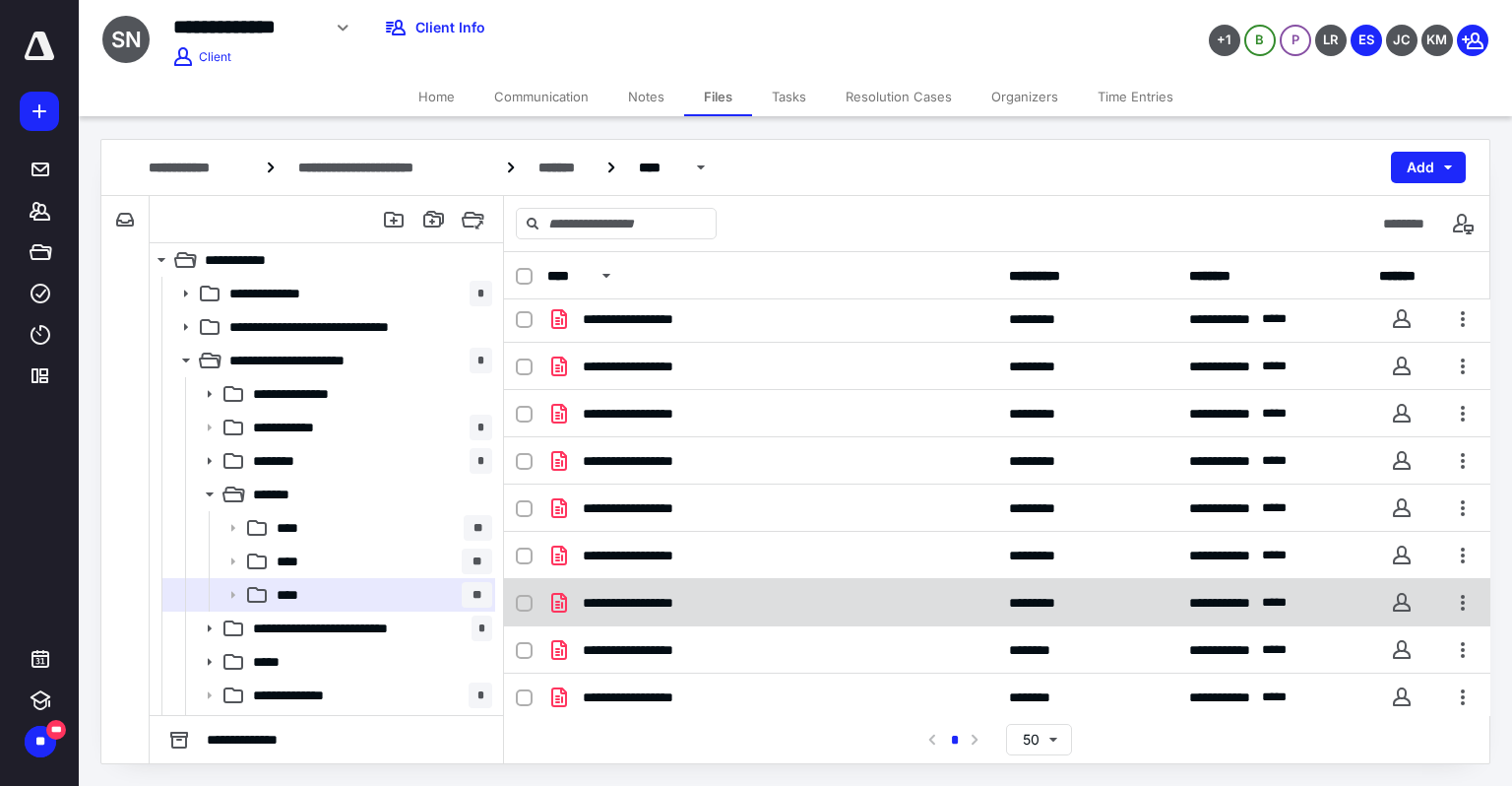 scroll, scrollTop: 666, scrollLeft: 0, axis: vertical 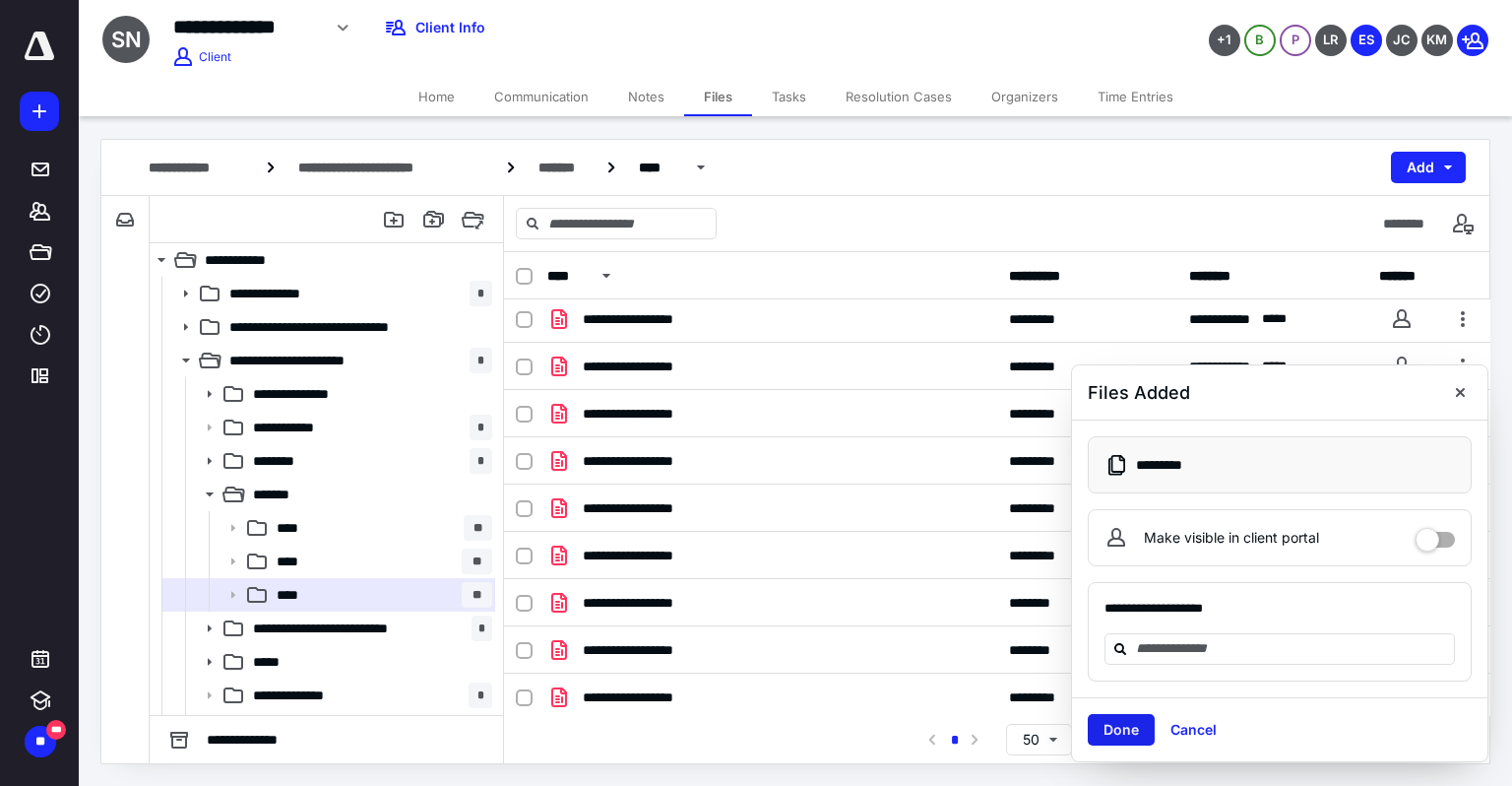 click on "Done" at bounding box center (1121, 730) 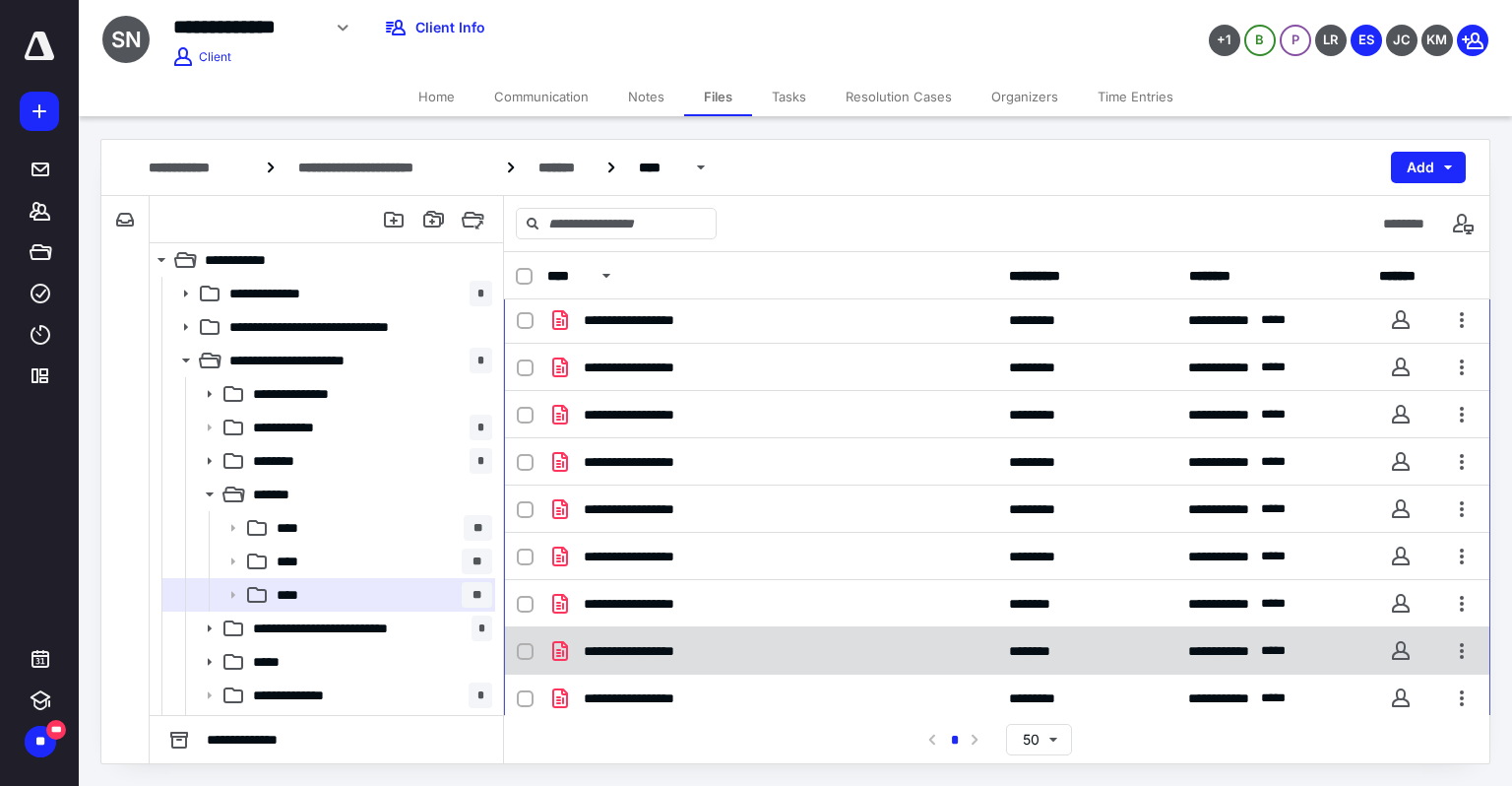 scroll, scrollTop: 666, scrollLeft: 0, axis: vertical 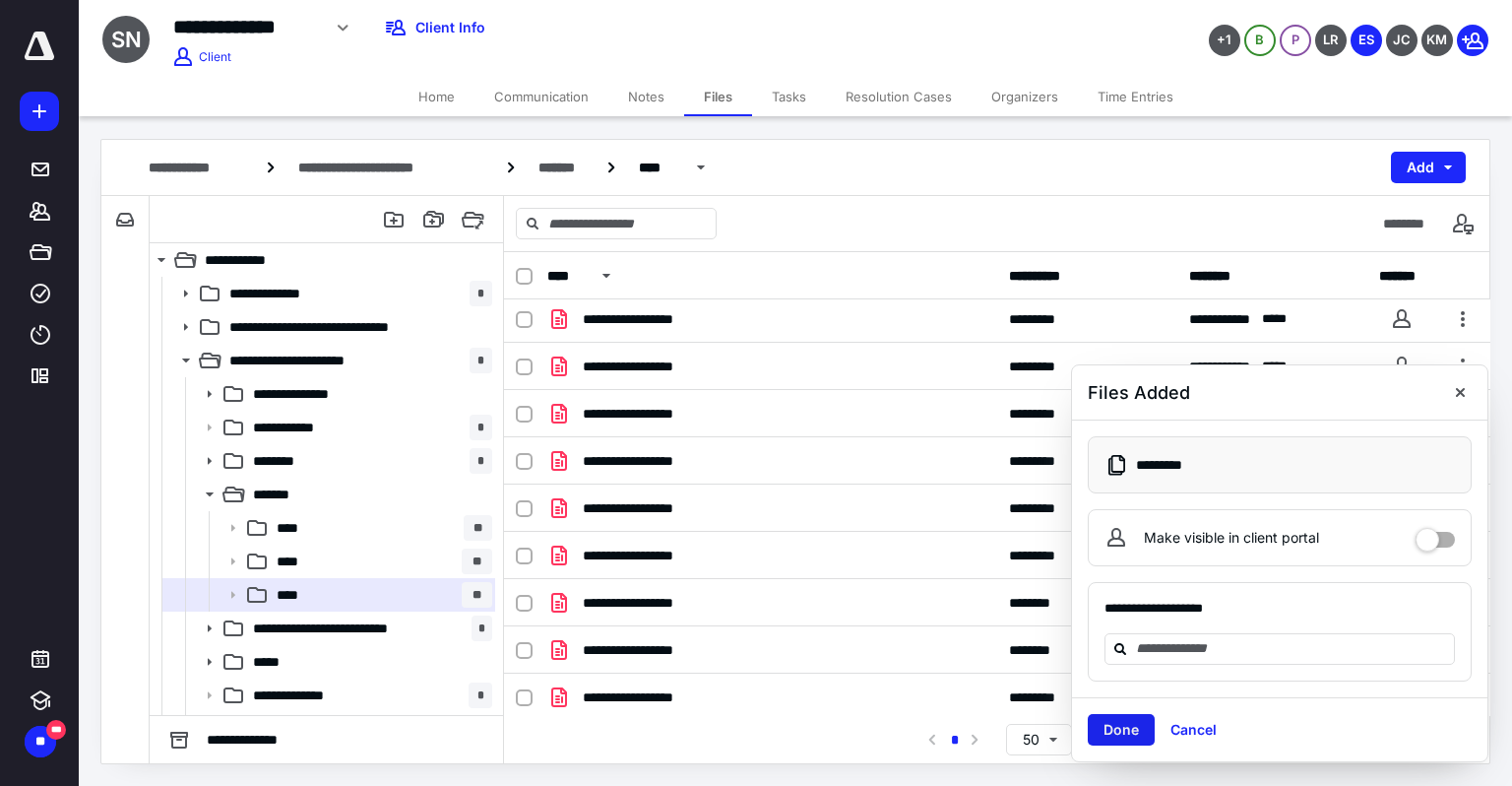 click on "Done" at bounding box center (1121, 730) 